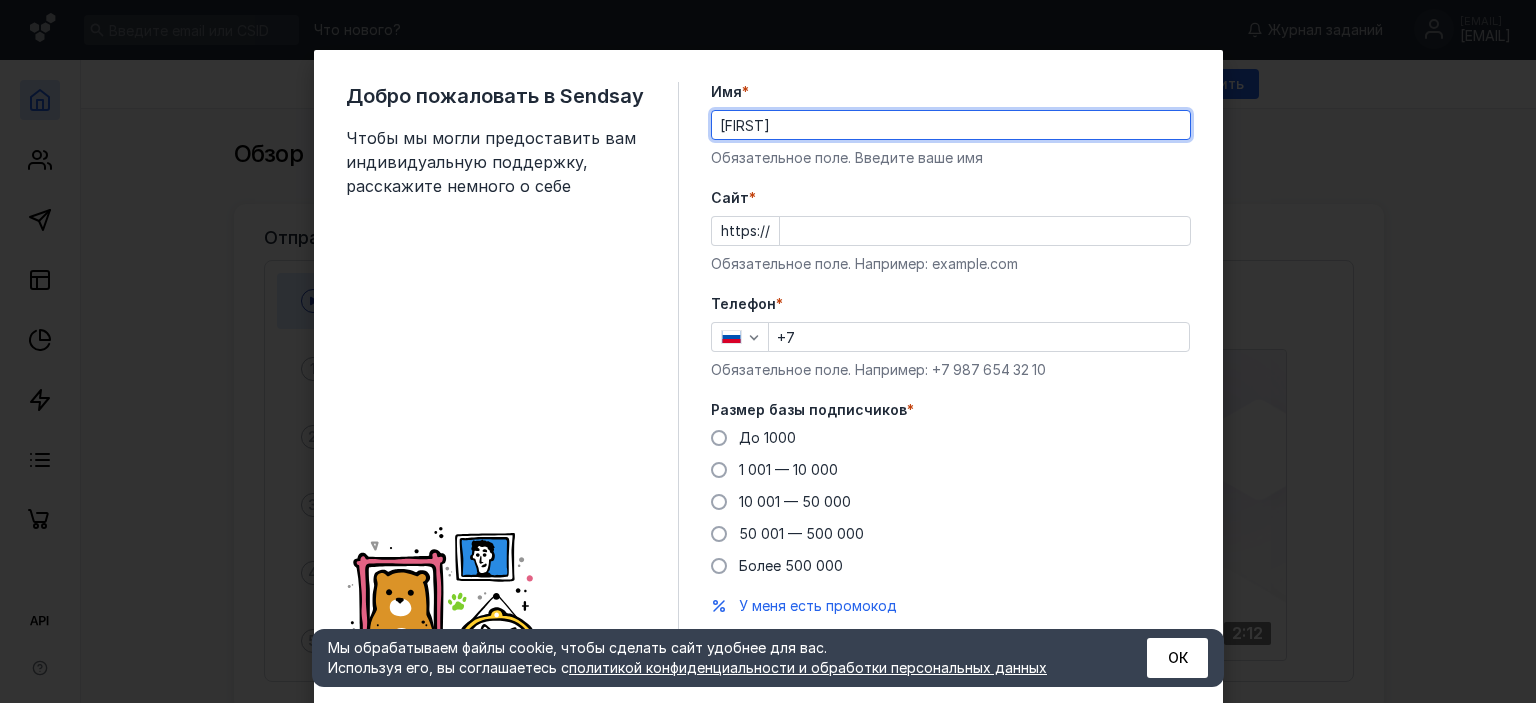 scroll, scrollTop: 0, scrollLeft: 0, axis: both 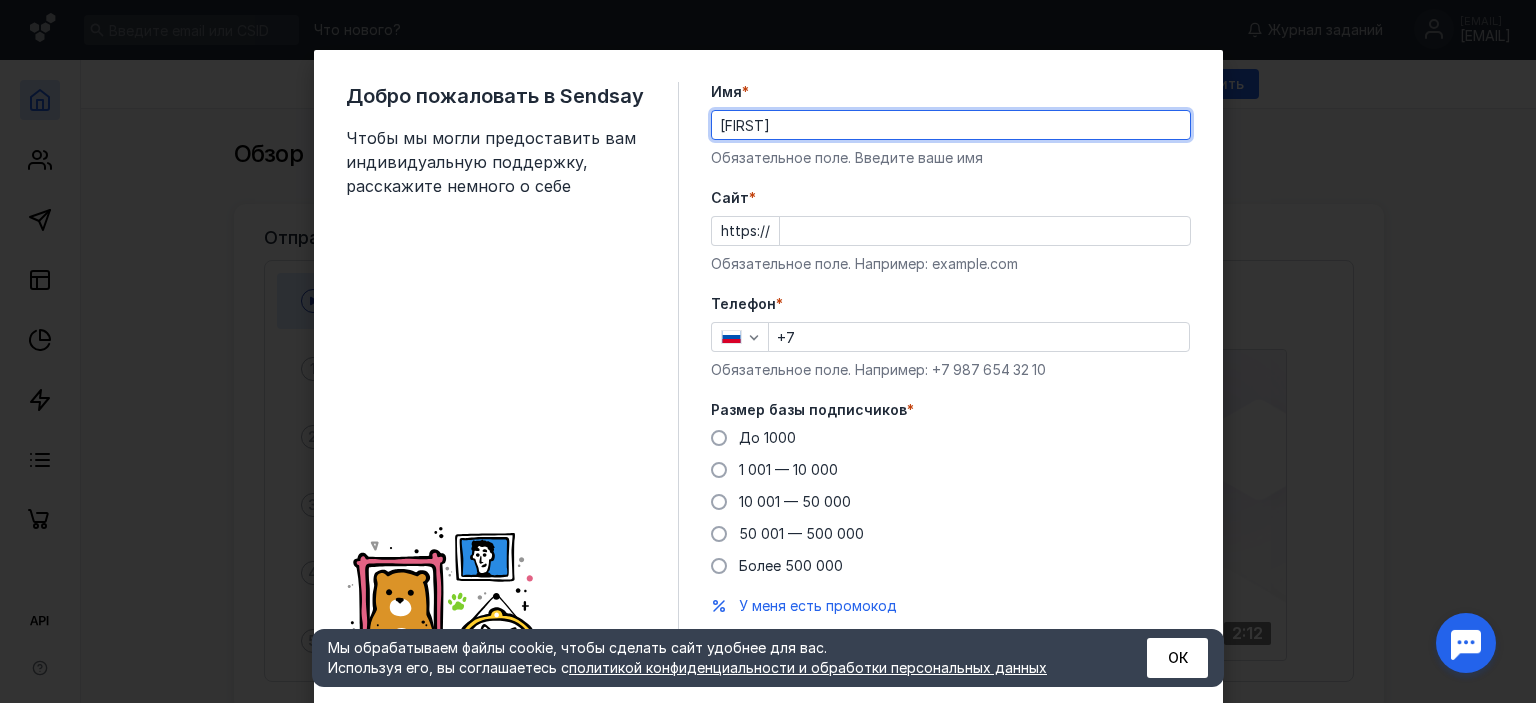click on "Cайт  *" at bounding box center [985, 231] 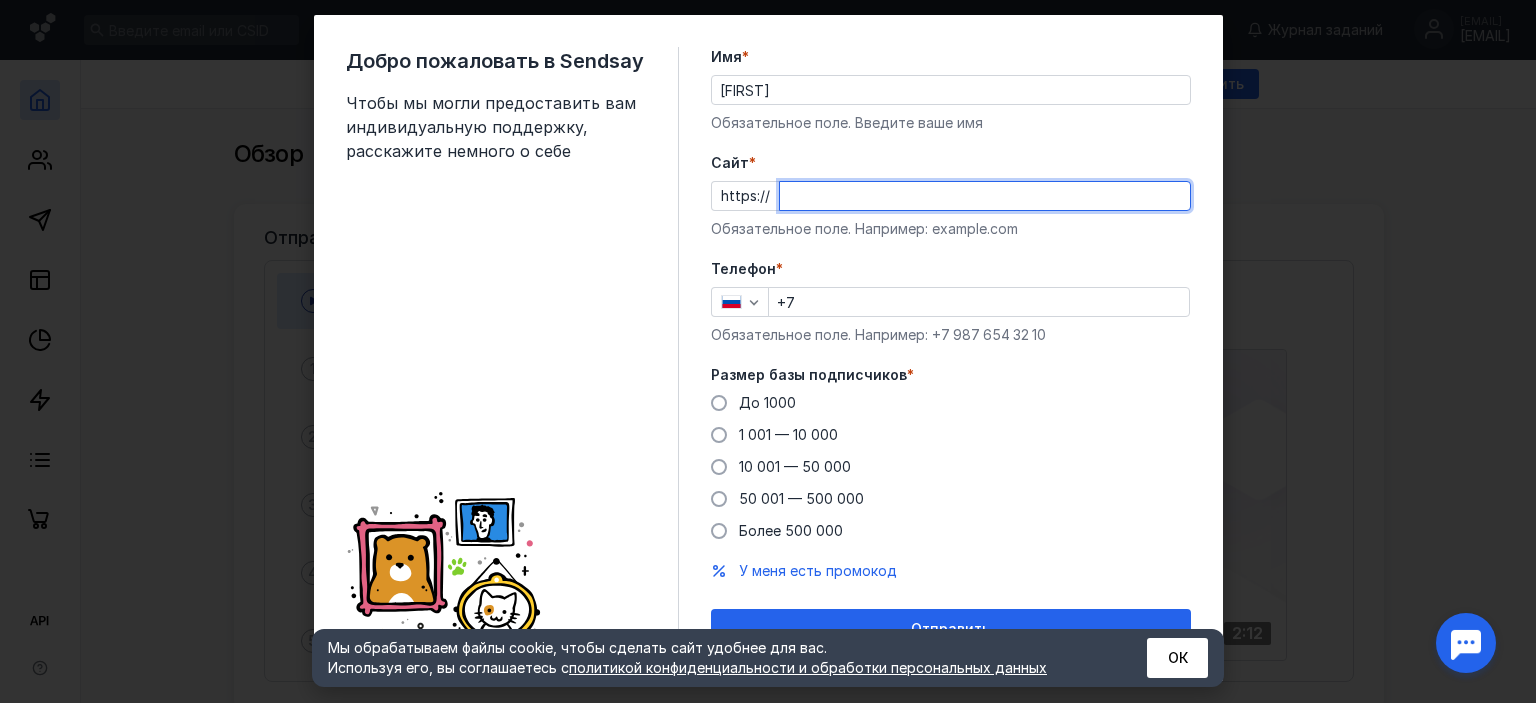 scroll, scrollTop: 63, scrollLeft: 0, axis: vertical 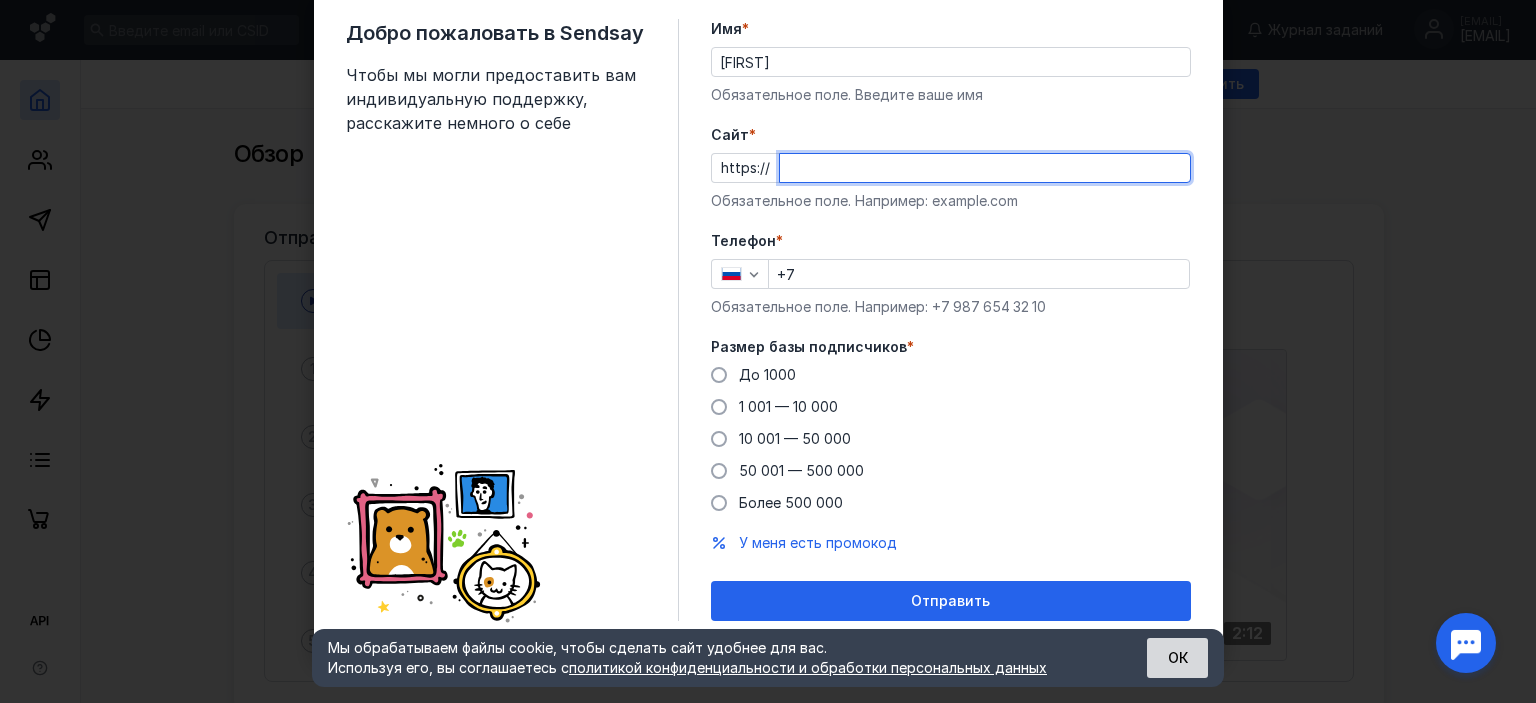 click on "ОК" at bounding box center [1177, 658] 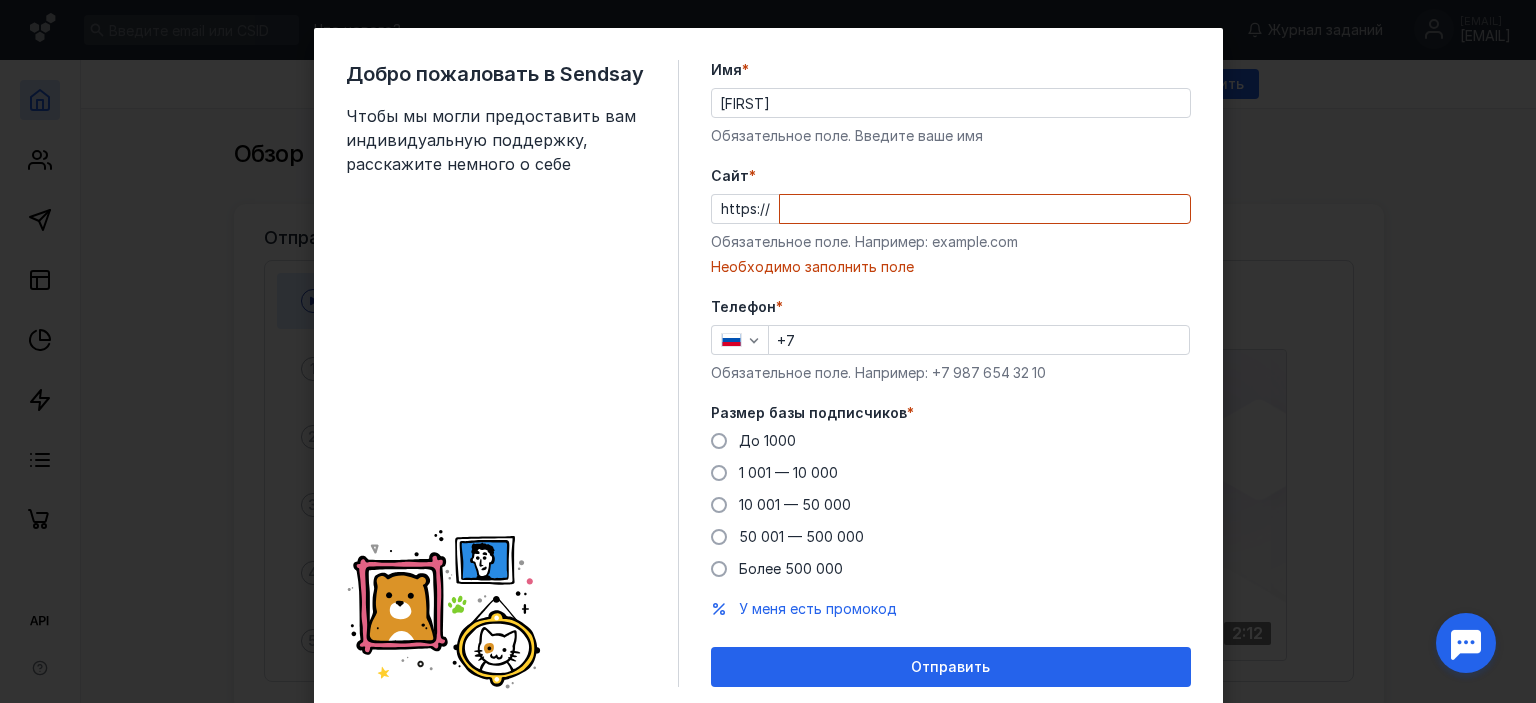 scroll, scrollTop: 0, scrollLeft: 0, axis: both 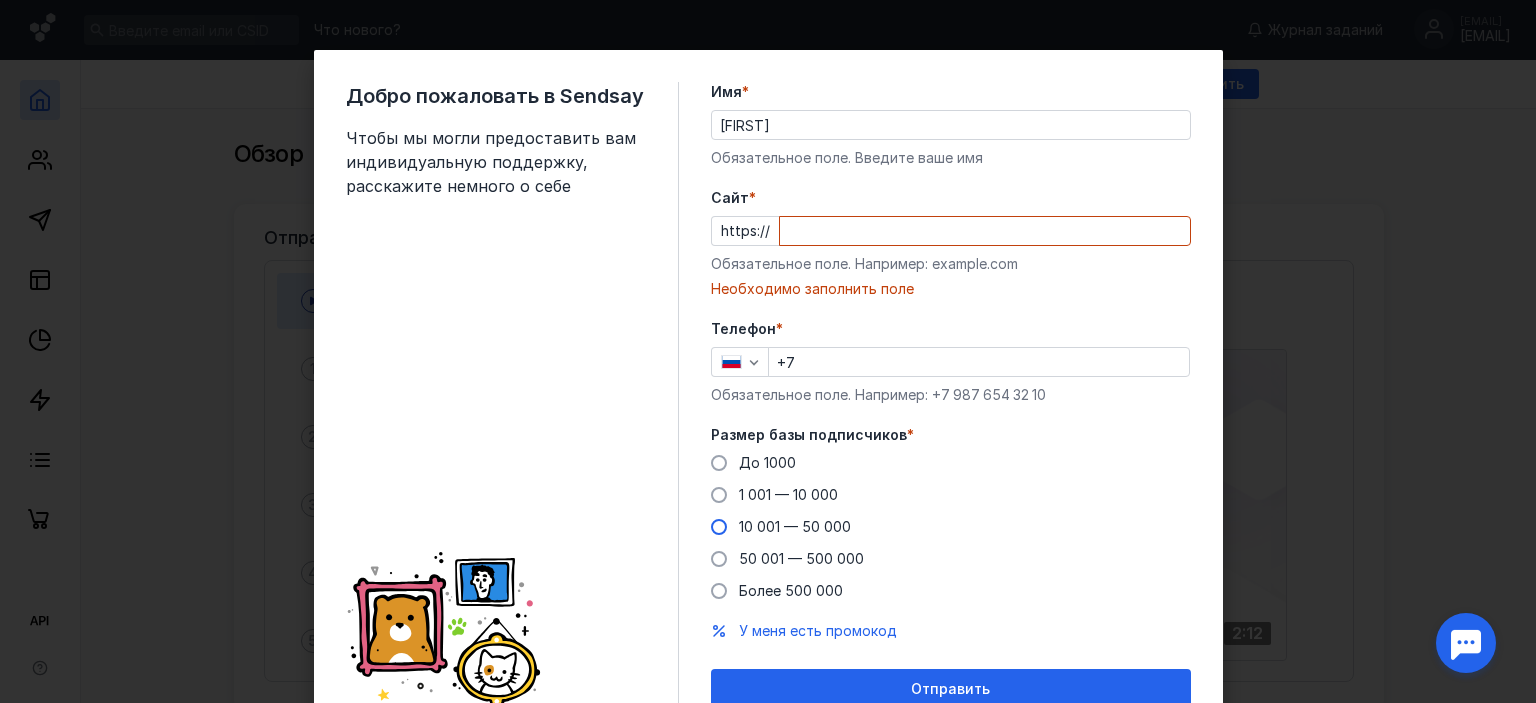 click on "10 001 — 50 000" at bounding box center (795, 526) 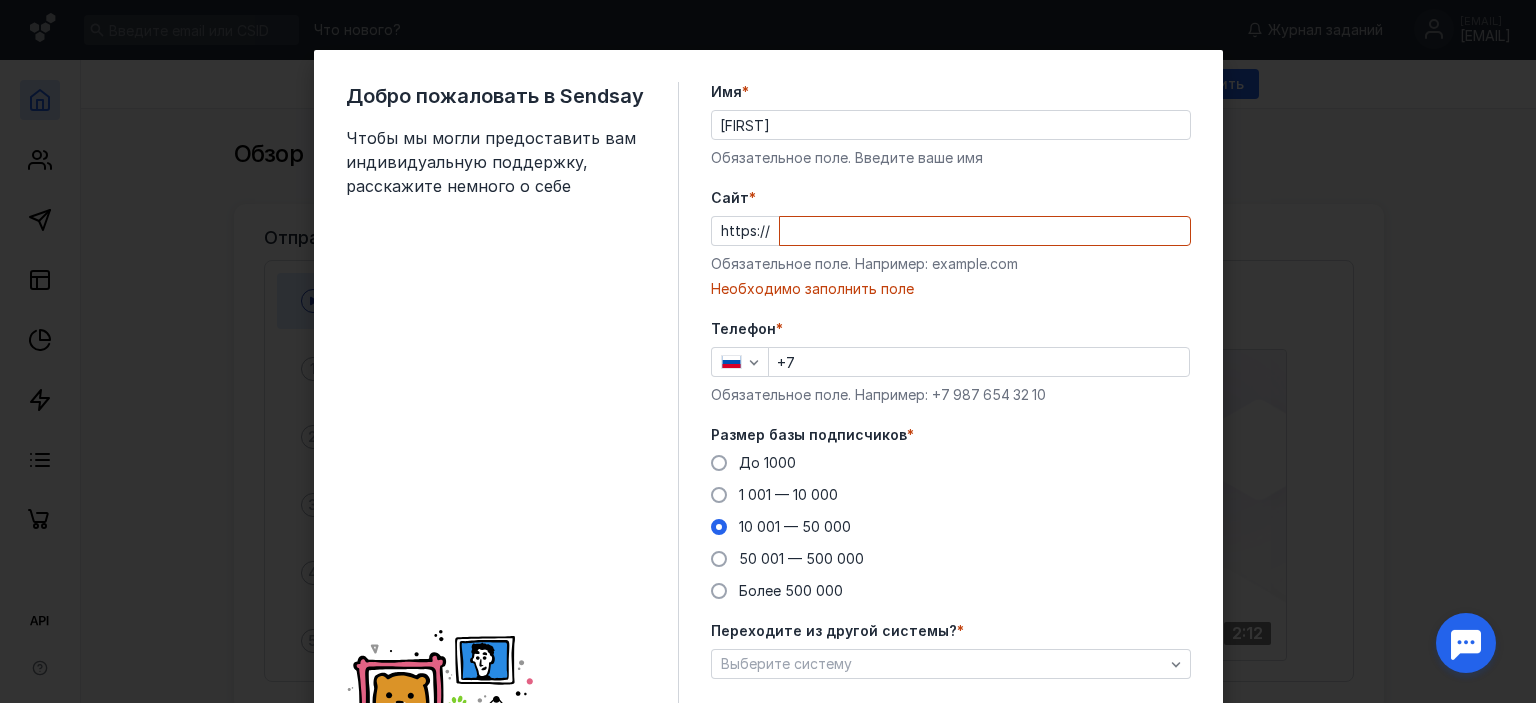 scroll, scrollTop: 165, scrollLeft: 0, axis: vertical 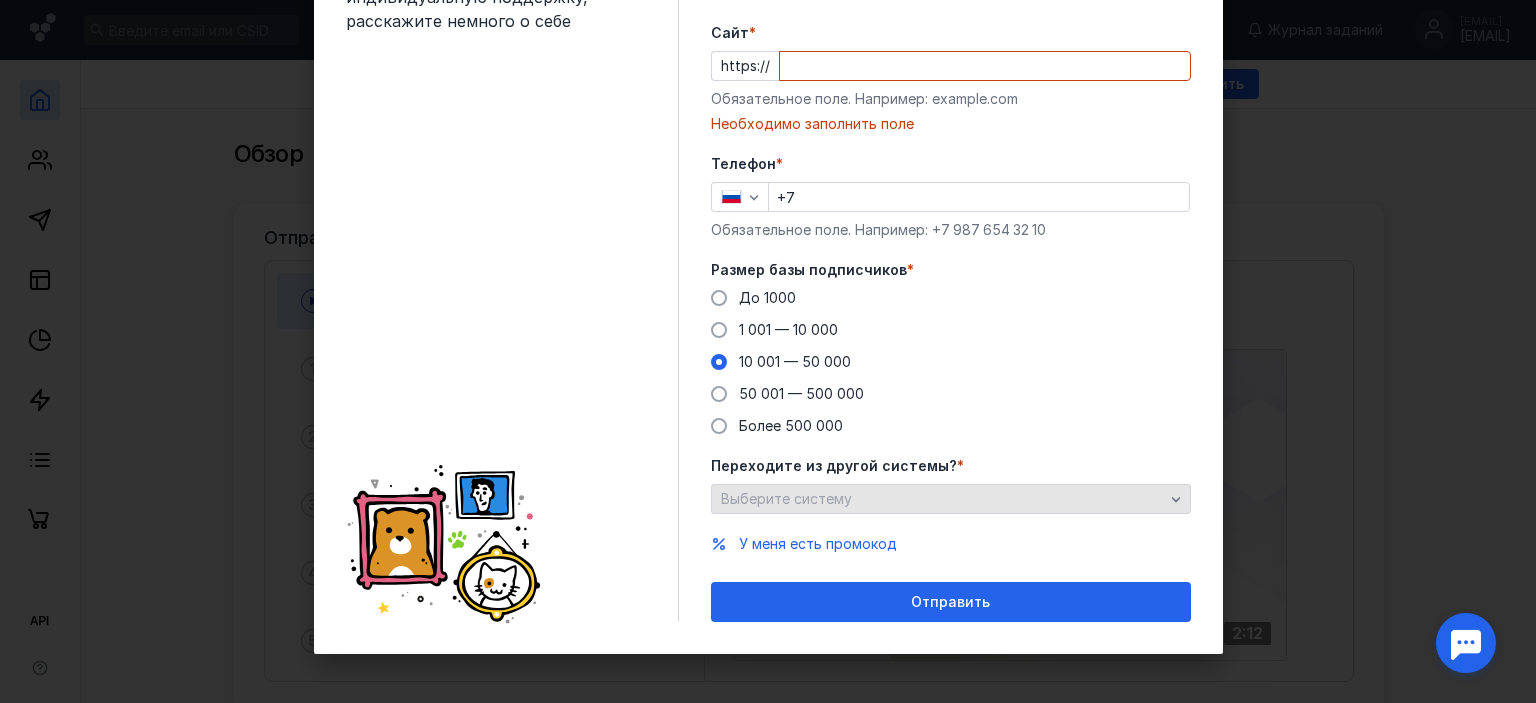 click on "Выберите систему" at bounding box center [786, 498] 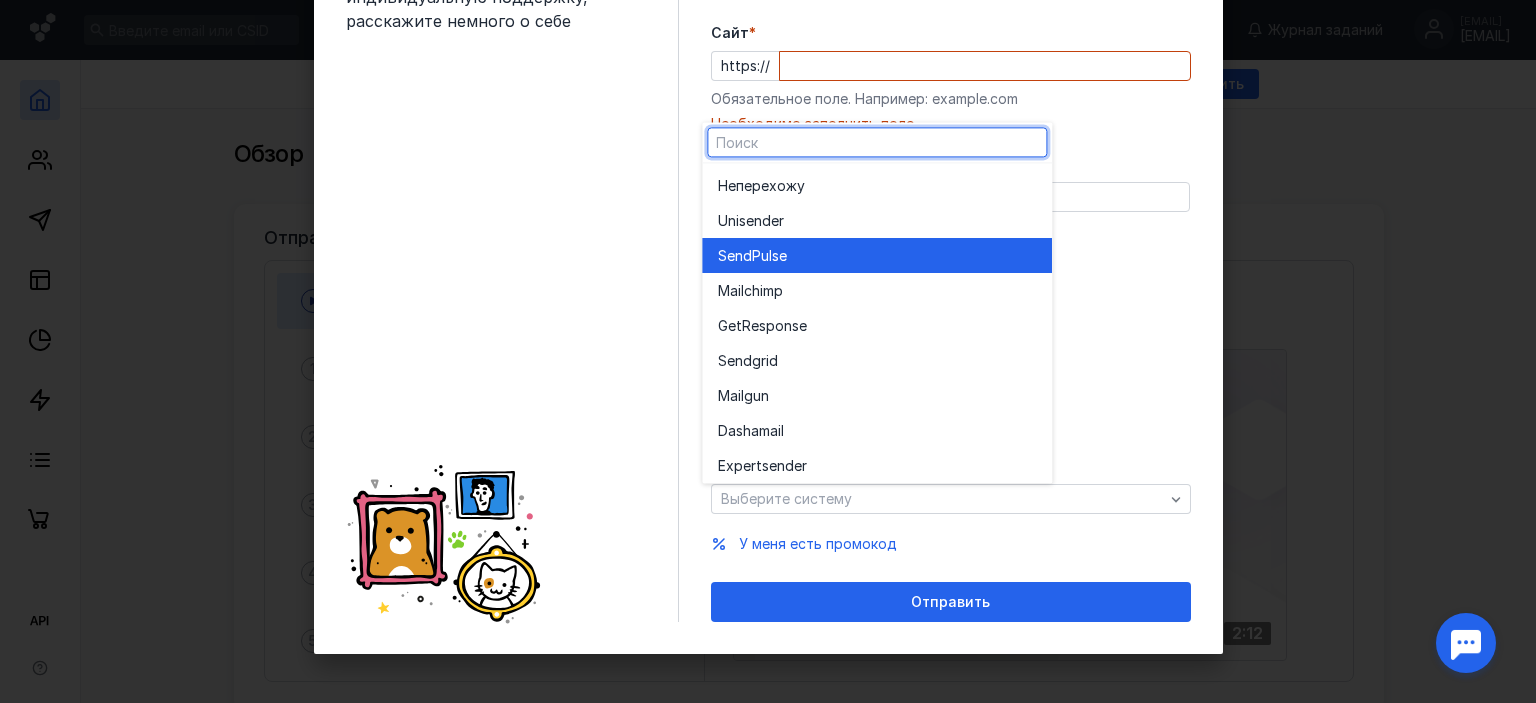 click on "Sendsay" at bounding box center (877, 256) 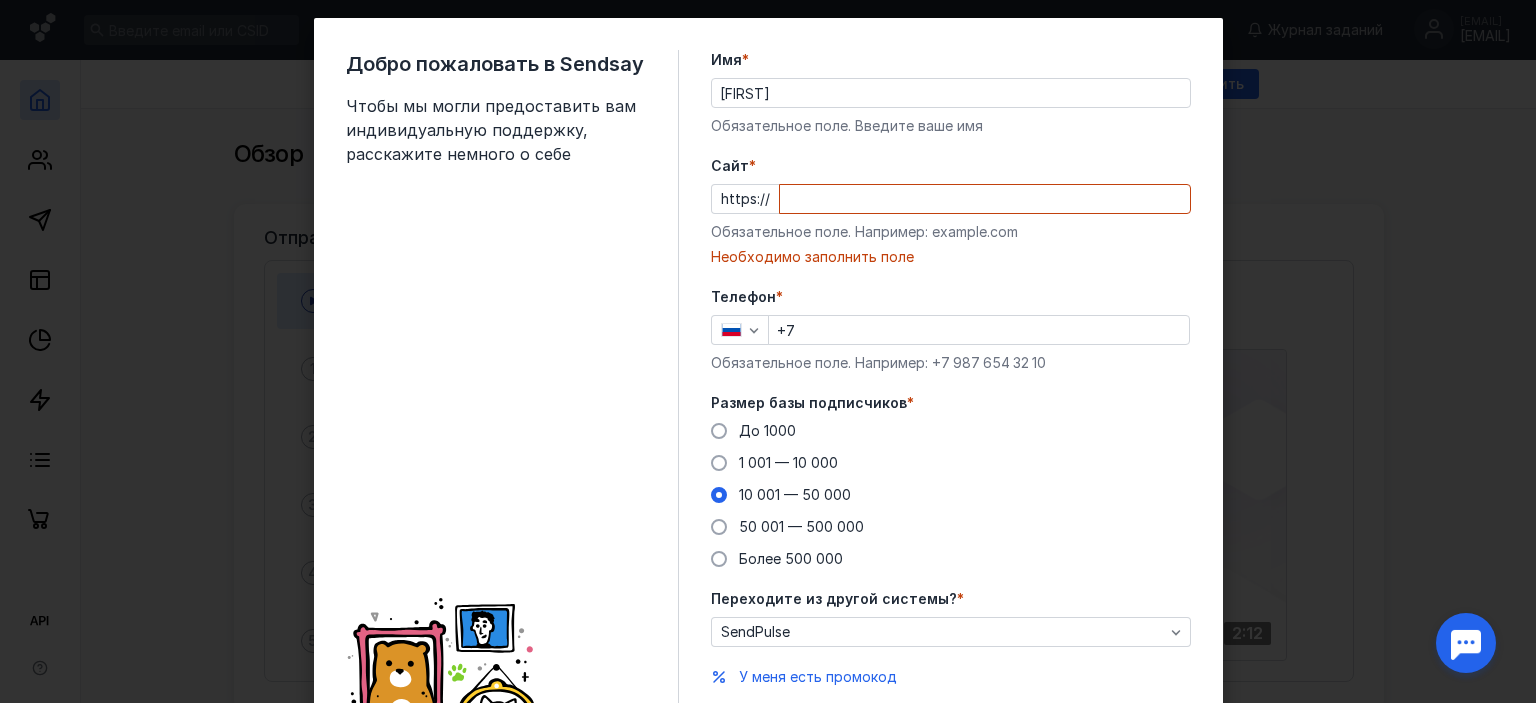 scroll, scrollTop: 0, scrollLeft: 0, axis: both 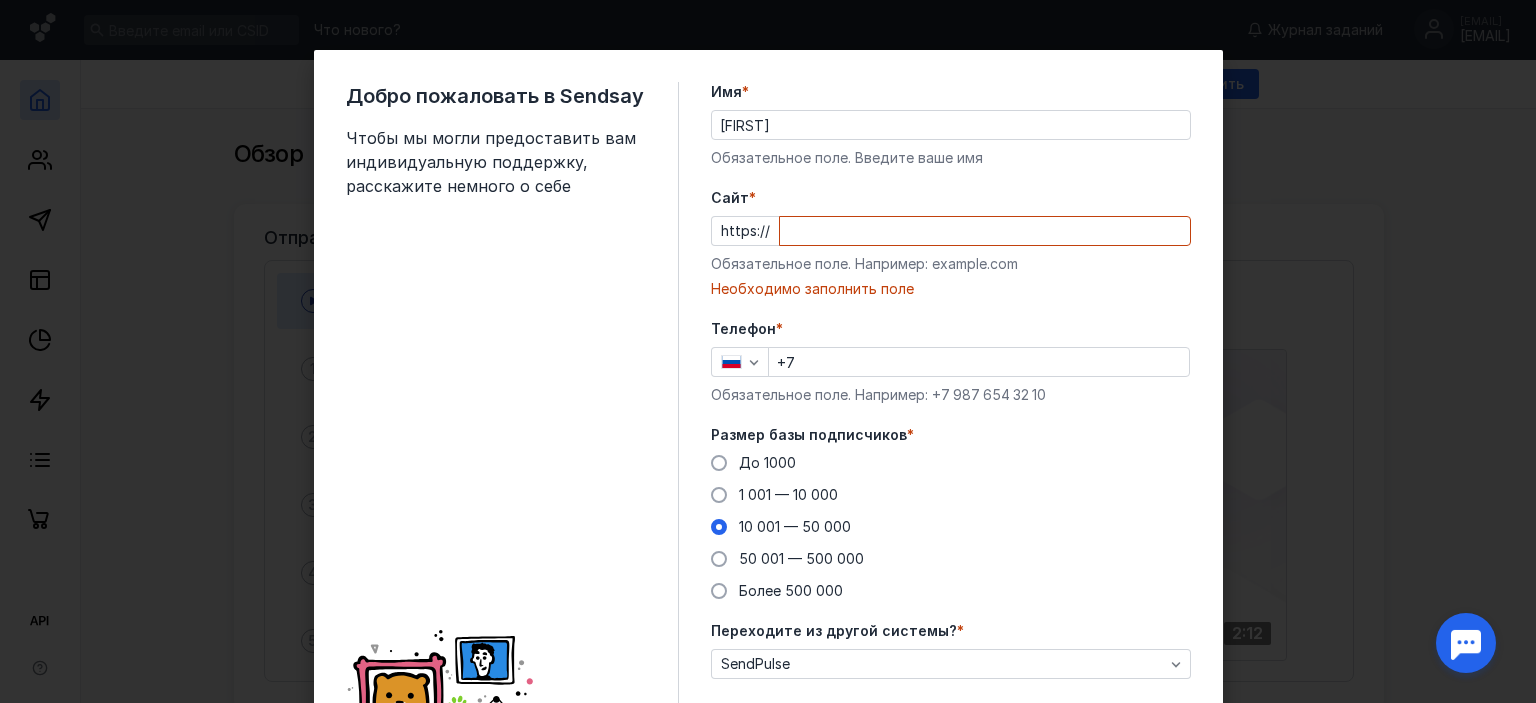 click on "Cайт  *" at bounding box center (985, 231) 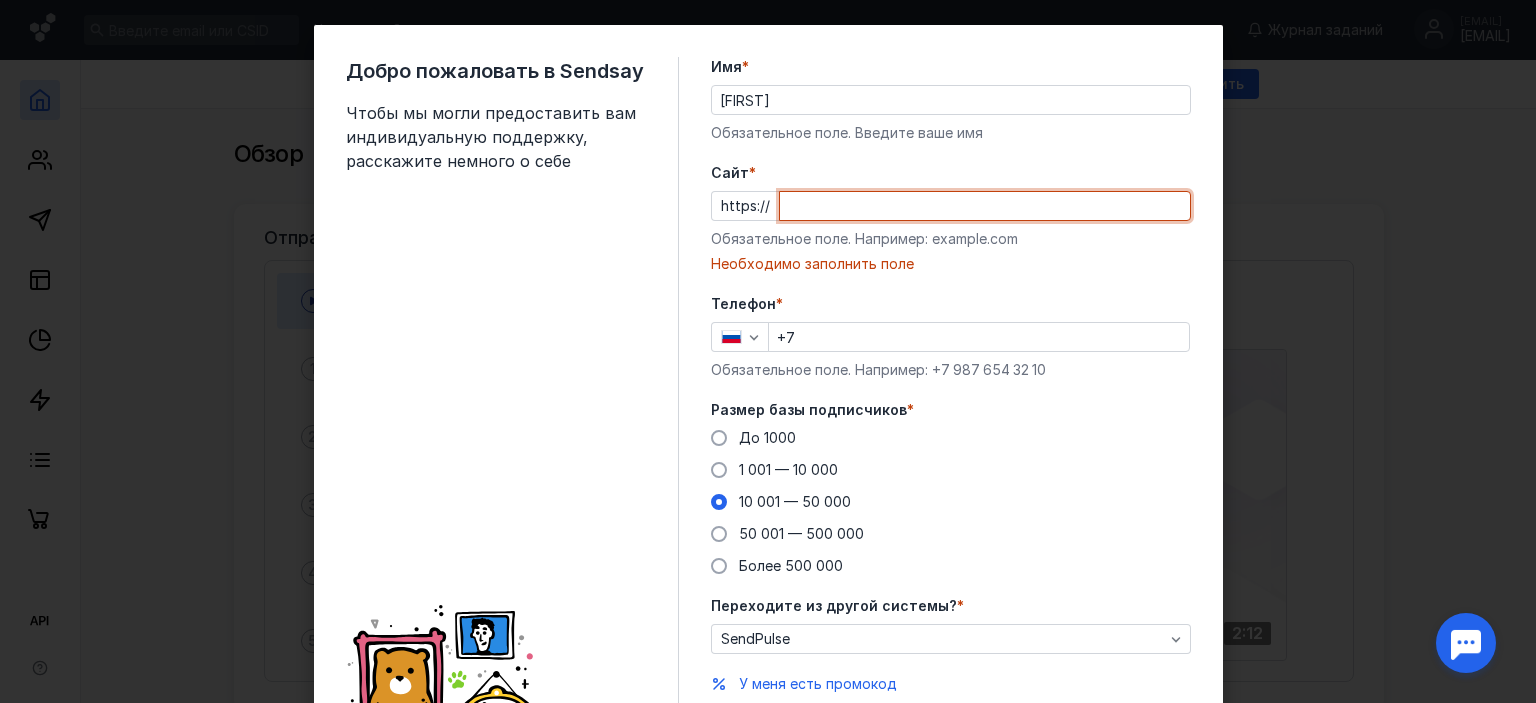 scroll, scrollTop: 0, scrollLeft: 0, axis: both 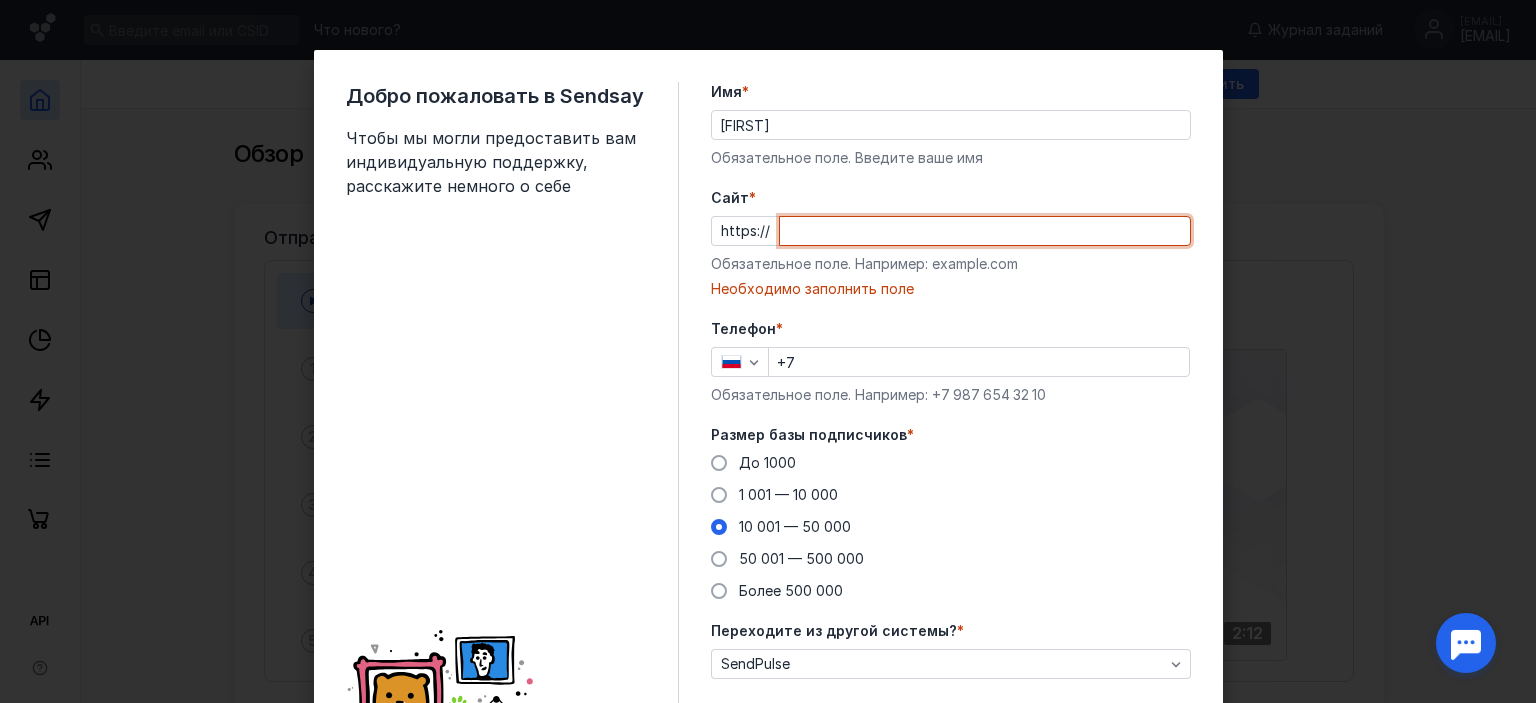 click on "+7" at bounding box center [979, 362] 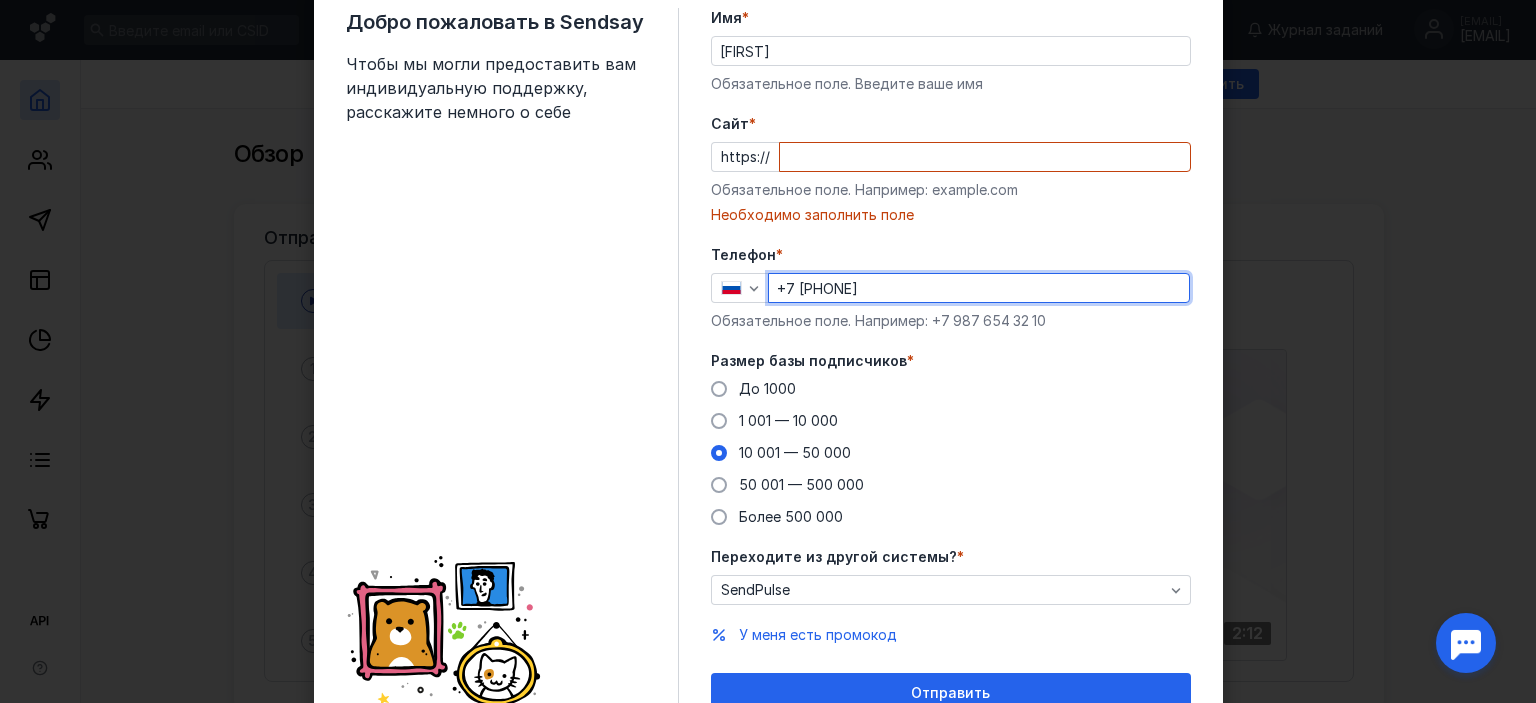 scroll, scrollTop: 165, scrollLeft: 0, axis: vertical 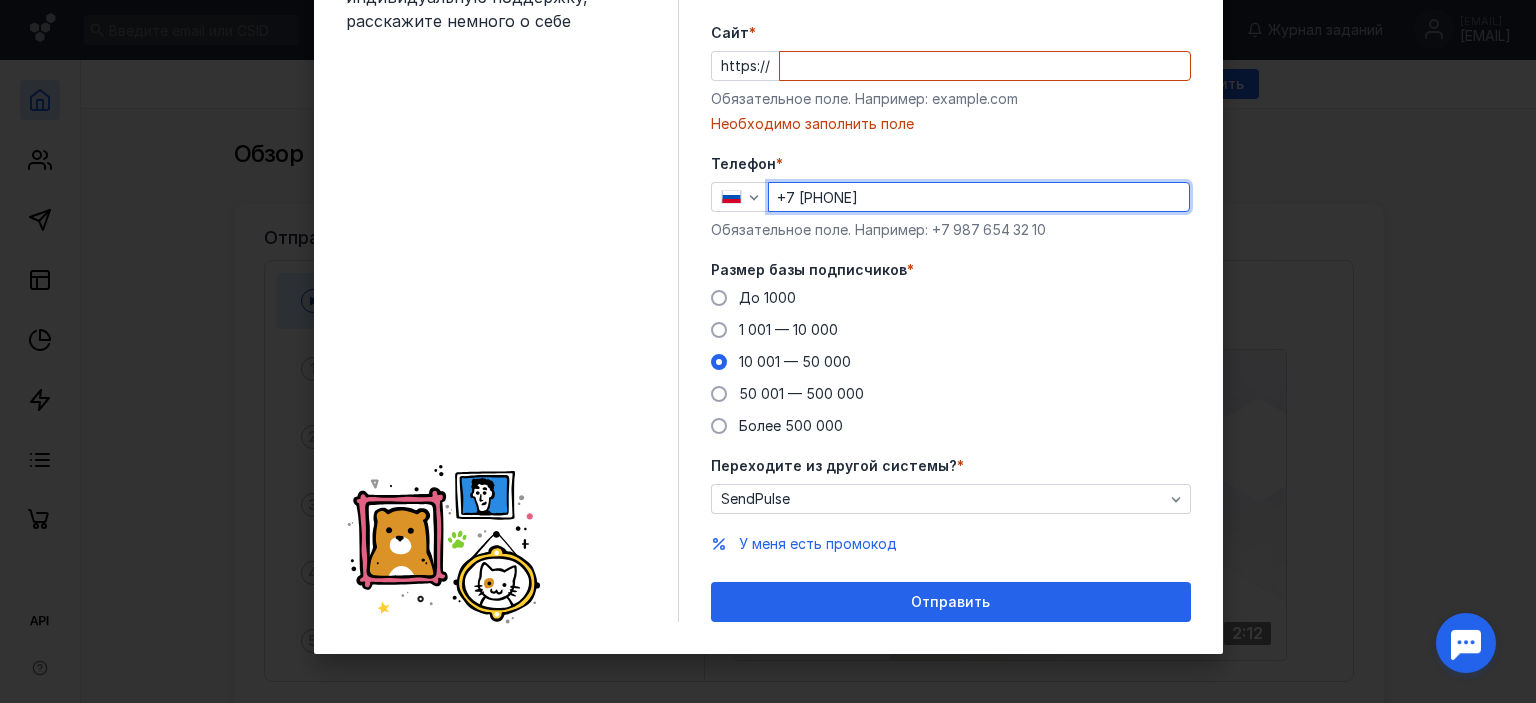 paste 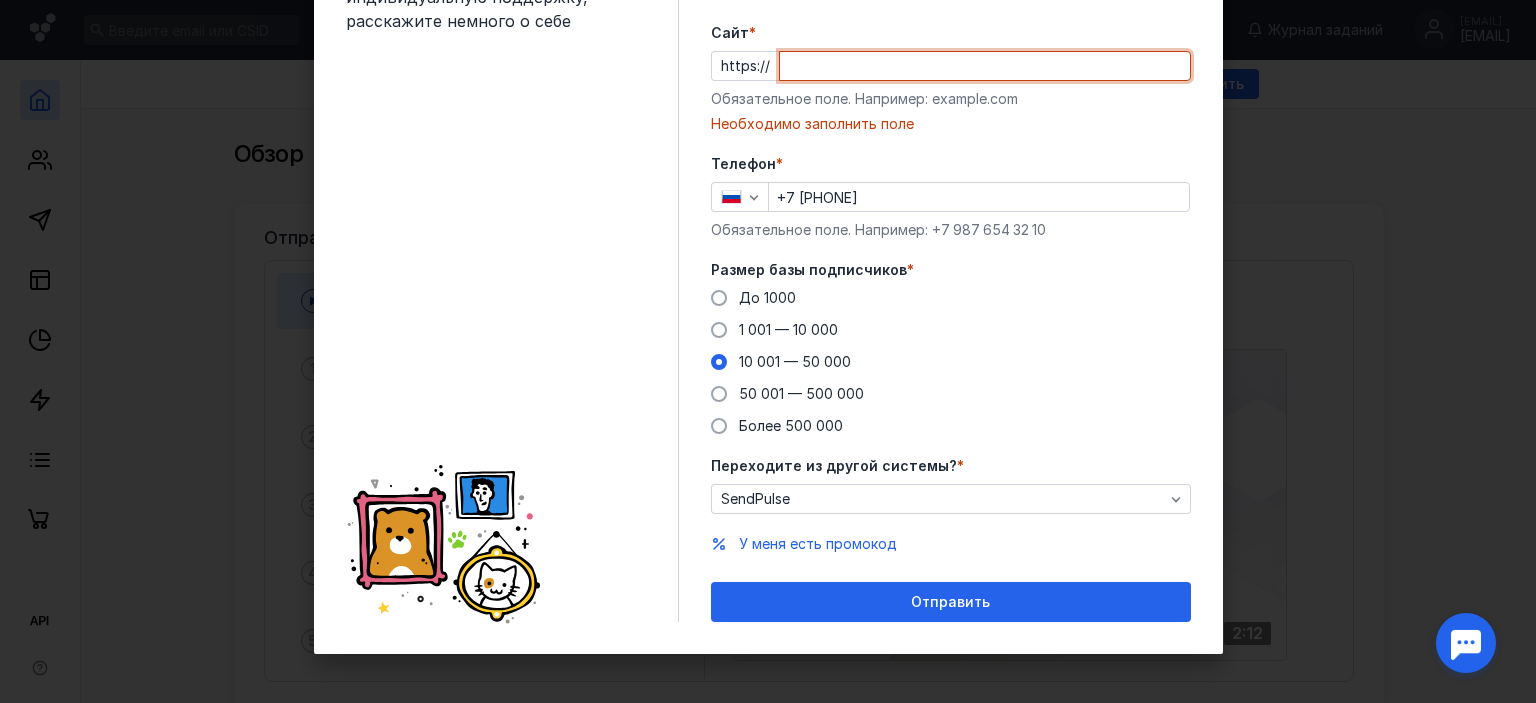 paste on "neufeldinstitute.ru/" 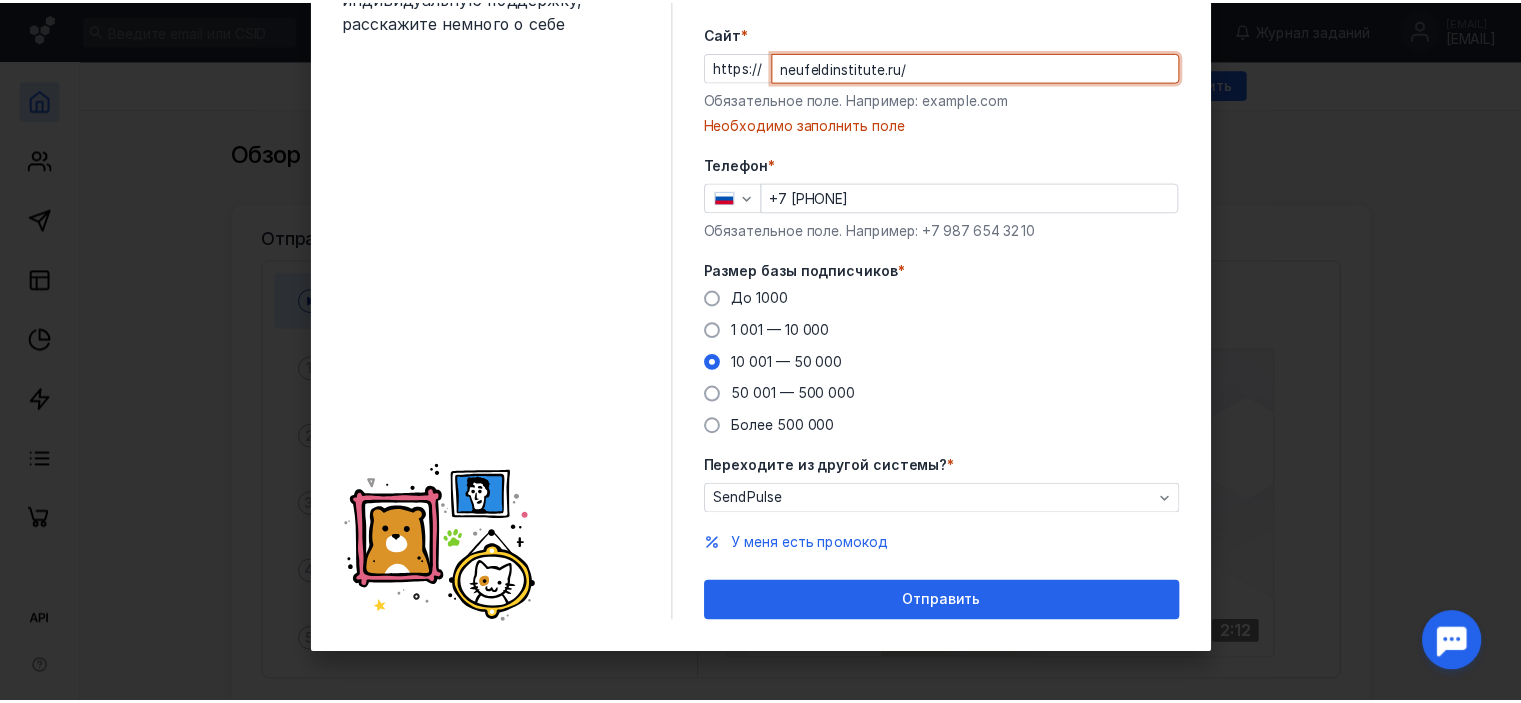 scroll, scrollTop: 140, scrollLeft: 0, axis: vertical 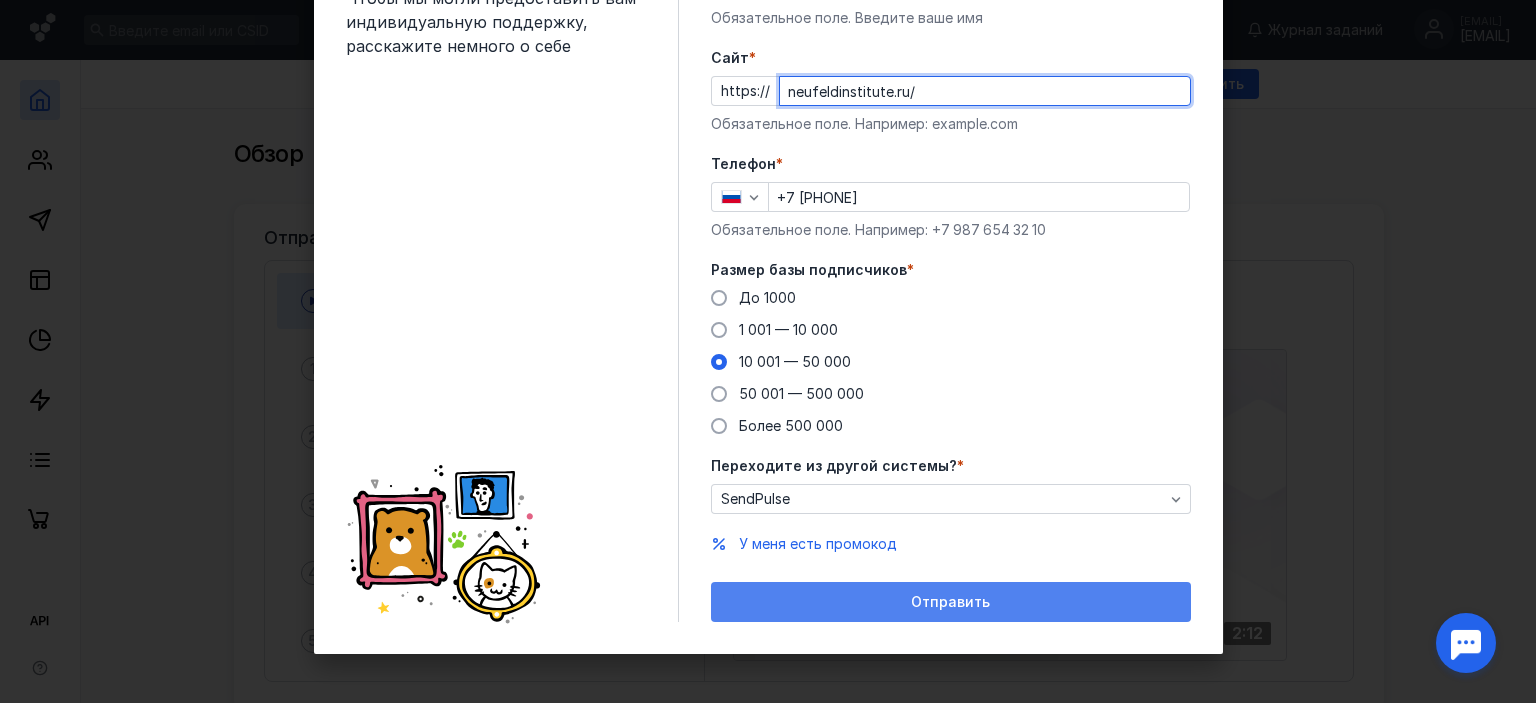 type on "neufeldinstitute.ru/" 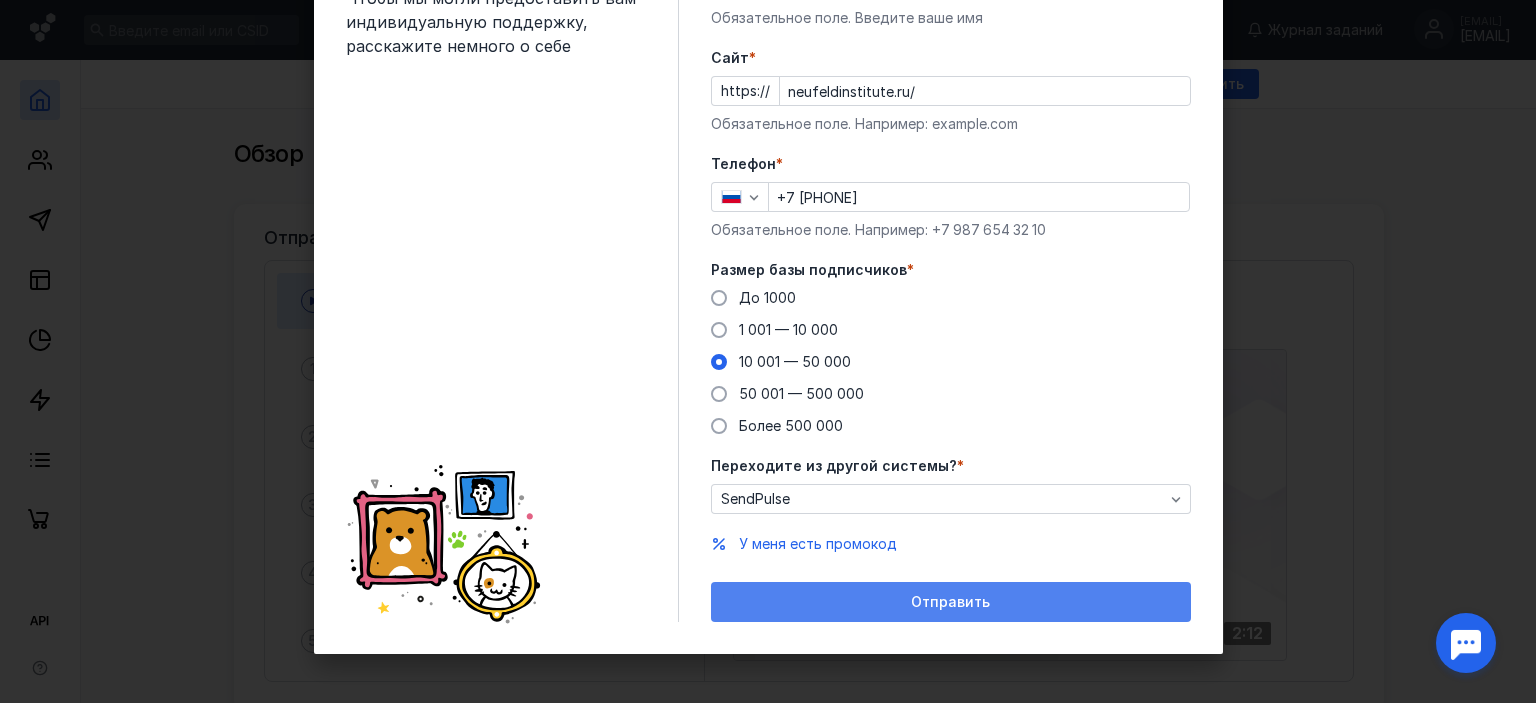 click on "Отправить" at bounding box center (951, 602) 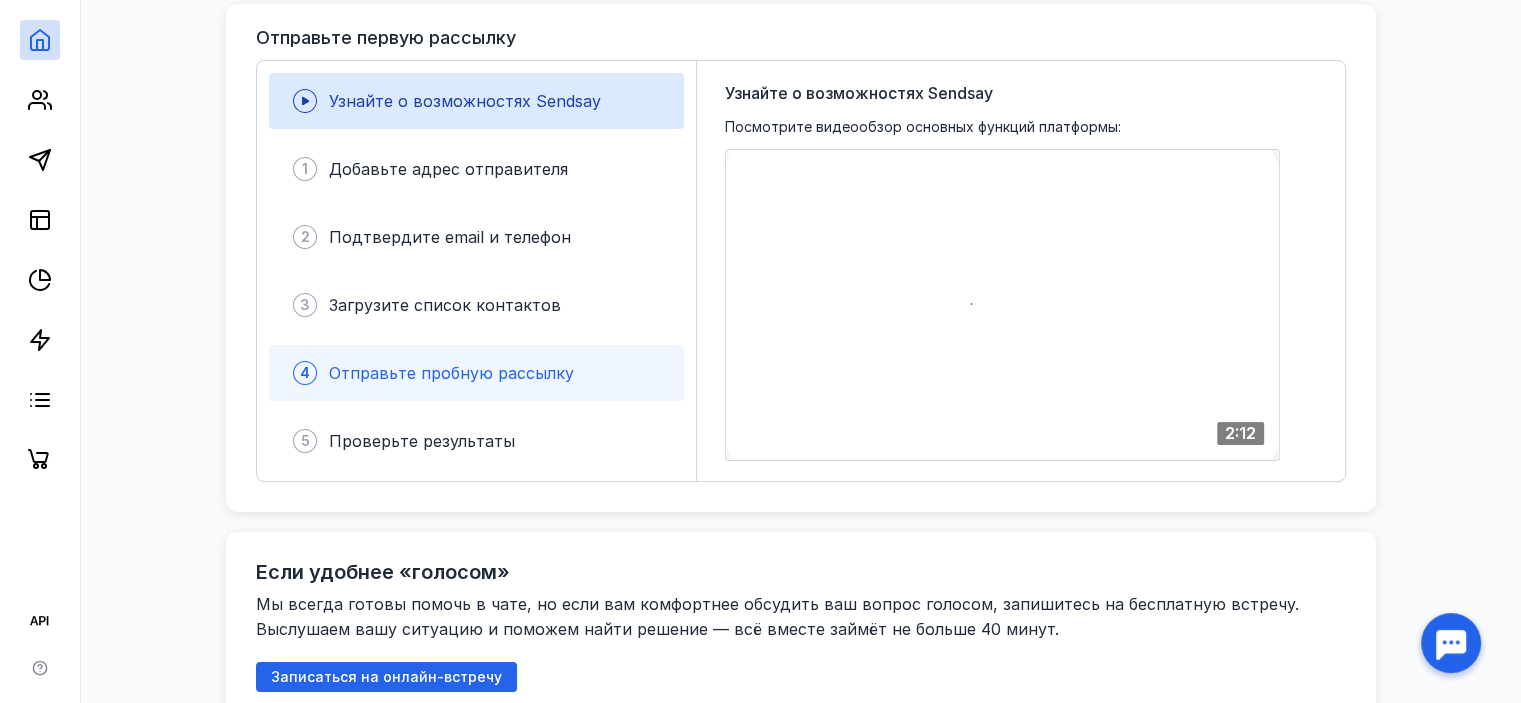 scroll, scrollTop: 300, scrollLeft: 0, axis: vertical 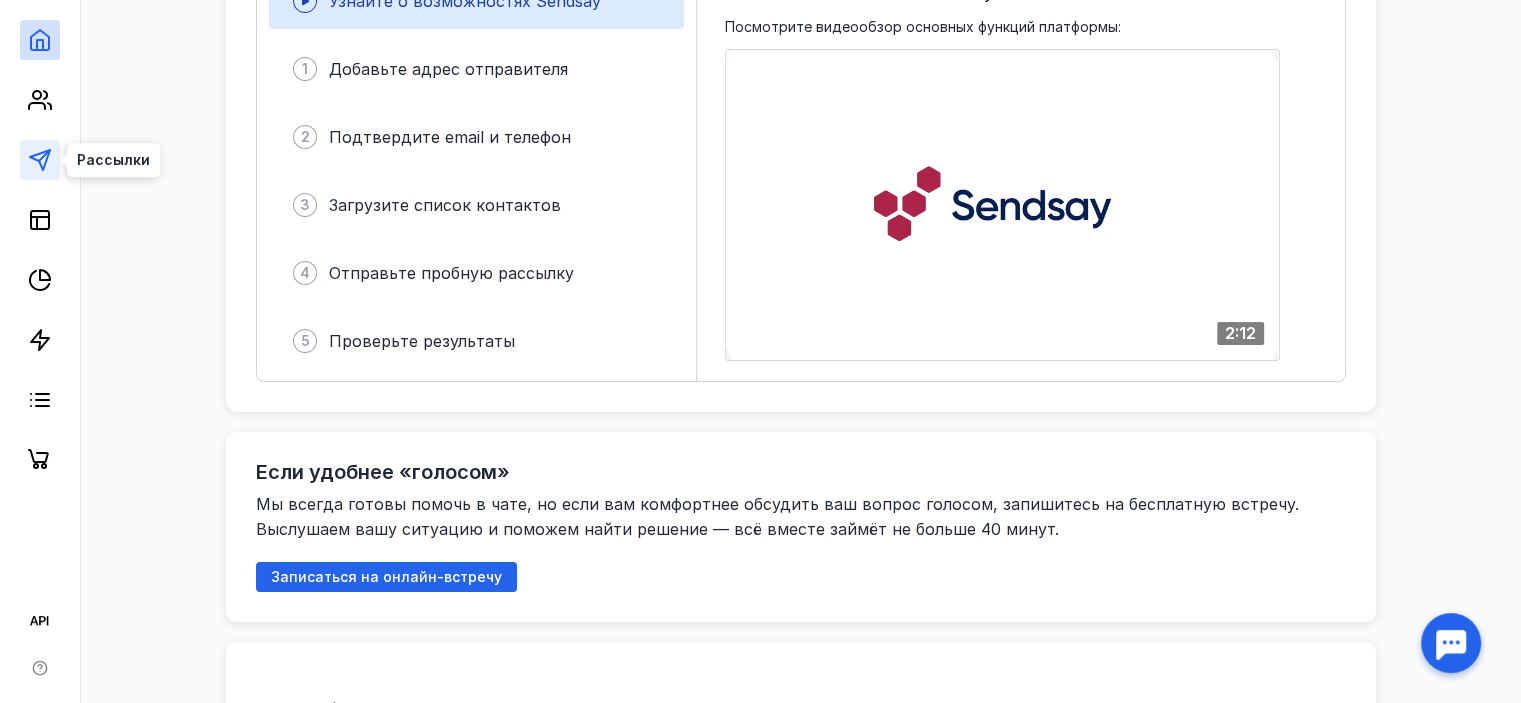 click 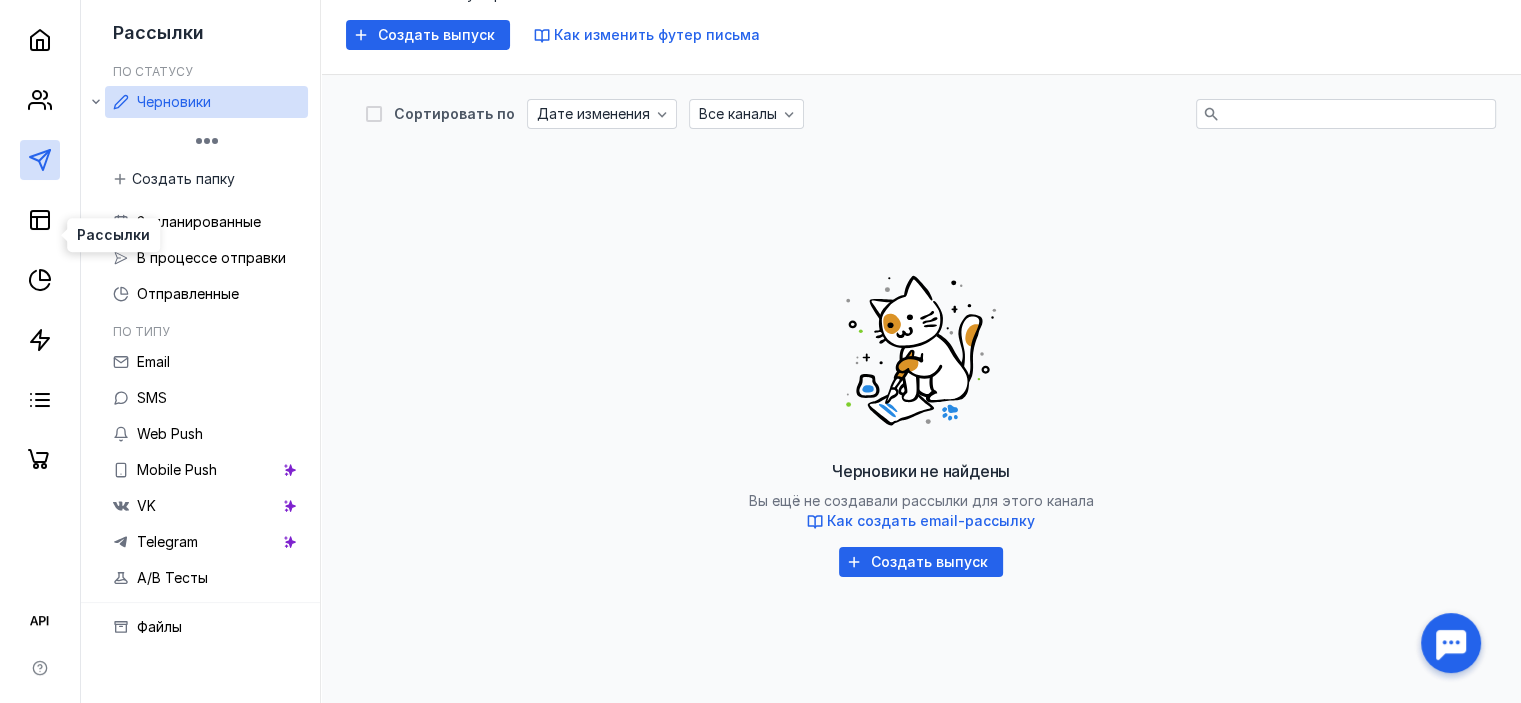 scroll, scrollTop: 276, scrollLeft: 0, axis: vertical 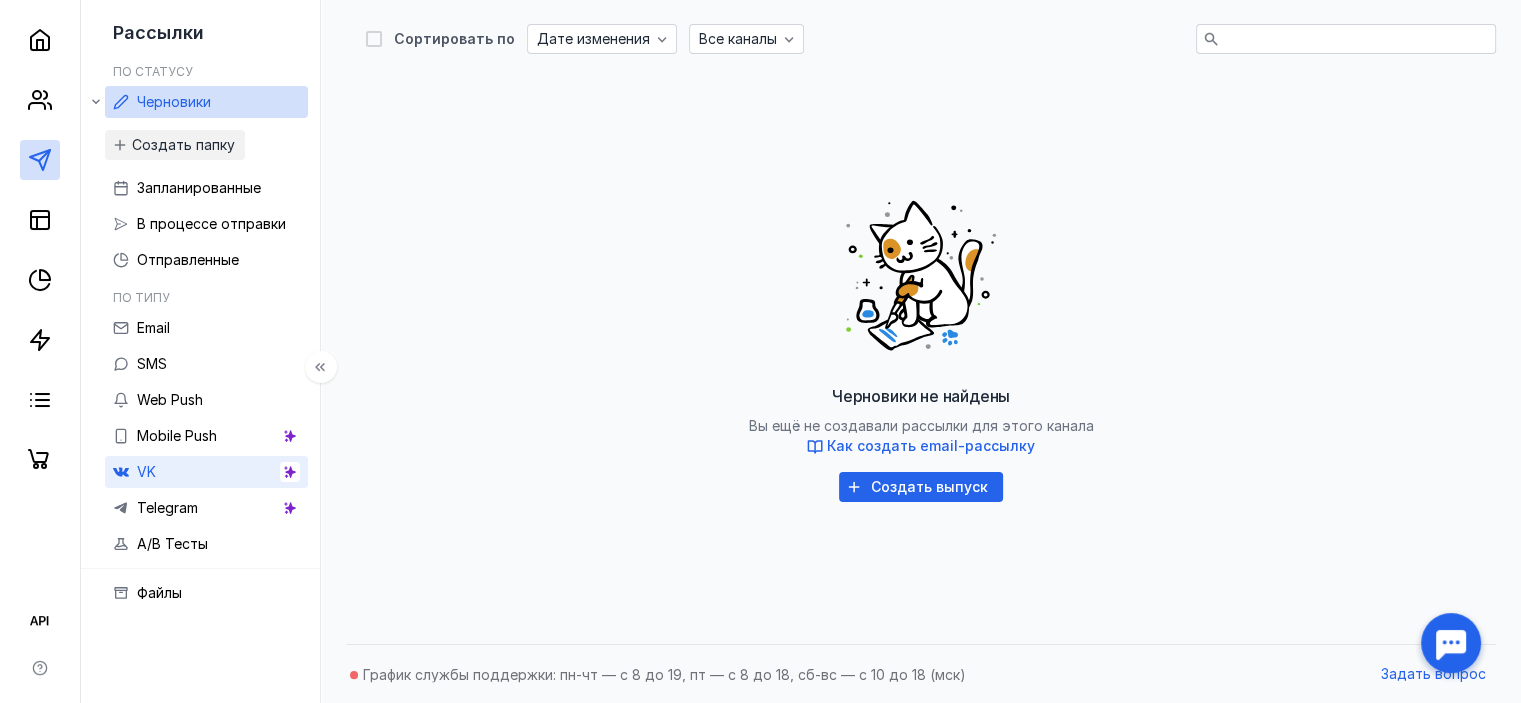 click on "VK" at bounding box center [206, 472] 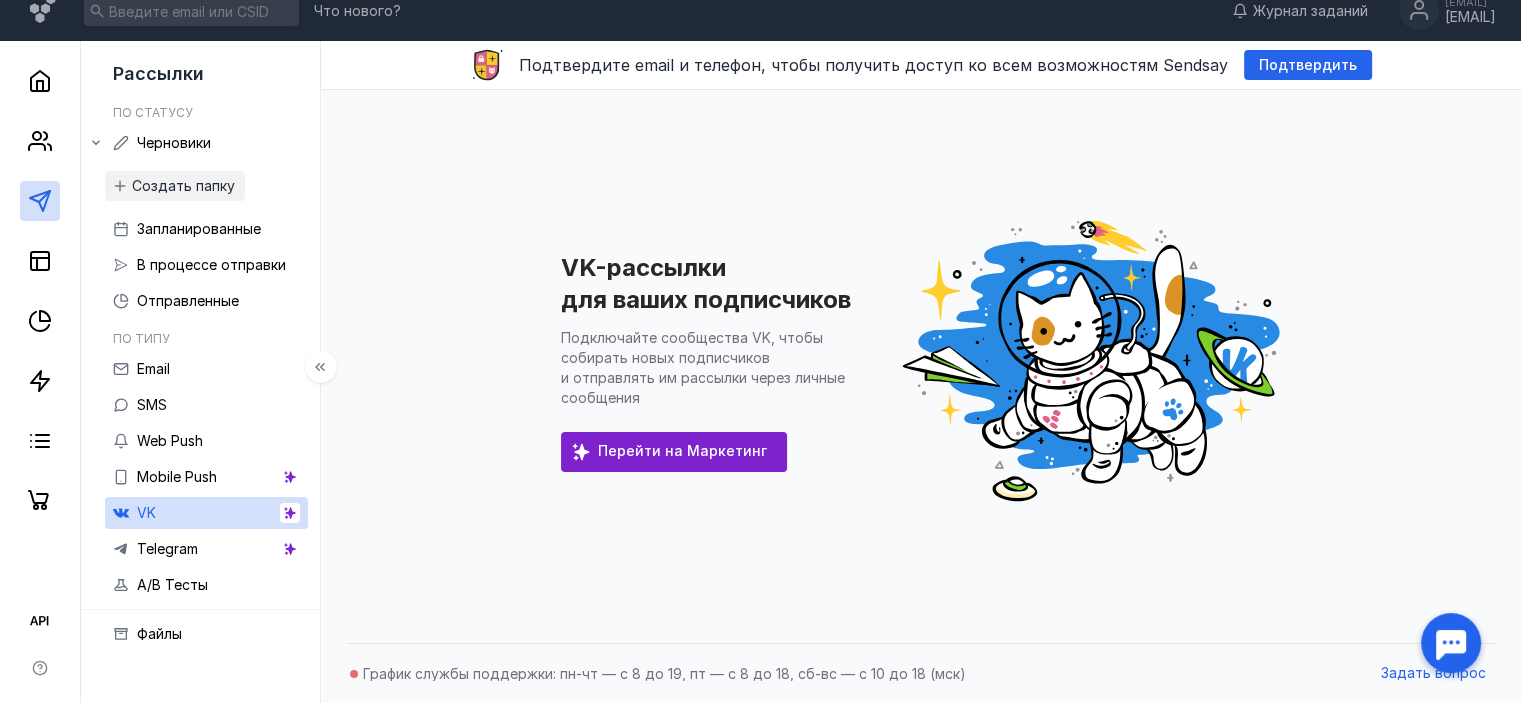 scroll, scrollTop: 19, scrollLeft: 0, axis: vertical 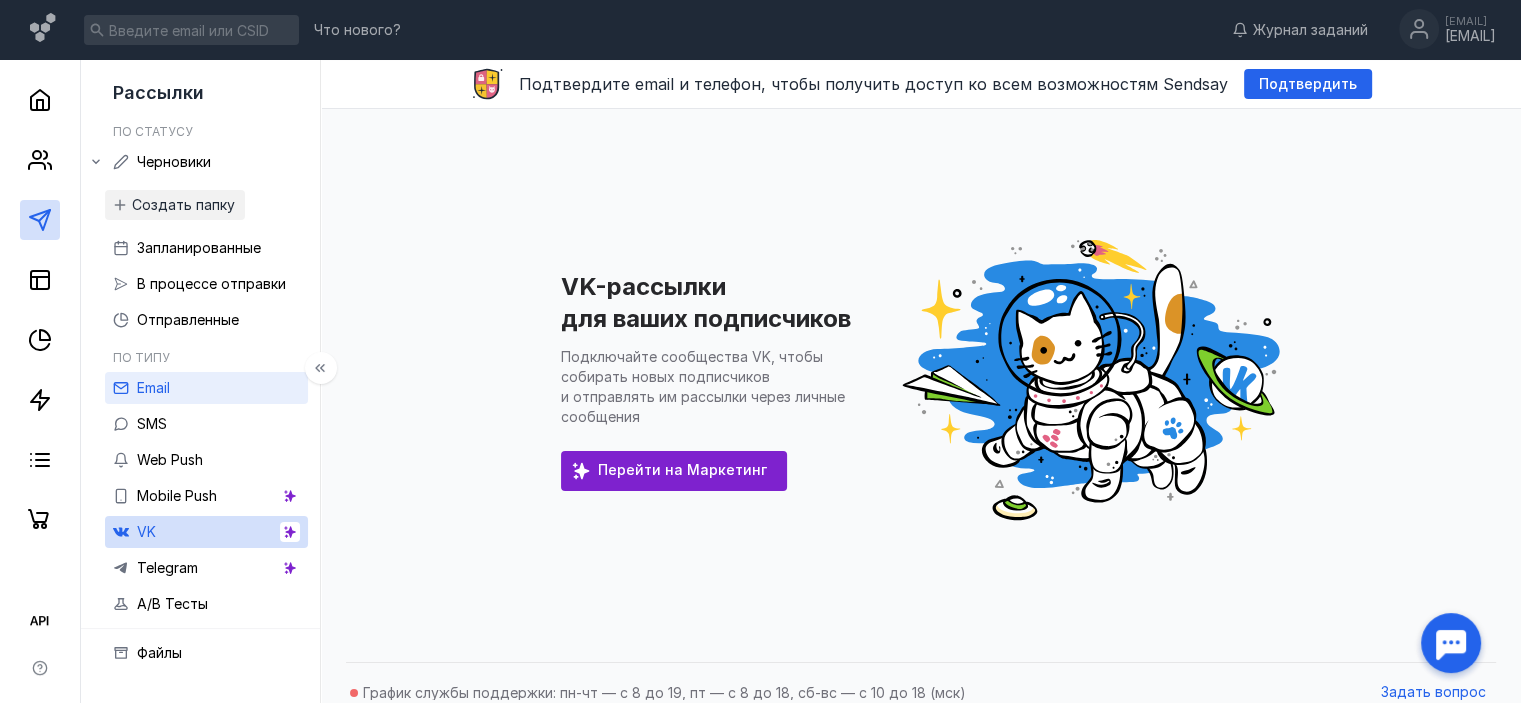 click on "Email" at bounding box center [153, 387] 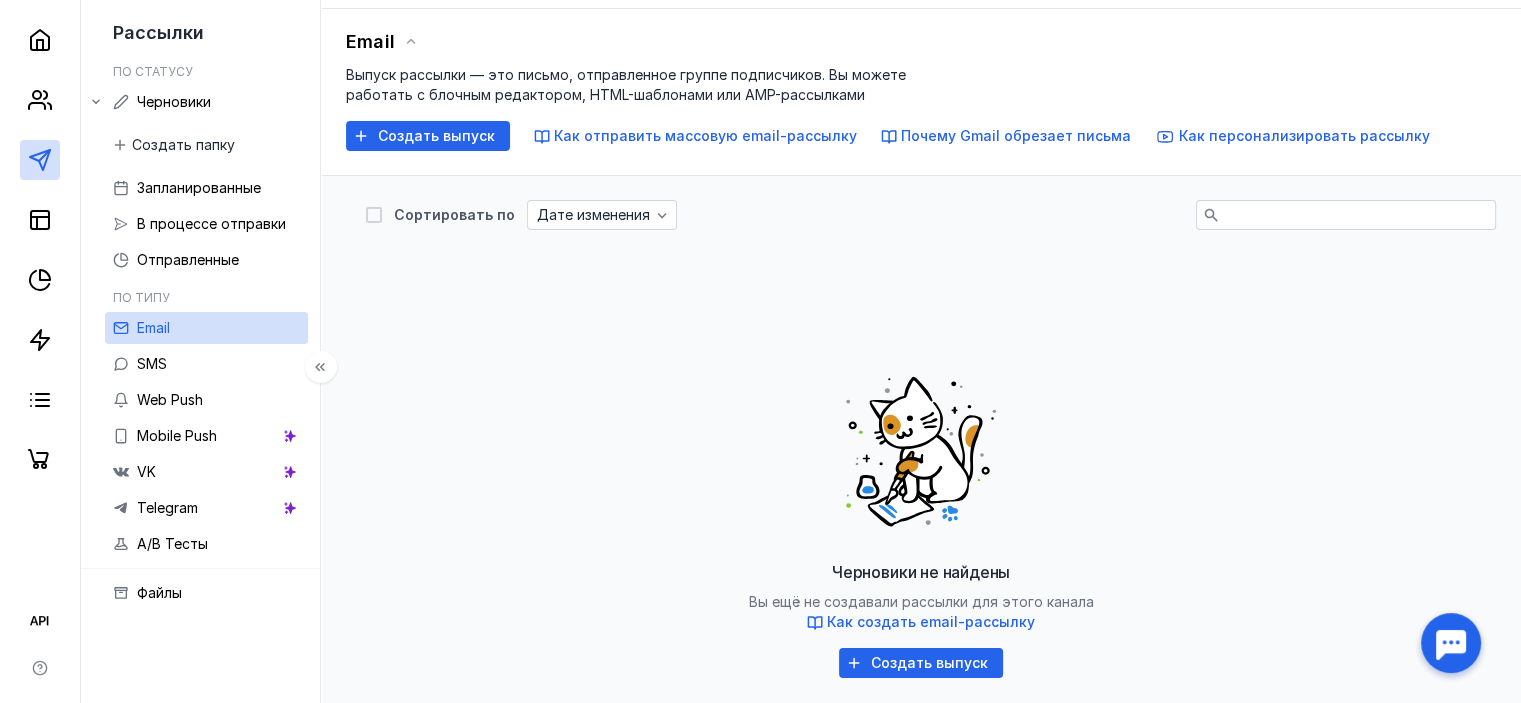 scroll, scrollTop: 0, scrollLeft: 0, axis: both 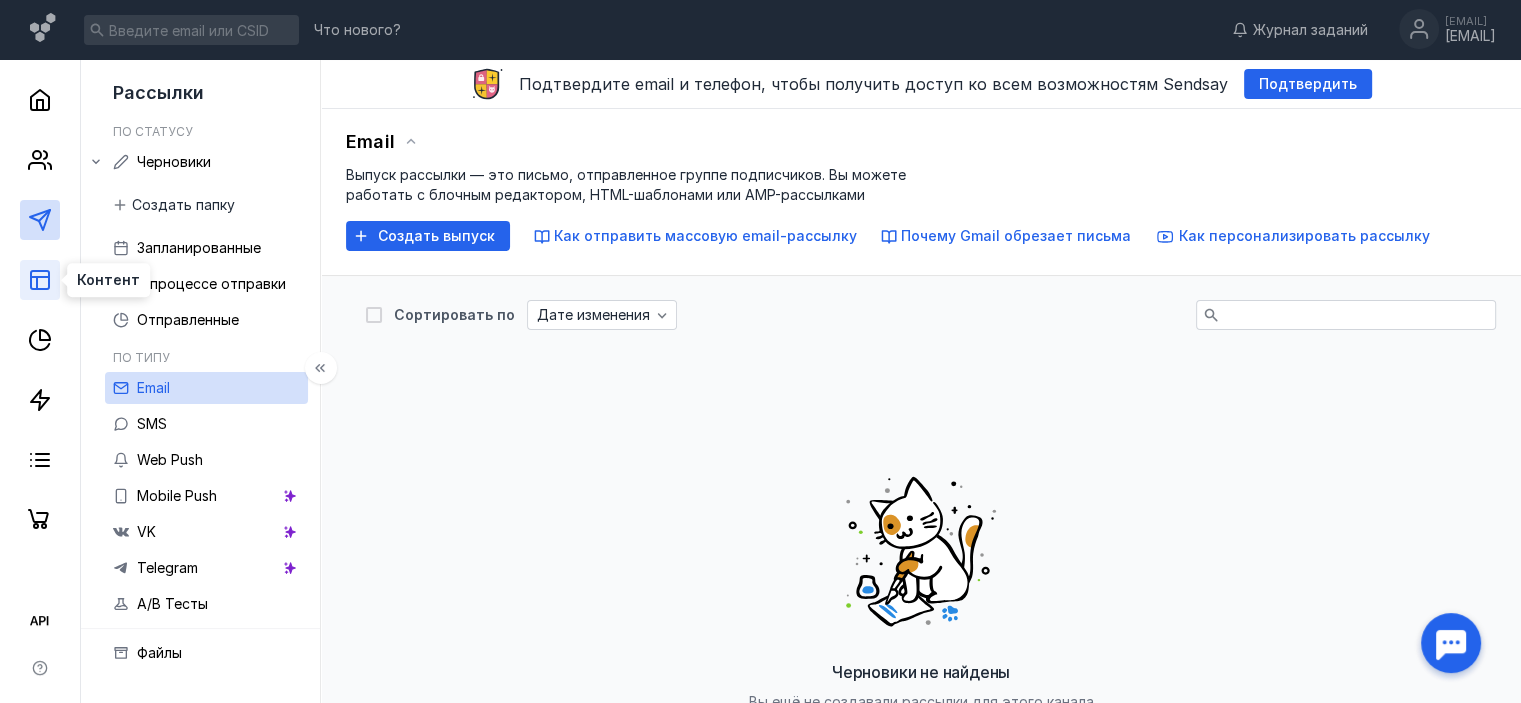 click 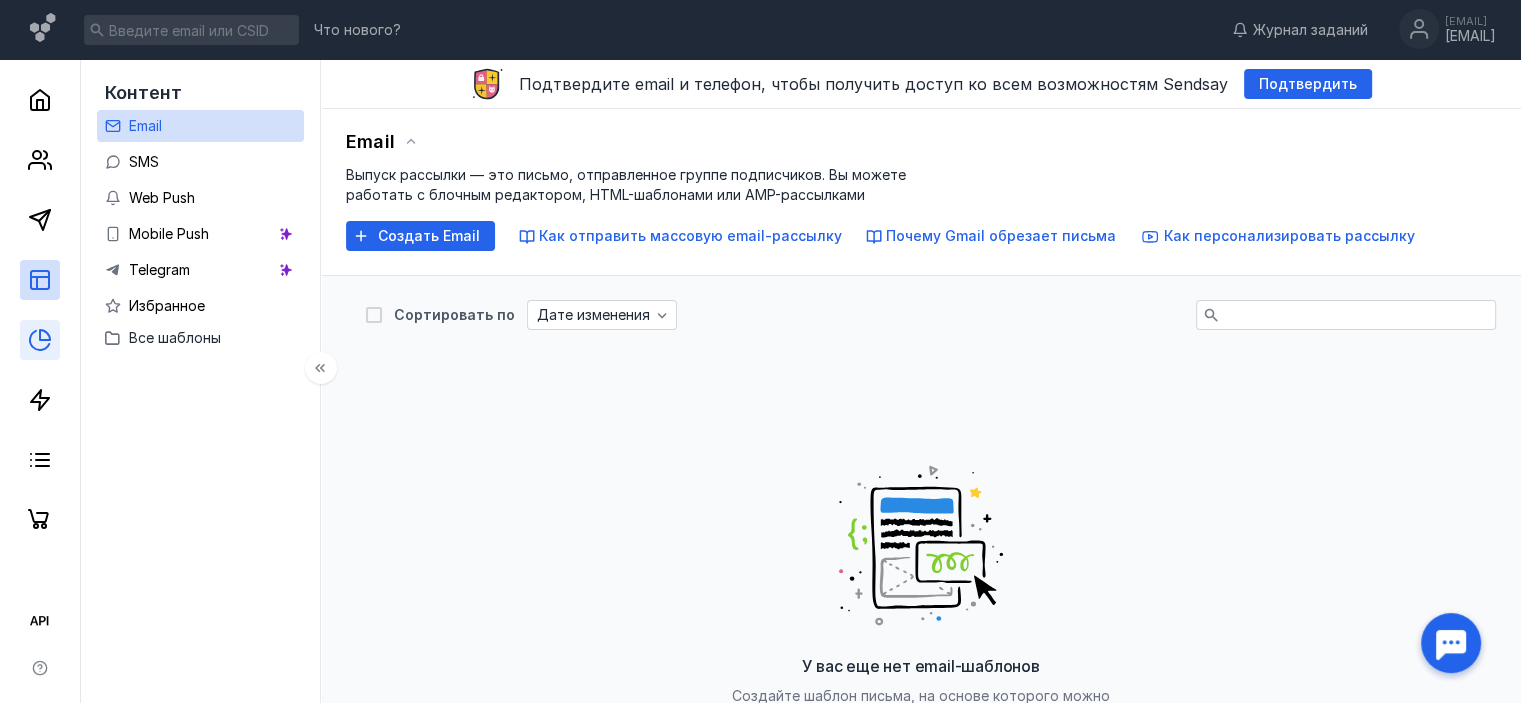 click at bounding box center [40, 340] 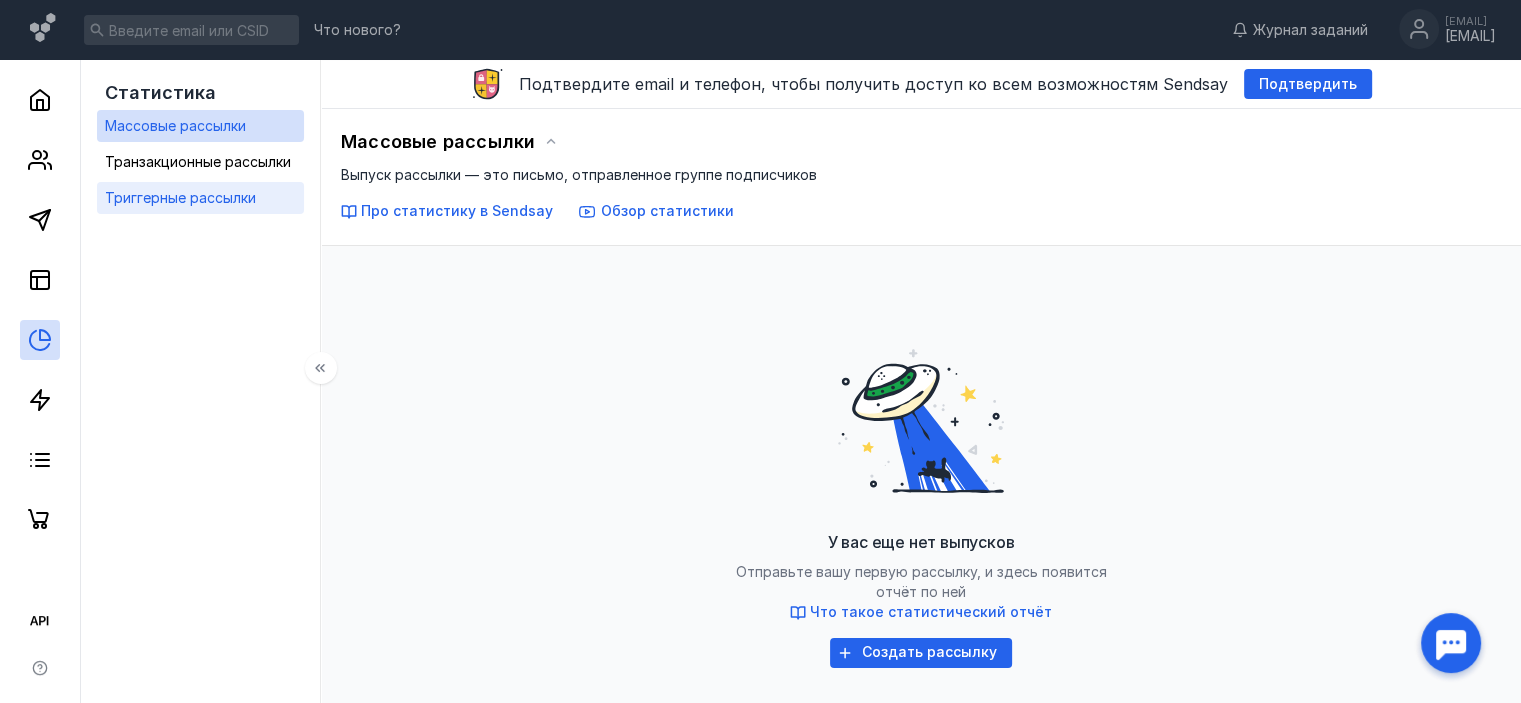 click on "Триггерные рассылки" at bounding box center (180, 197) 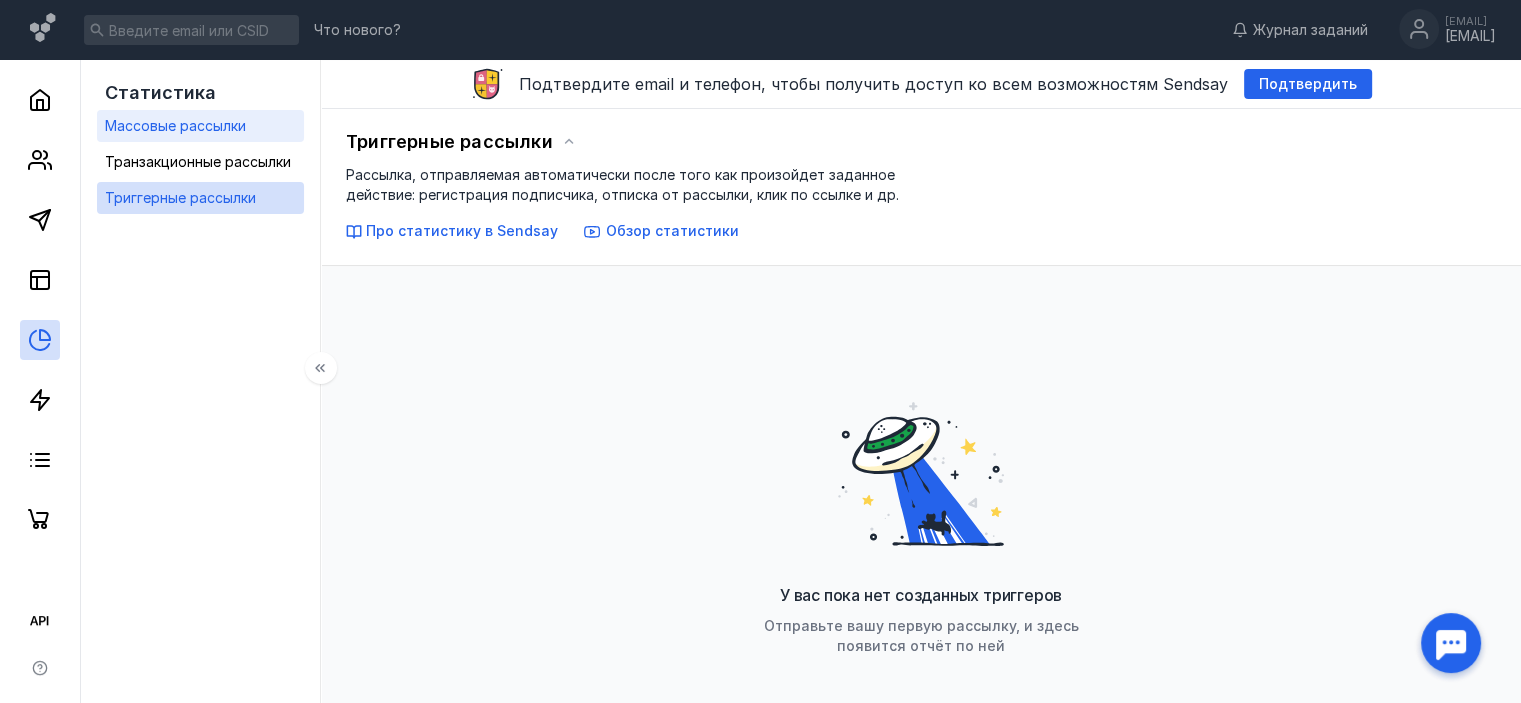 click on "Массовые рассылки" at bounding box center (175, 125) 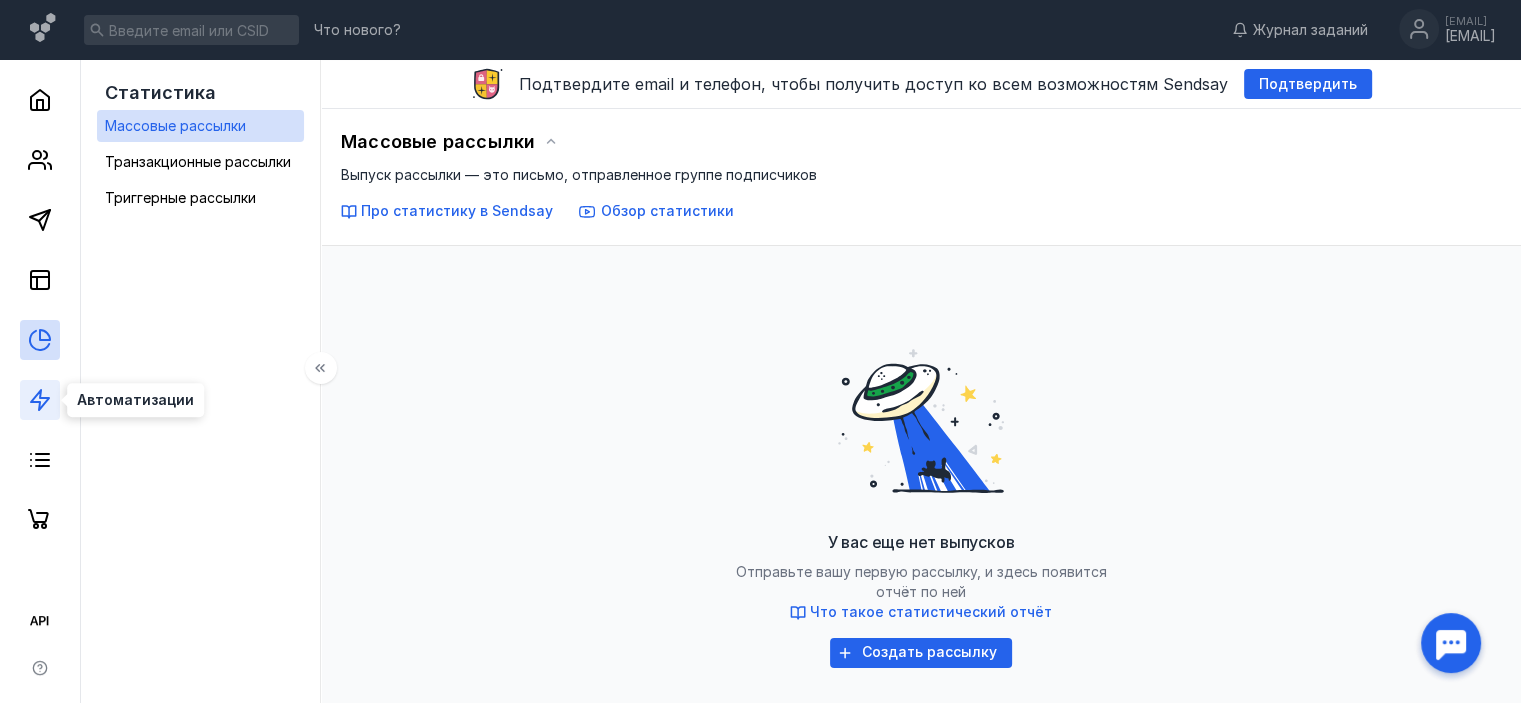 click 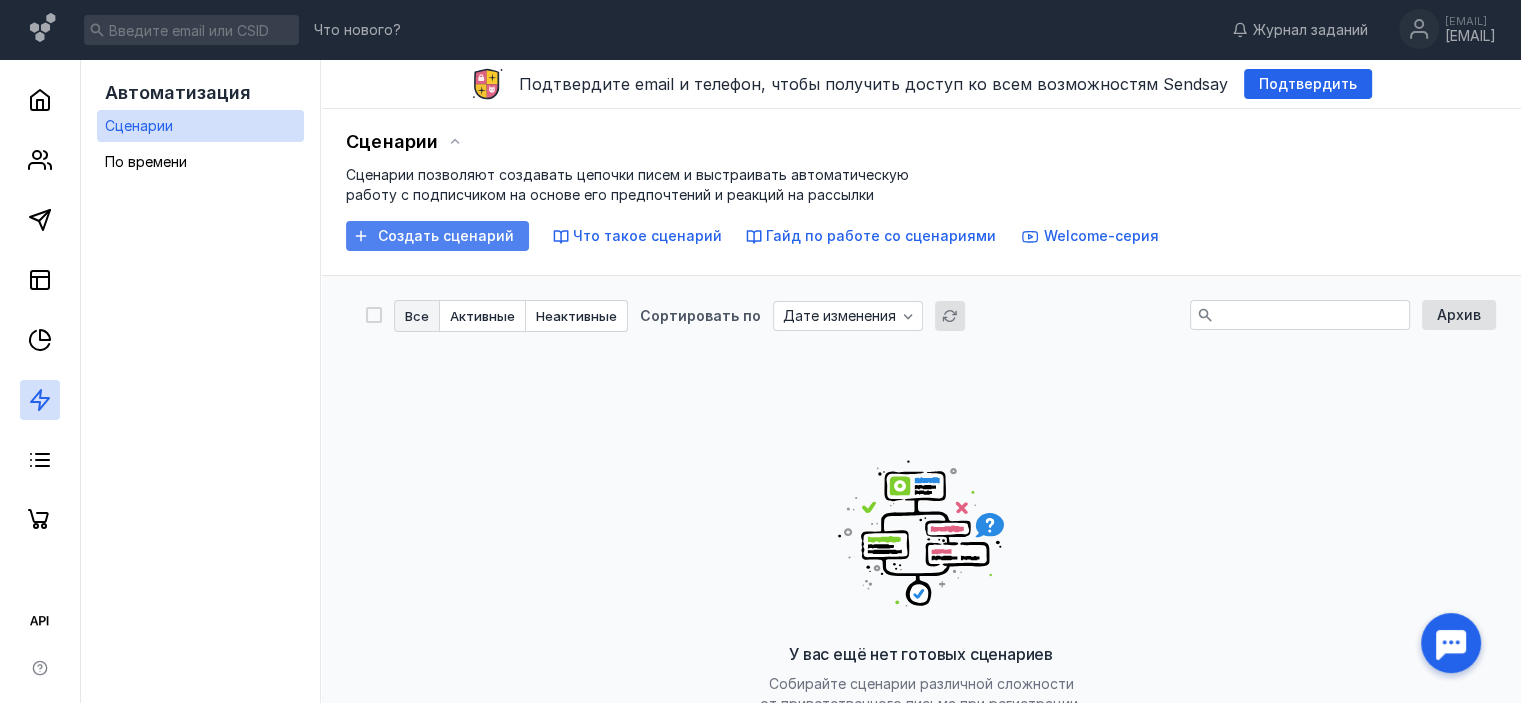 click on "Создать сценарий" at bounding box center (446, 236) 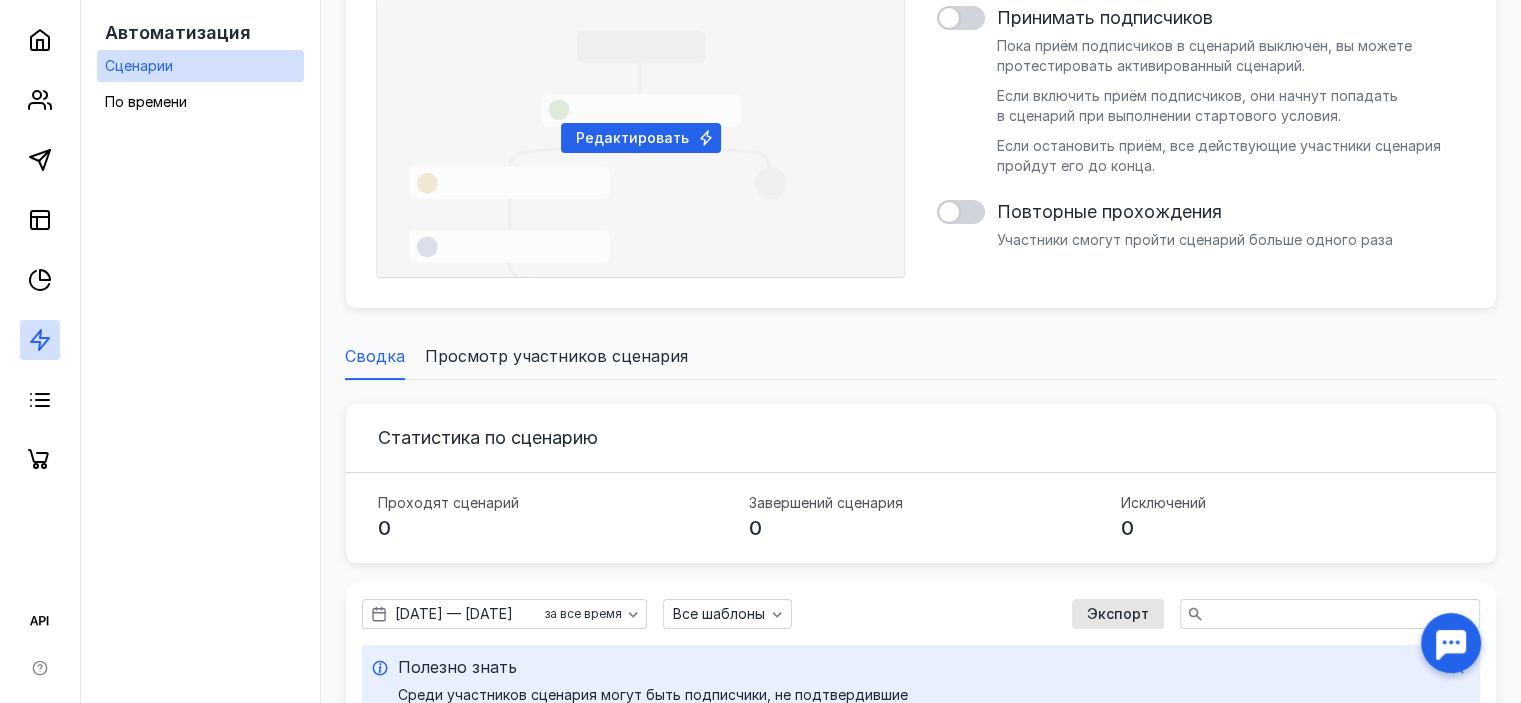 scroll, scrollTop: 100, scrollLeft: 0, axis: vertical 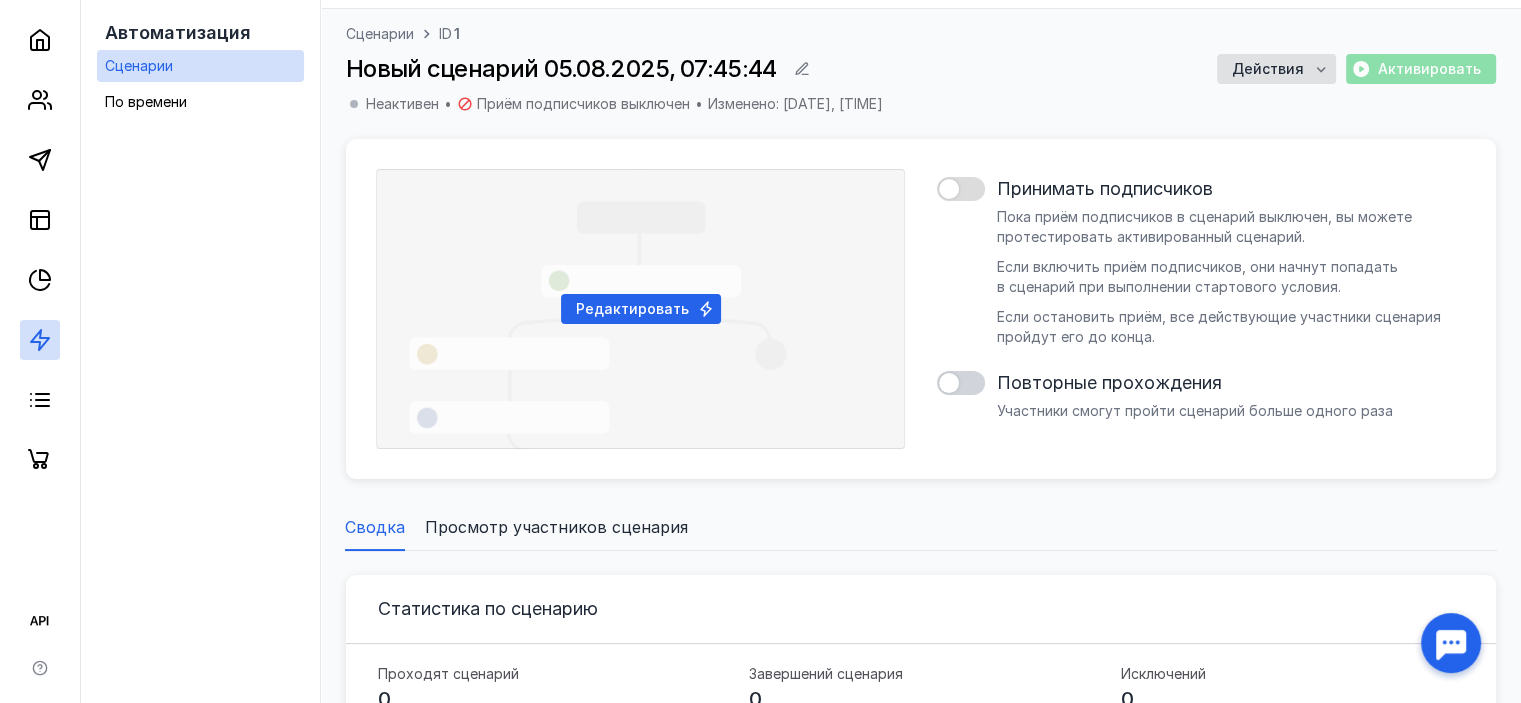 drag, startPoint x: 957, startPoint y: 190, endPoint x: 984, endPoint y: 190, distance: 27 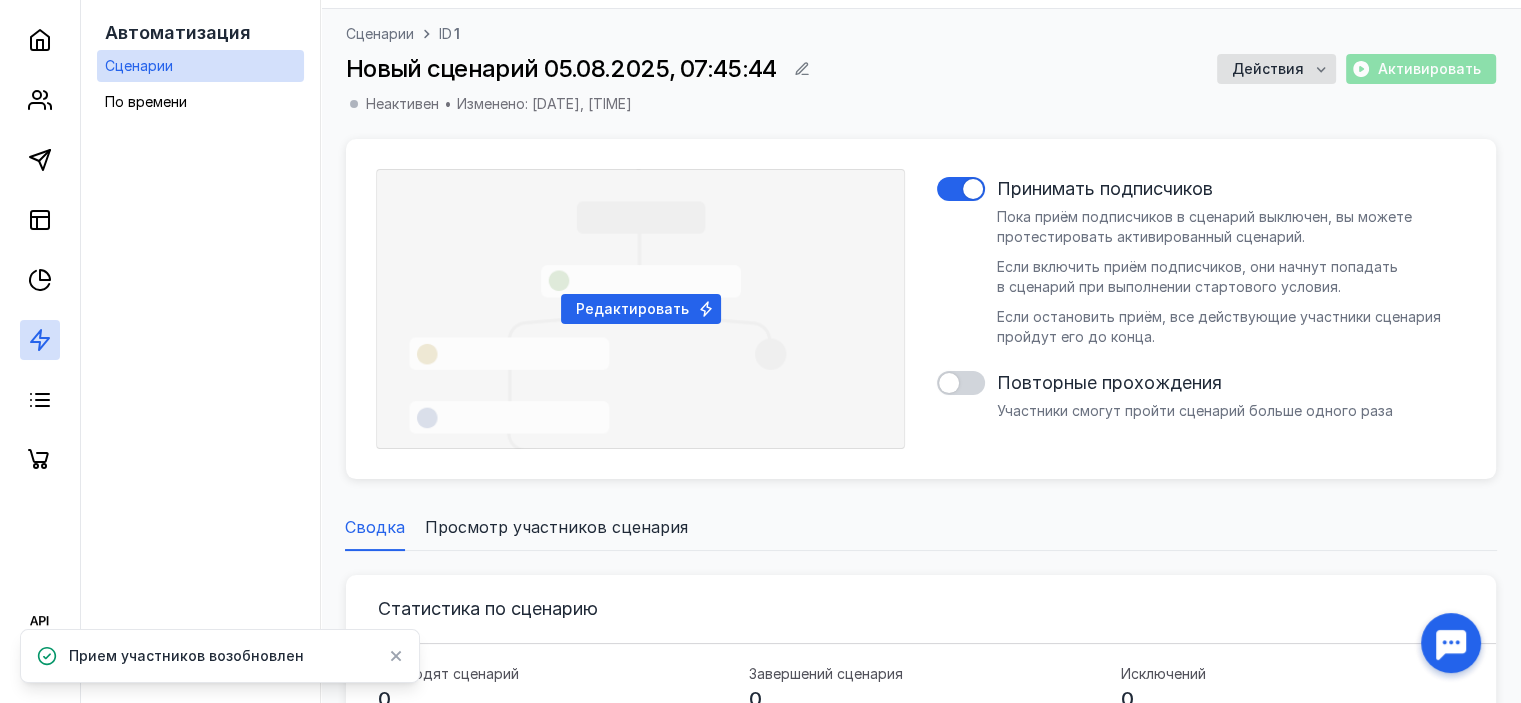 click at bounding box center (961, 189) 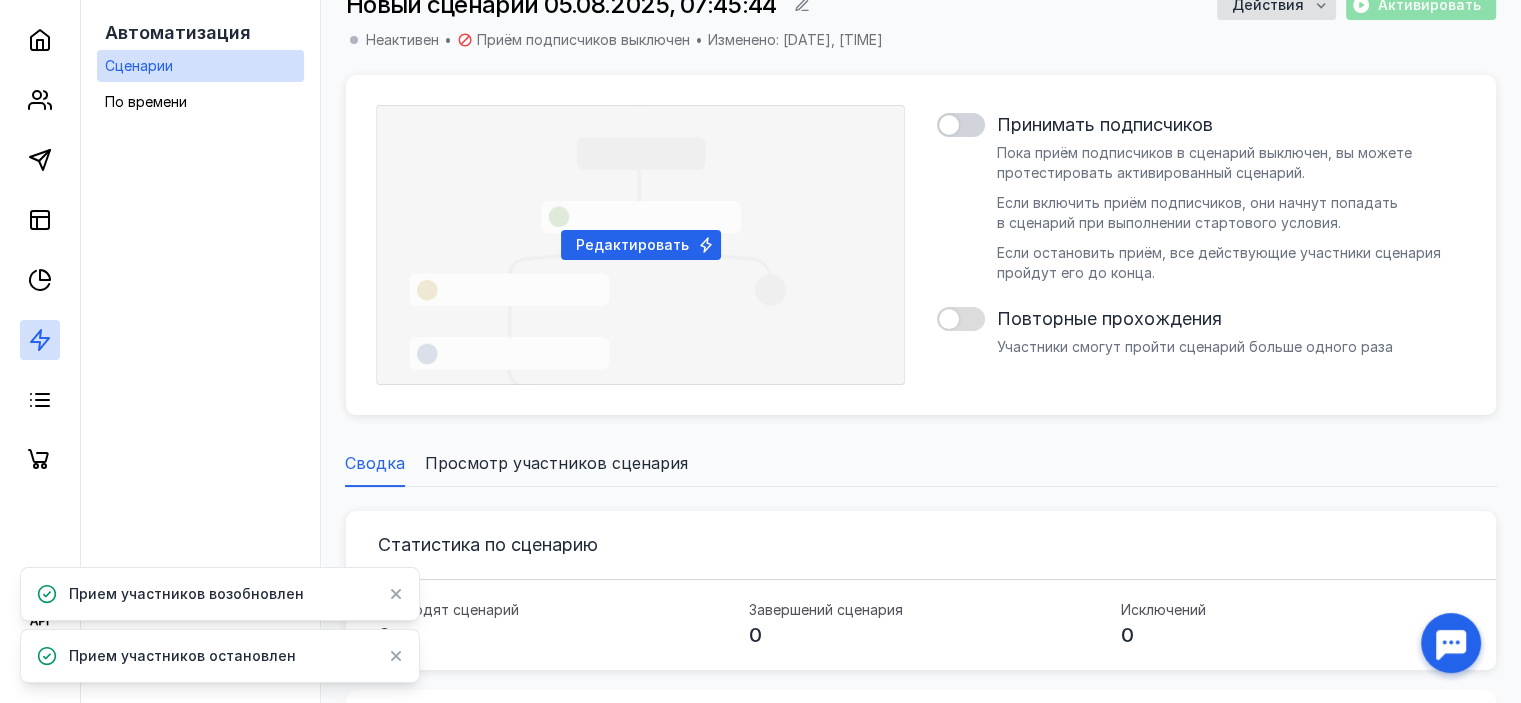 scroll, scrollTop: 200, scrollLeft: 0, axis: vertical 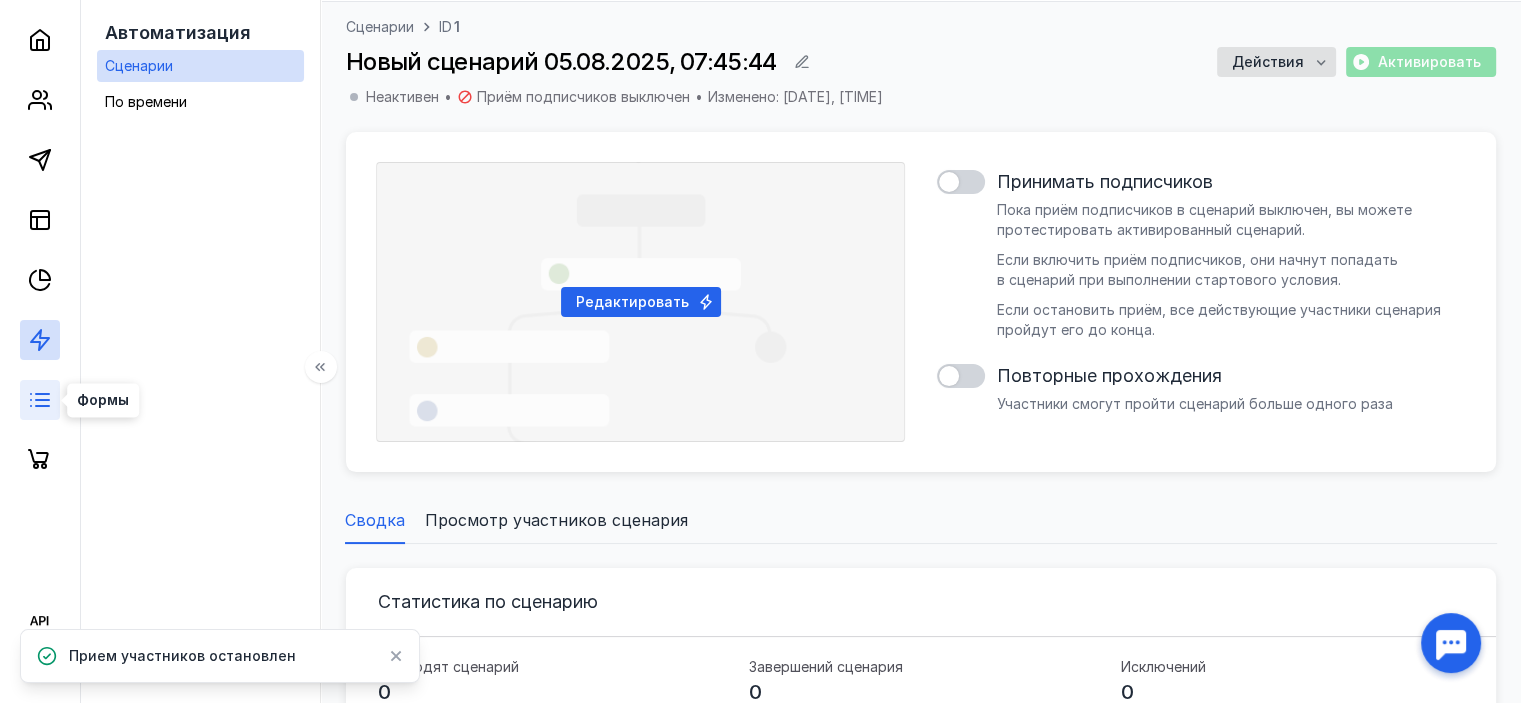 click 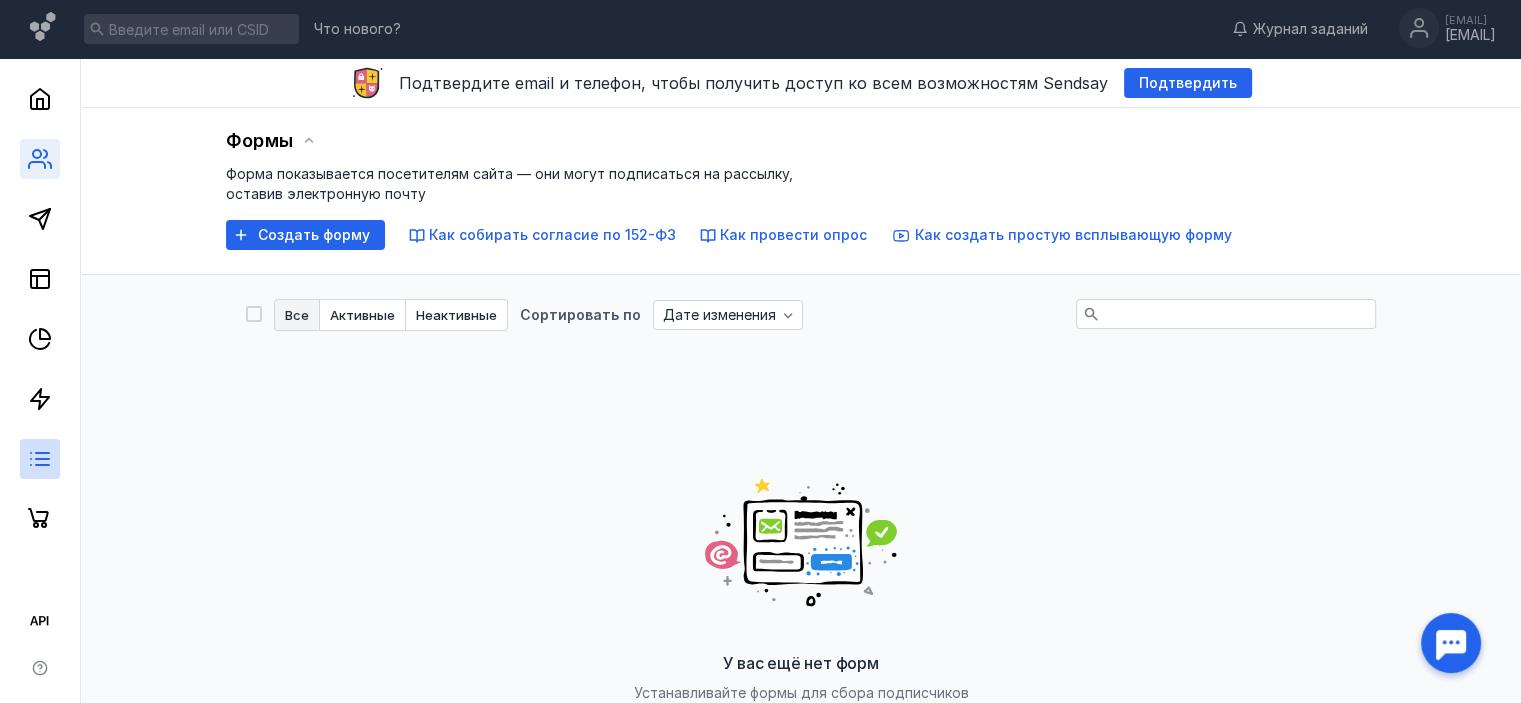 scroll, scrollTop: 0, scrollLeft: 0, axis: both 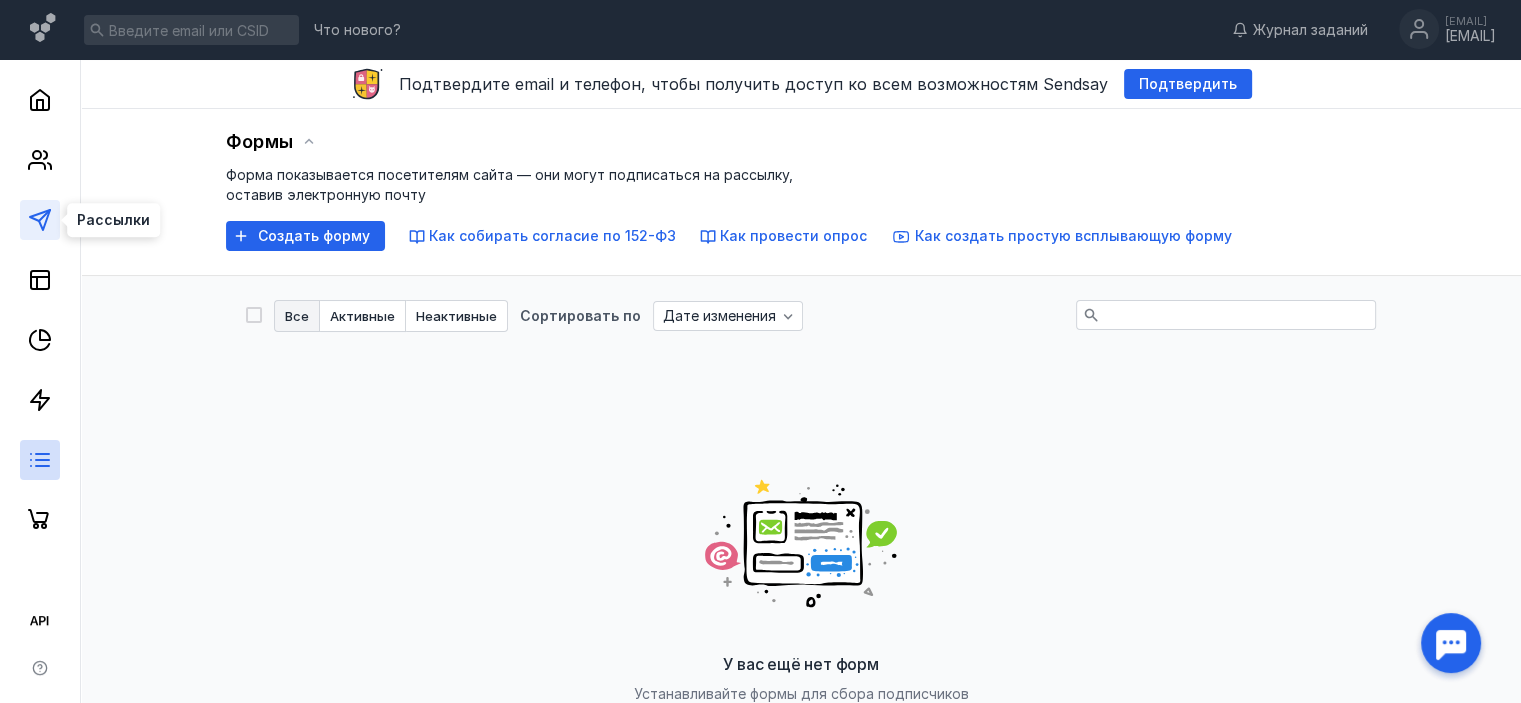 click 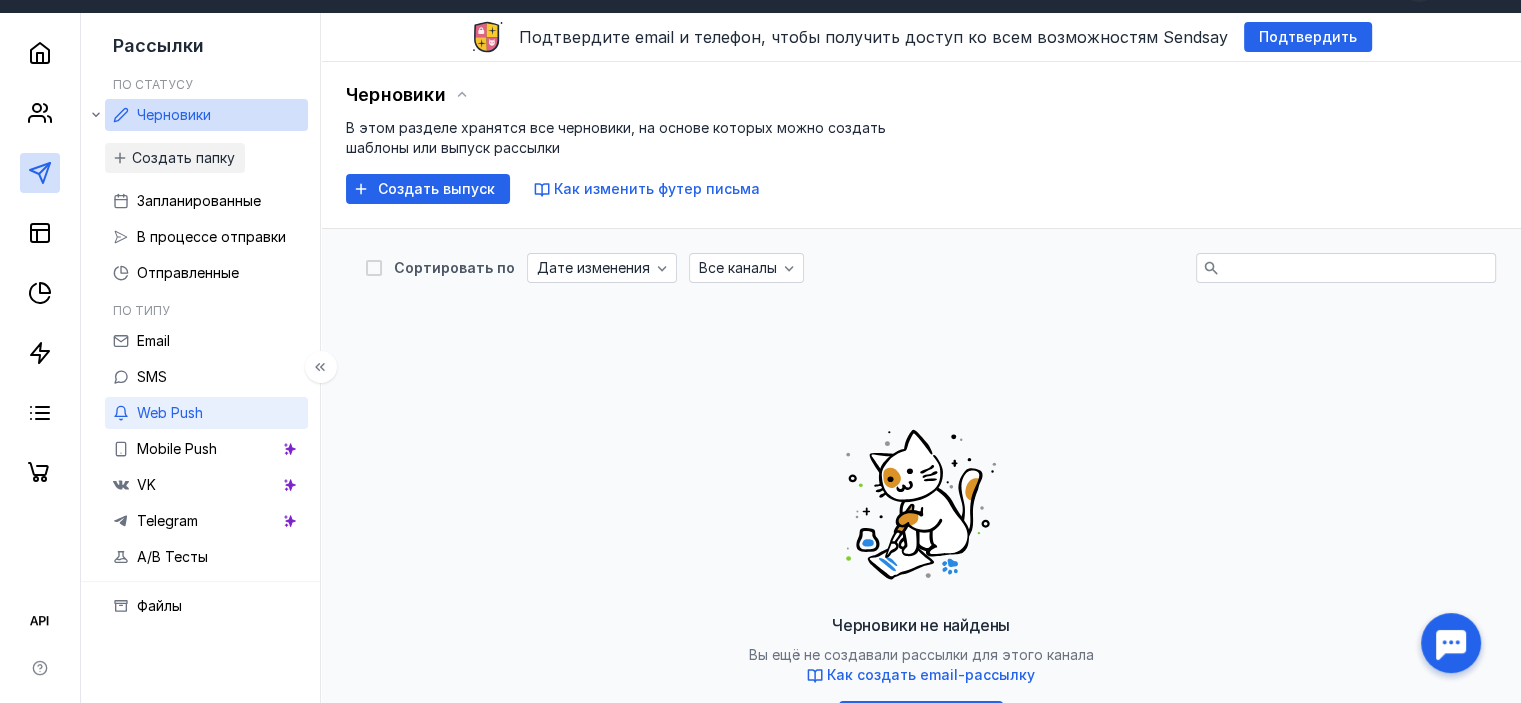 scroll, scrollTop: 0, scrollLeft: 0, axis: both 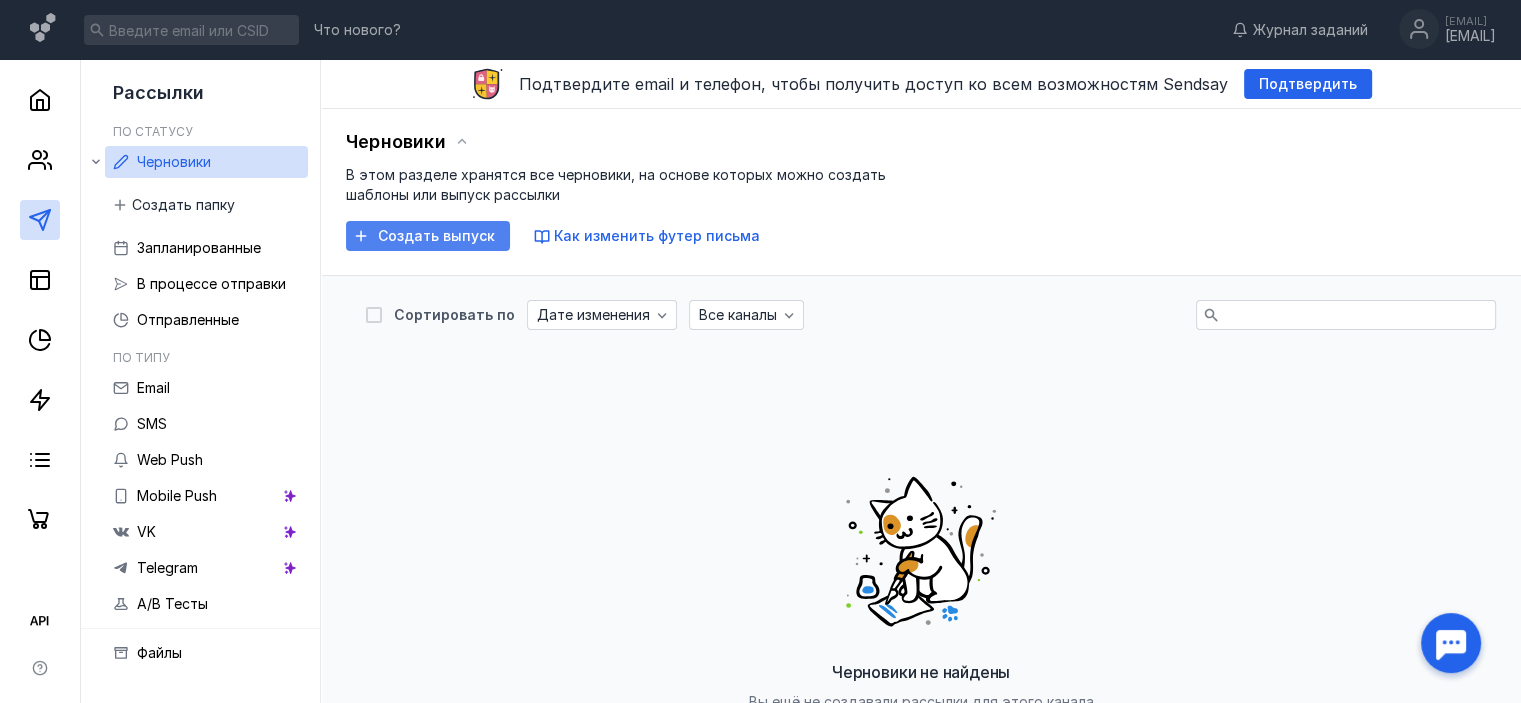 click on "Создать выпуск" at bounding box center (436, 236) 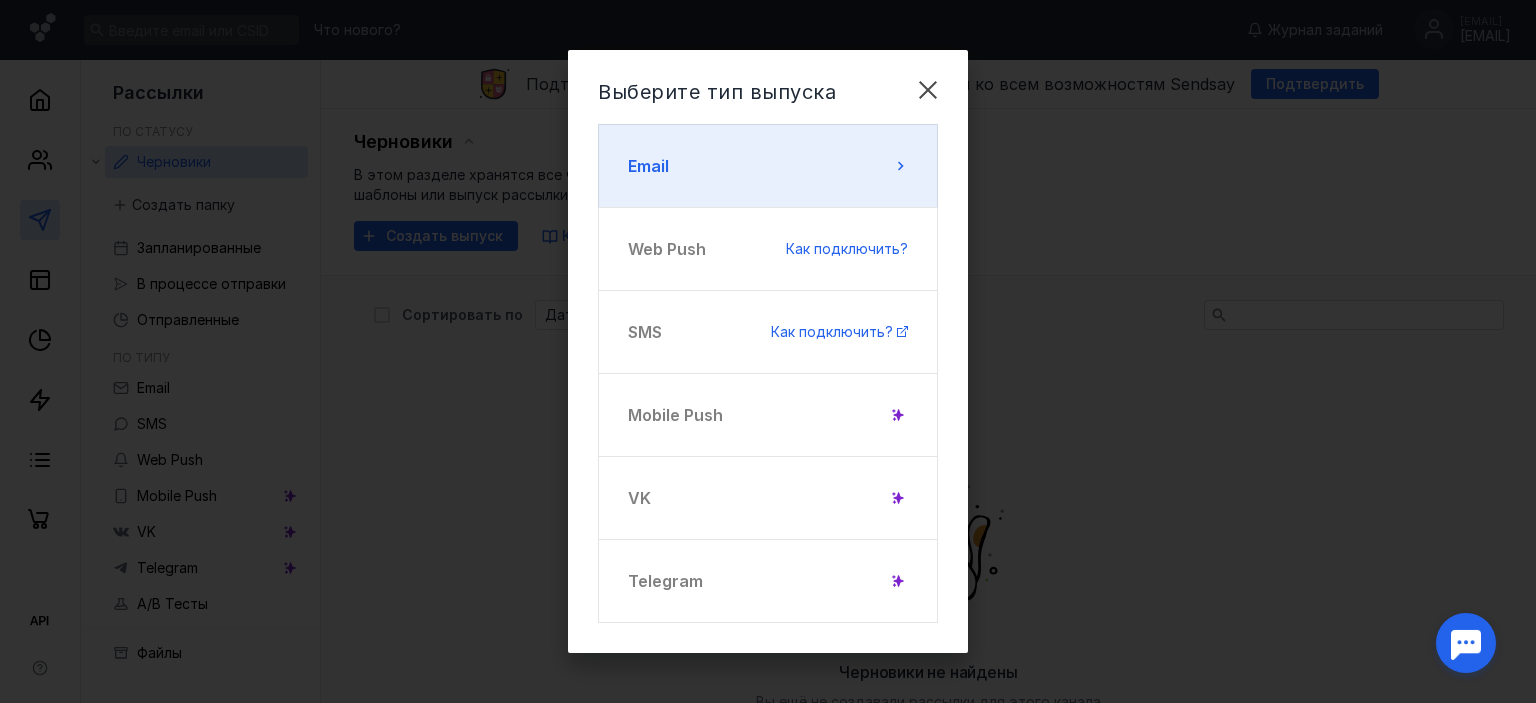 click on "Email" at bounding box center [768, 166] 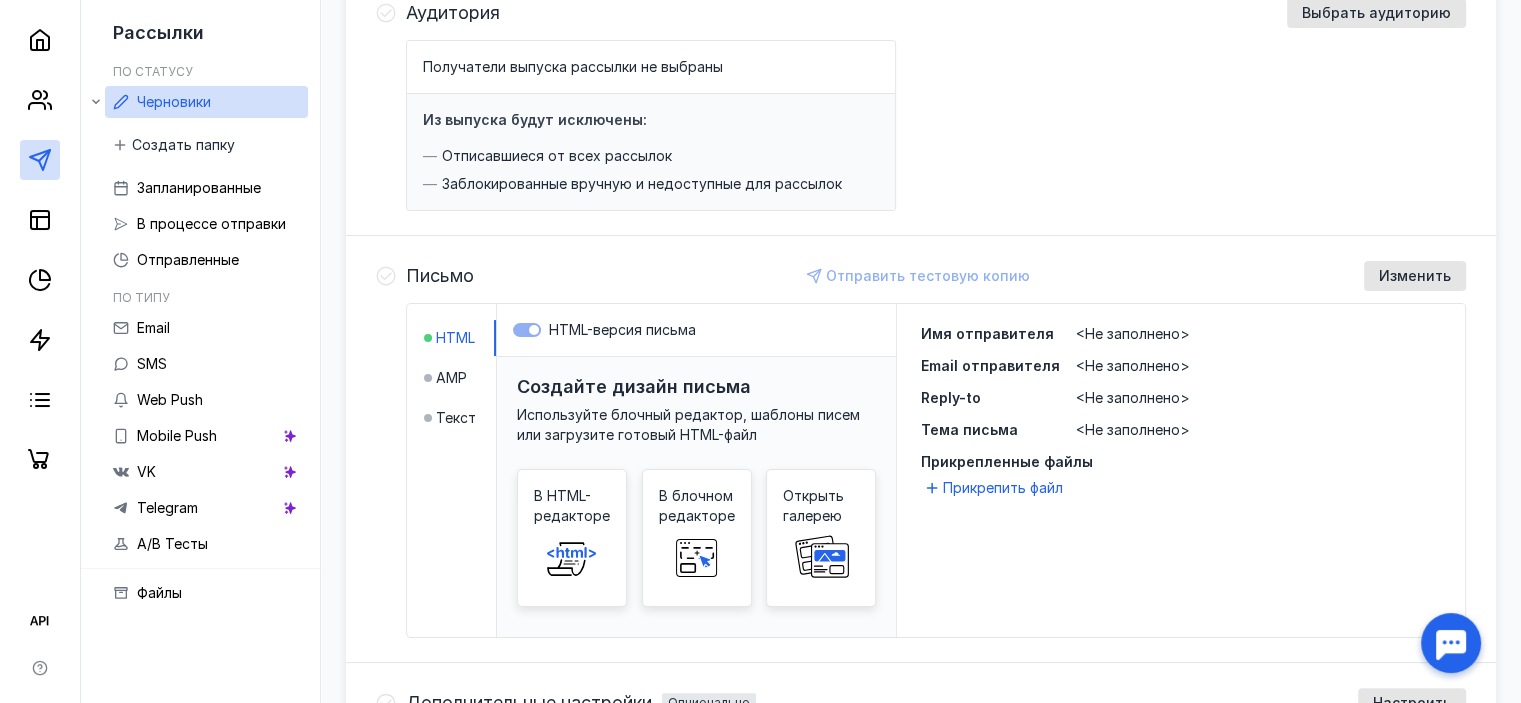 scroll, scrollTop: 300, scrollLeft: 0, axis: vertical 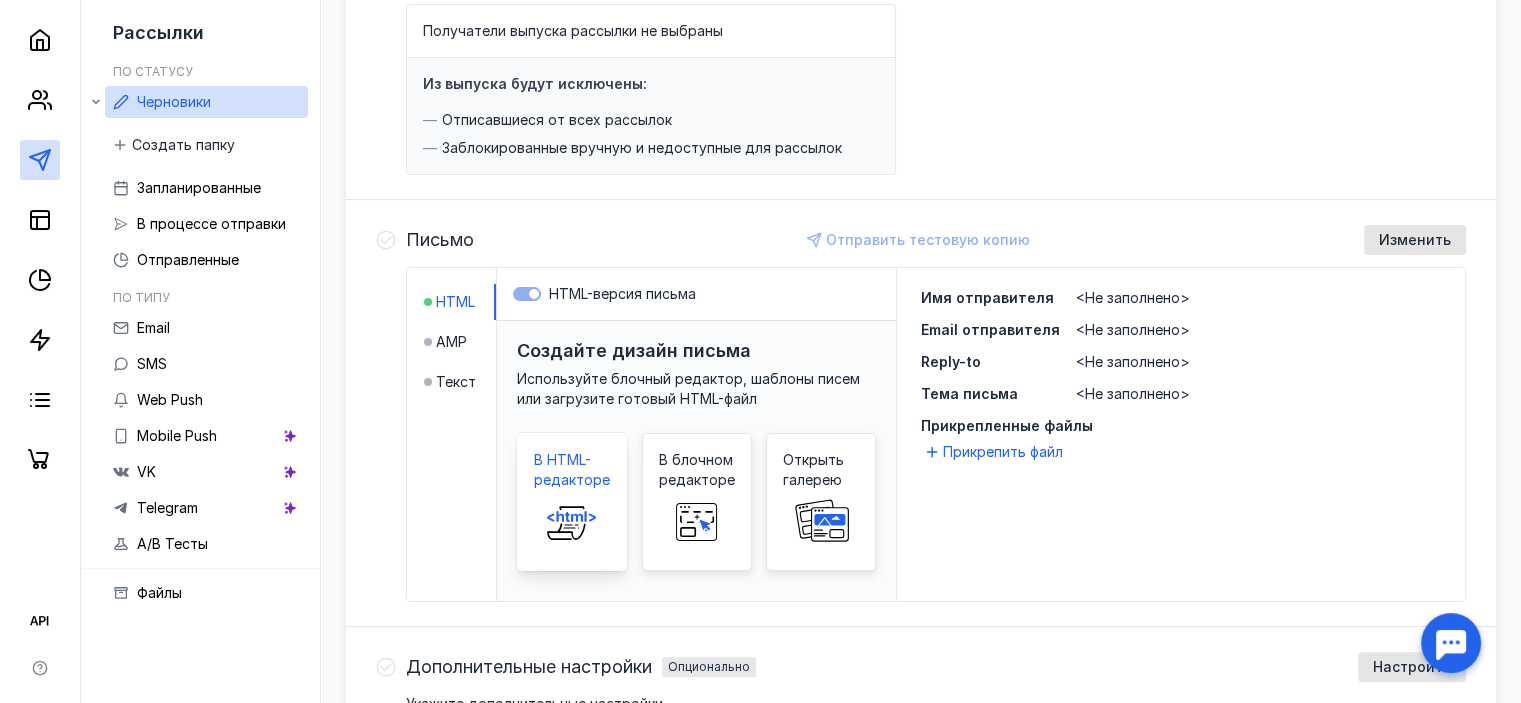 click on "В HTML-редакторе" at bounding box center [572, 470] 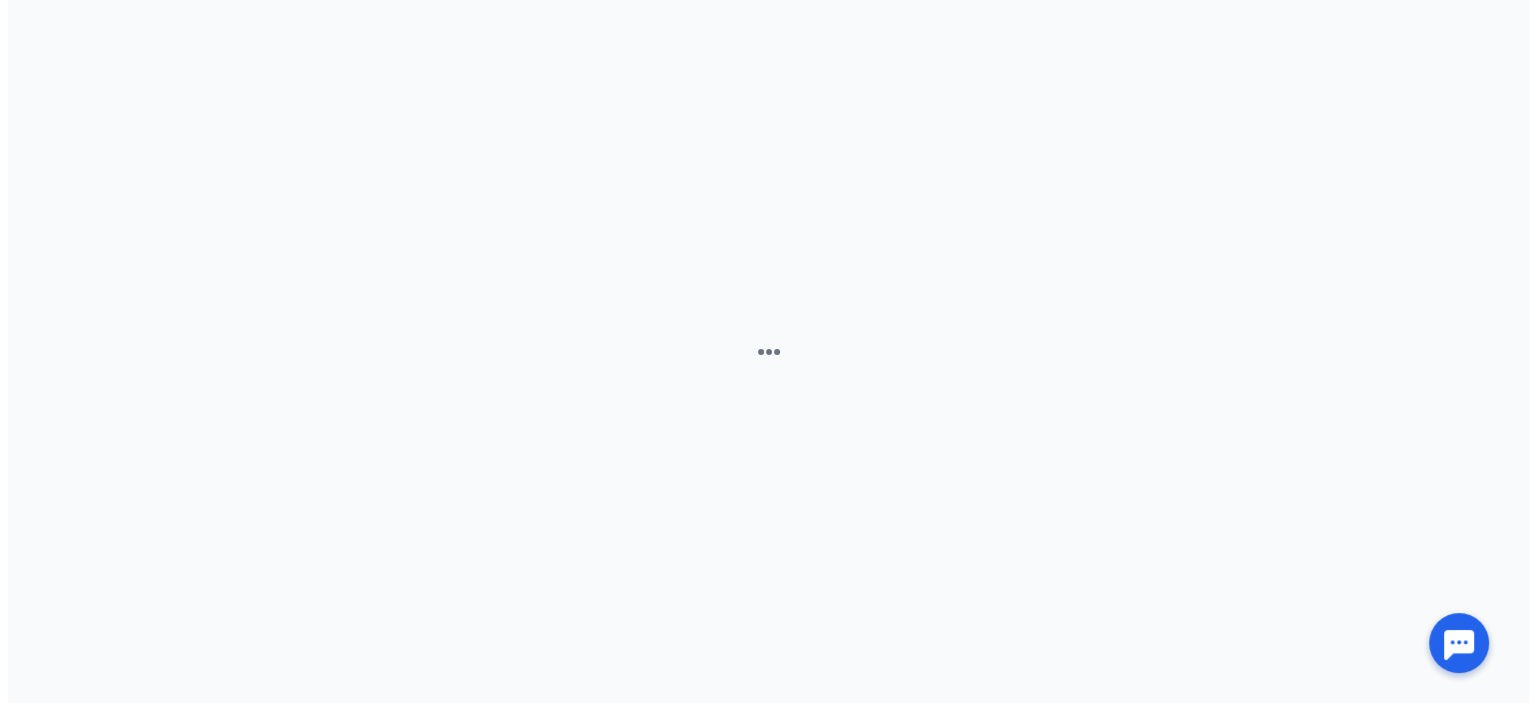 scroll, scrollTop: 0, scrollLeft: 0, axis: both 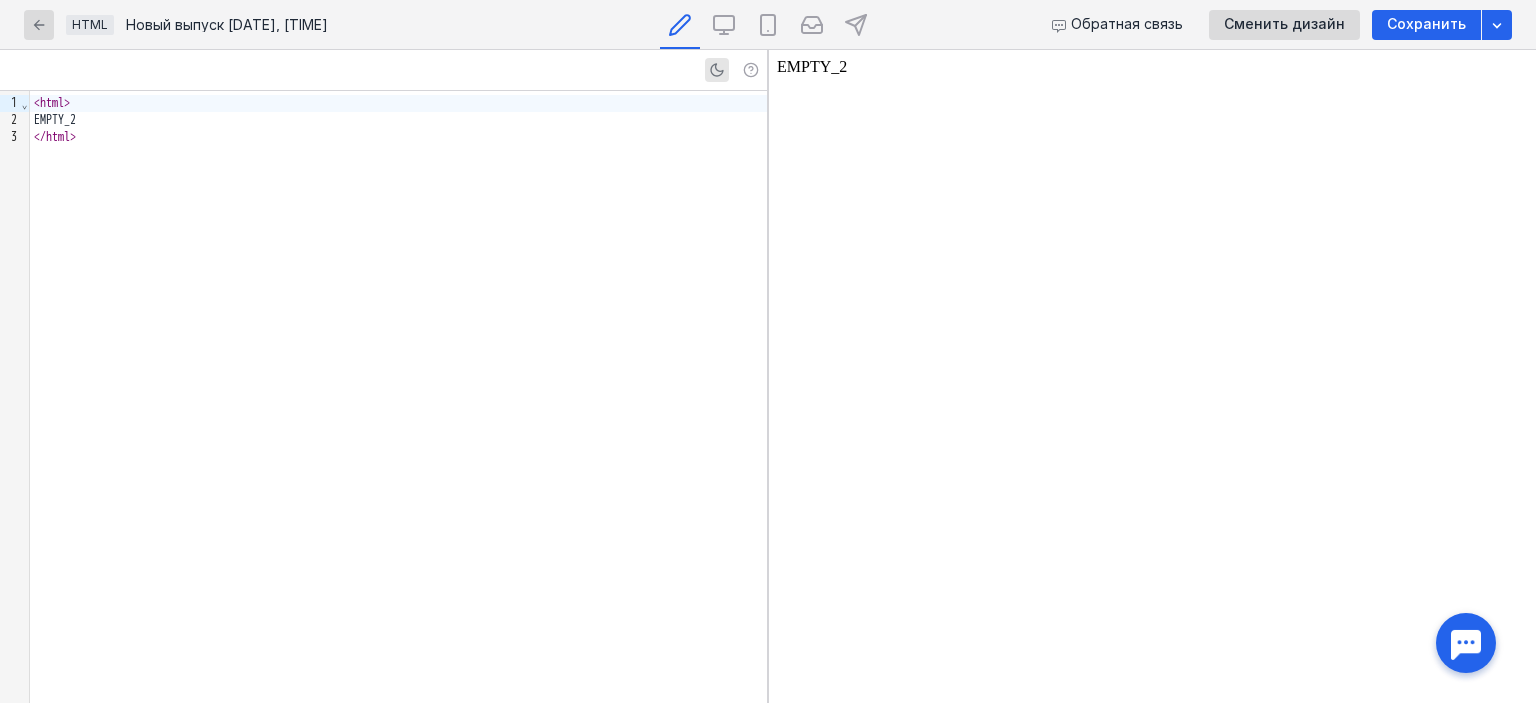 click on "</ html >" at bounding box center (398, 137) 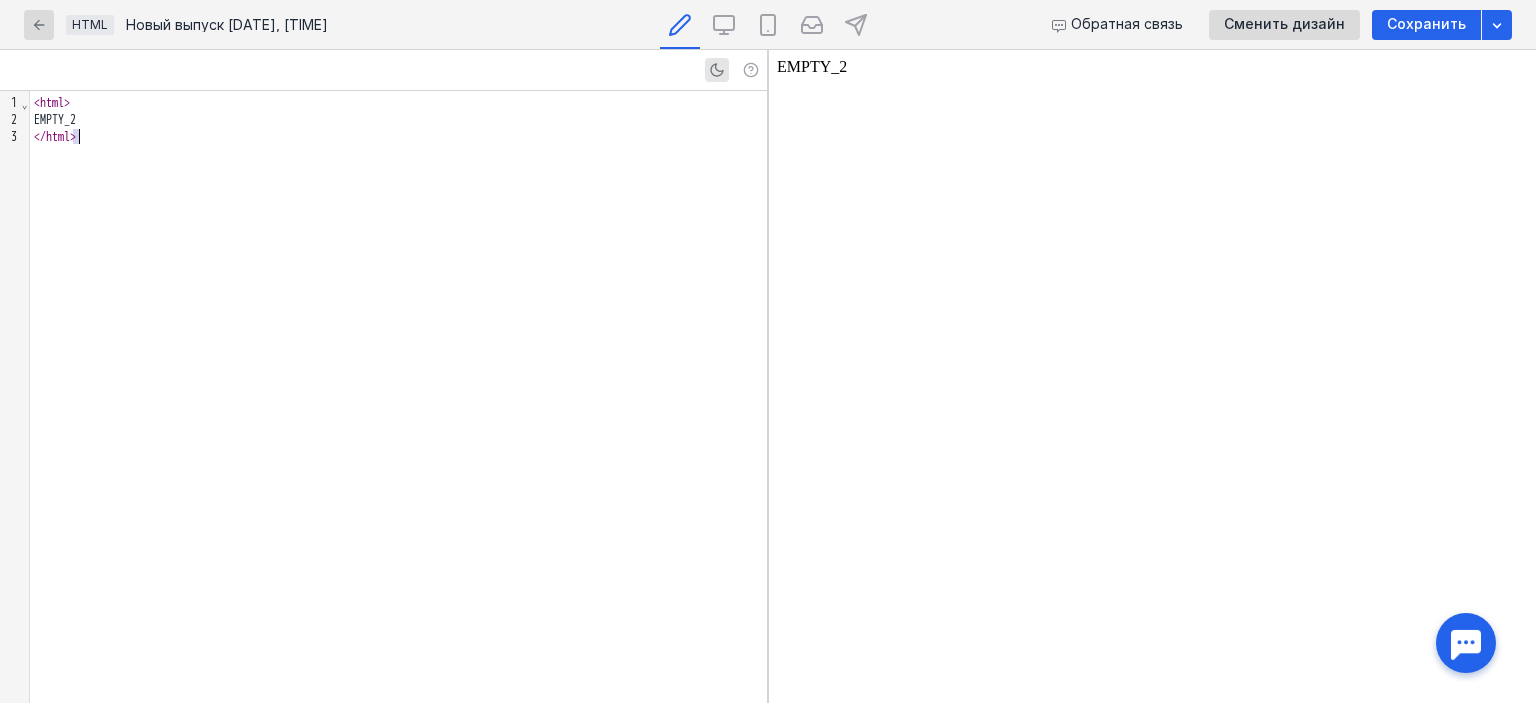 click on "</ html >" at bounding box center [398, 137] 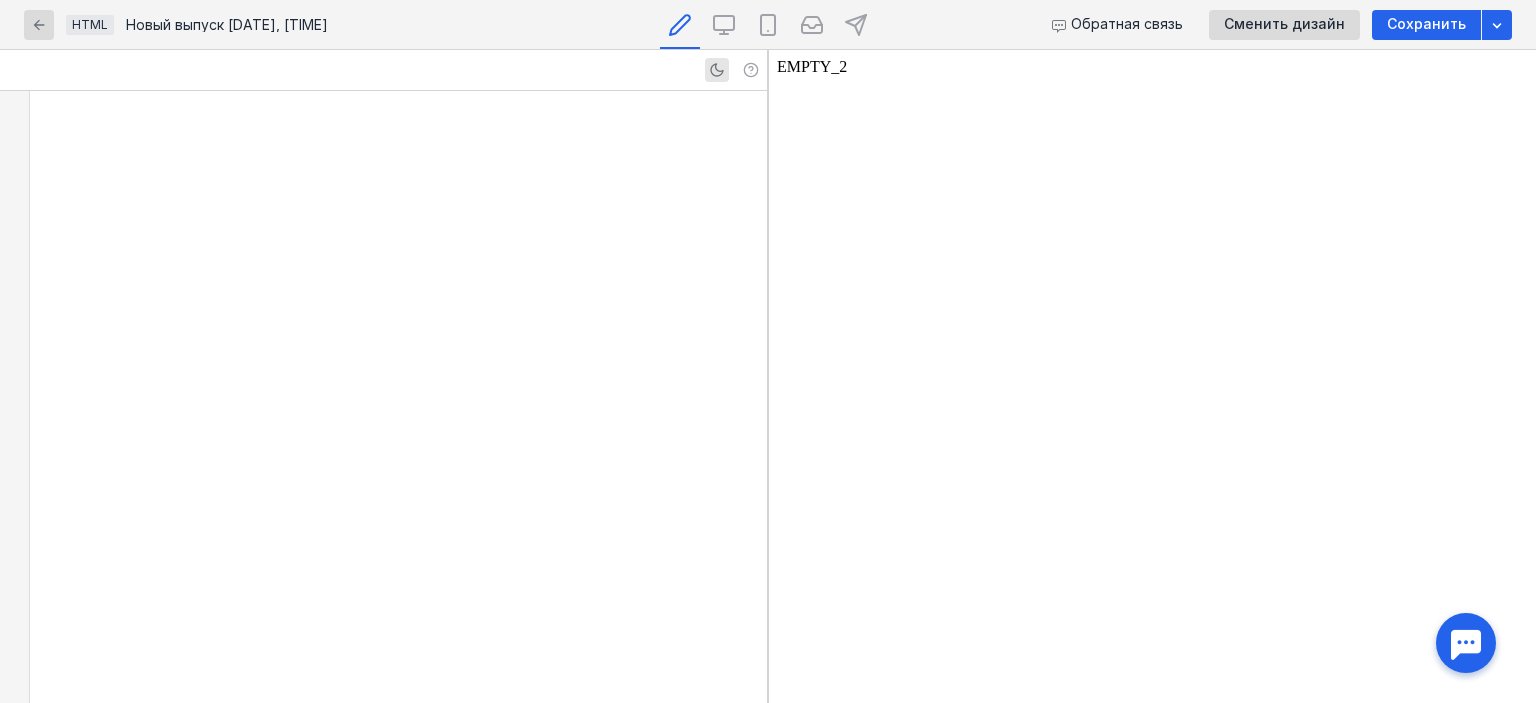 scroll, scrollTop: 3343, scrollLeft: 0, axis: vertical 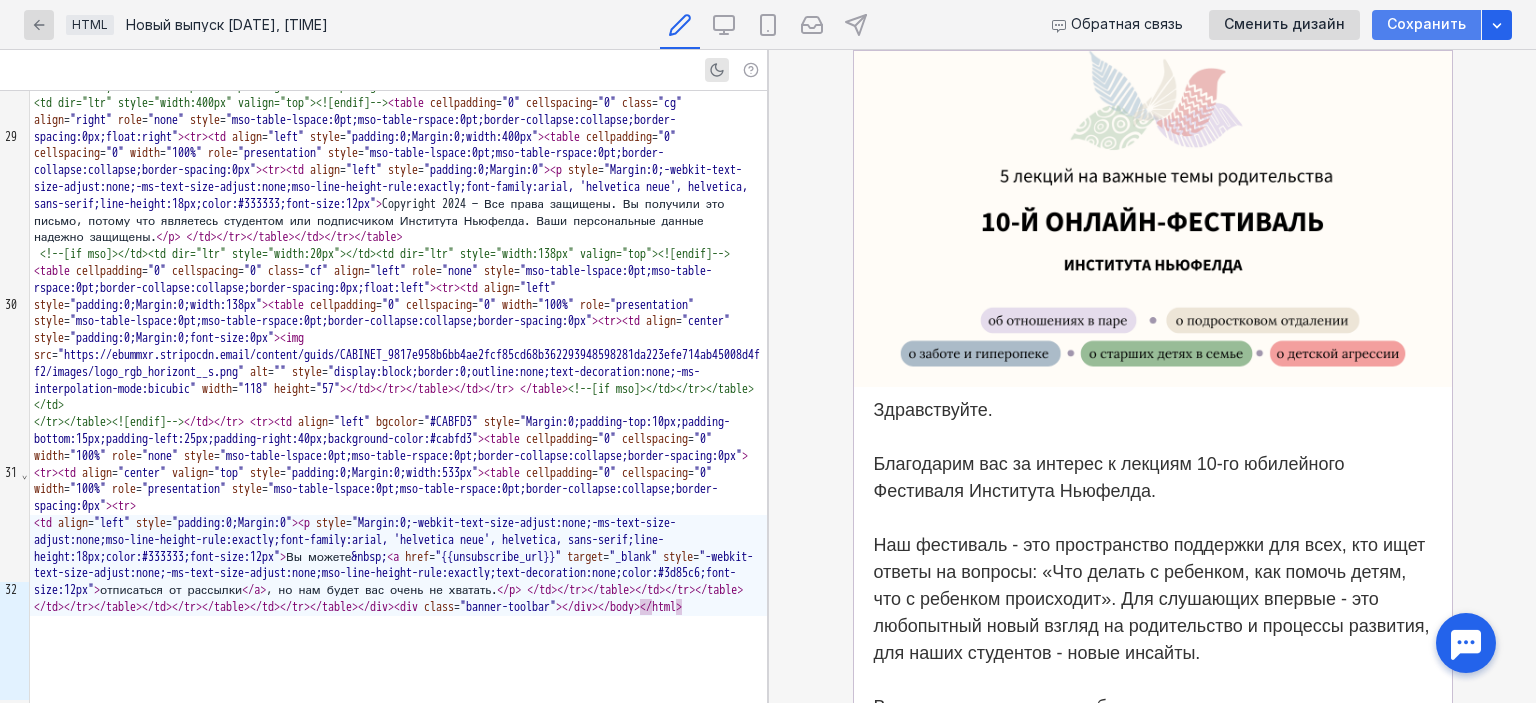click on "Сохранить" at bounding box center [1426, 24] 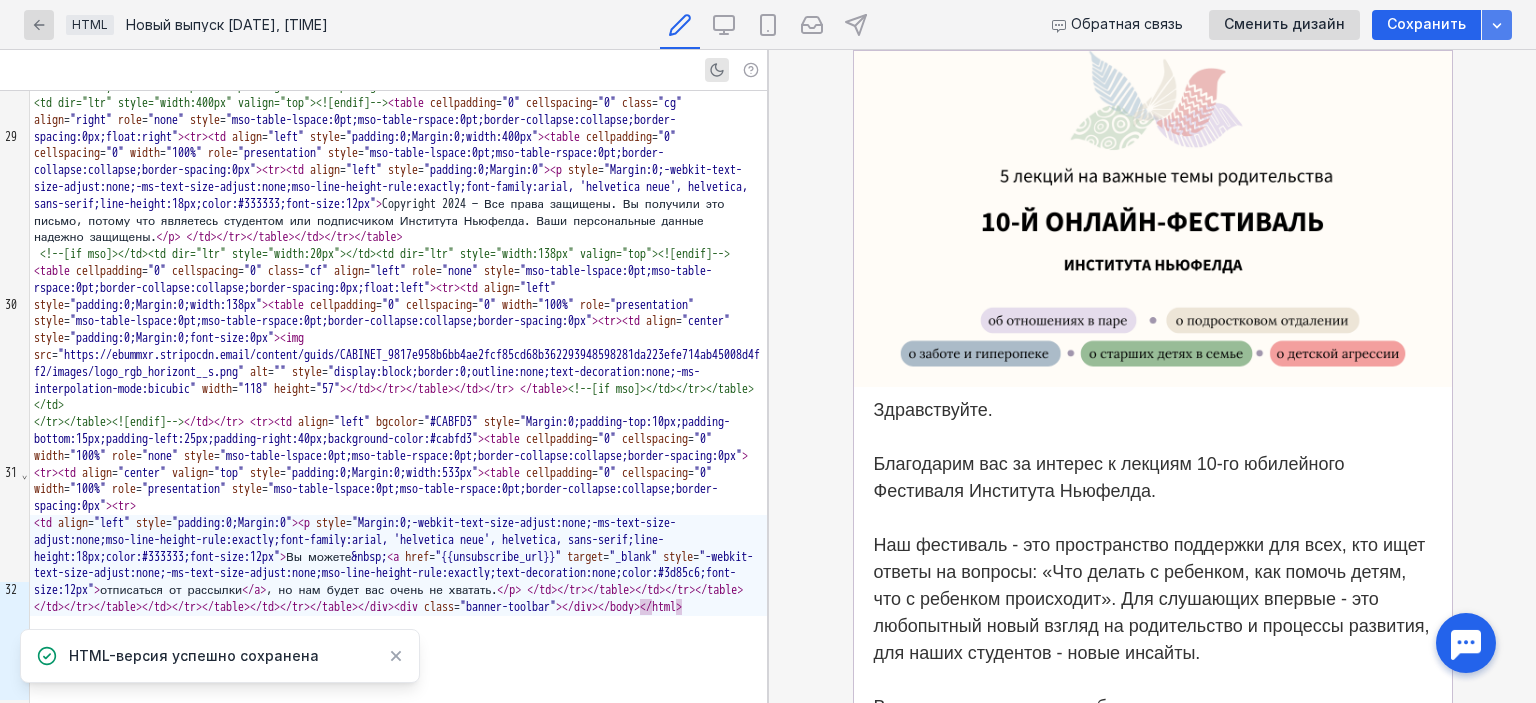 click 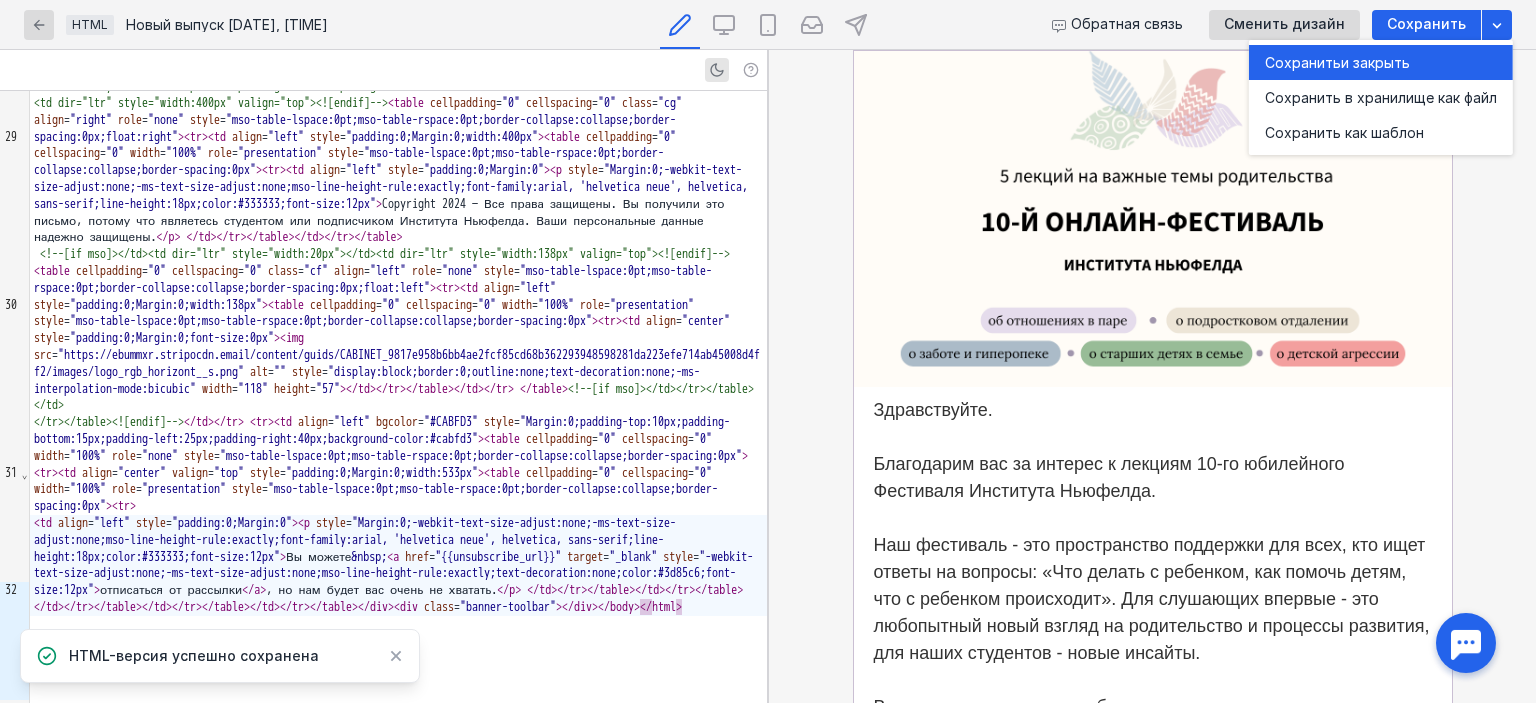 click on "и закрыть" at bounding box center [1375, 63] 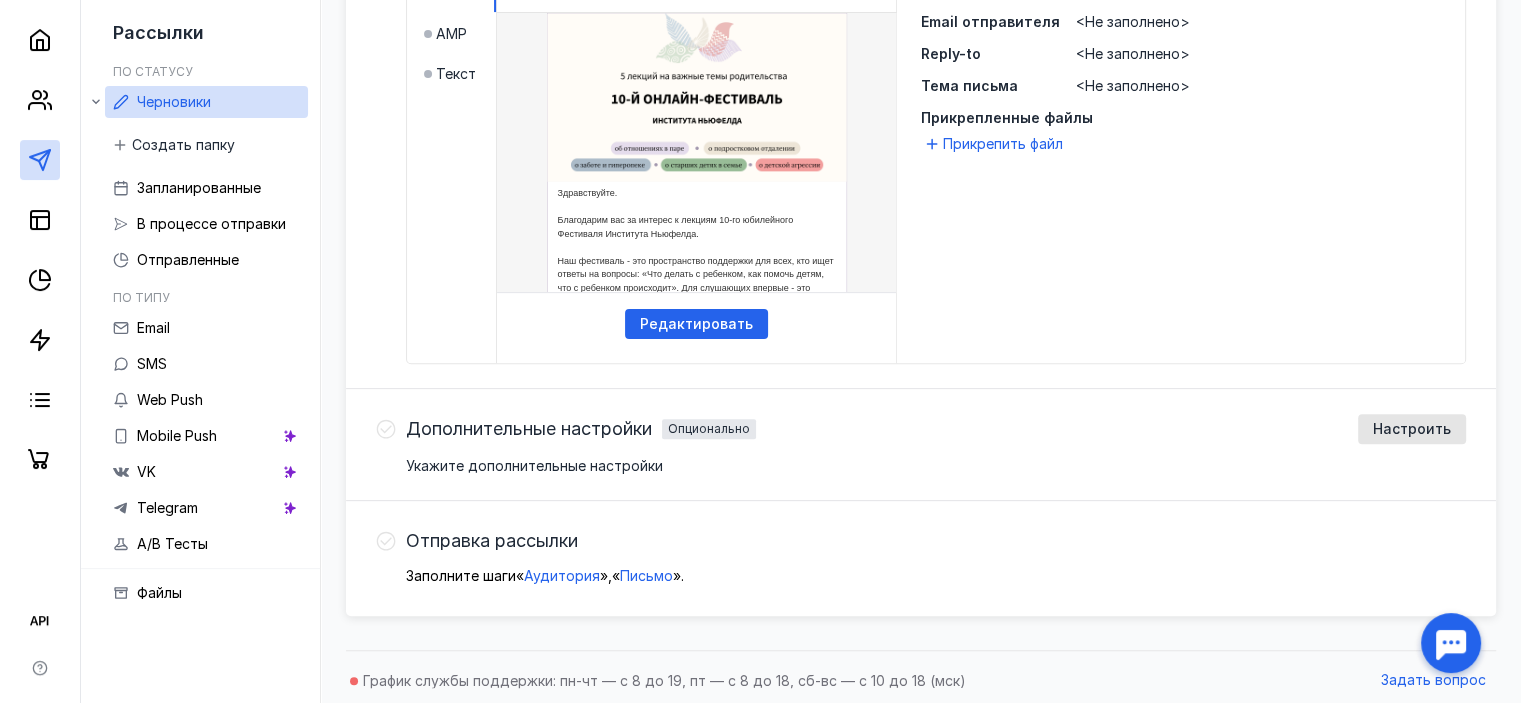 scroll, scrollTop: 612, scrollLeft: 0, axis: vertical 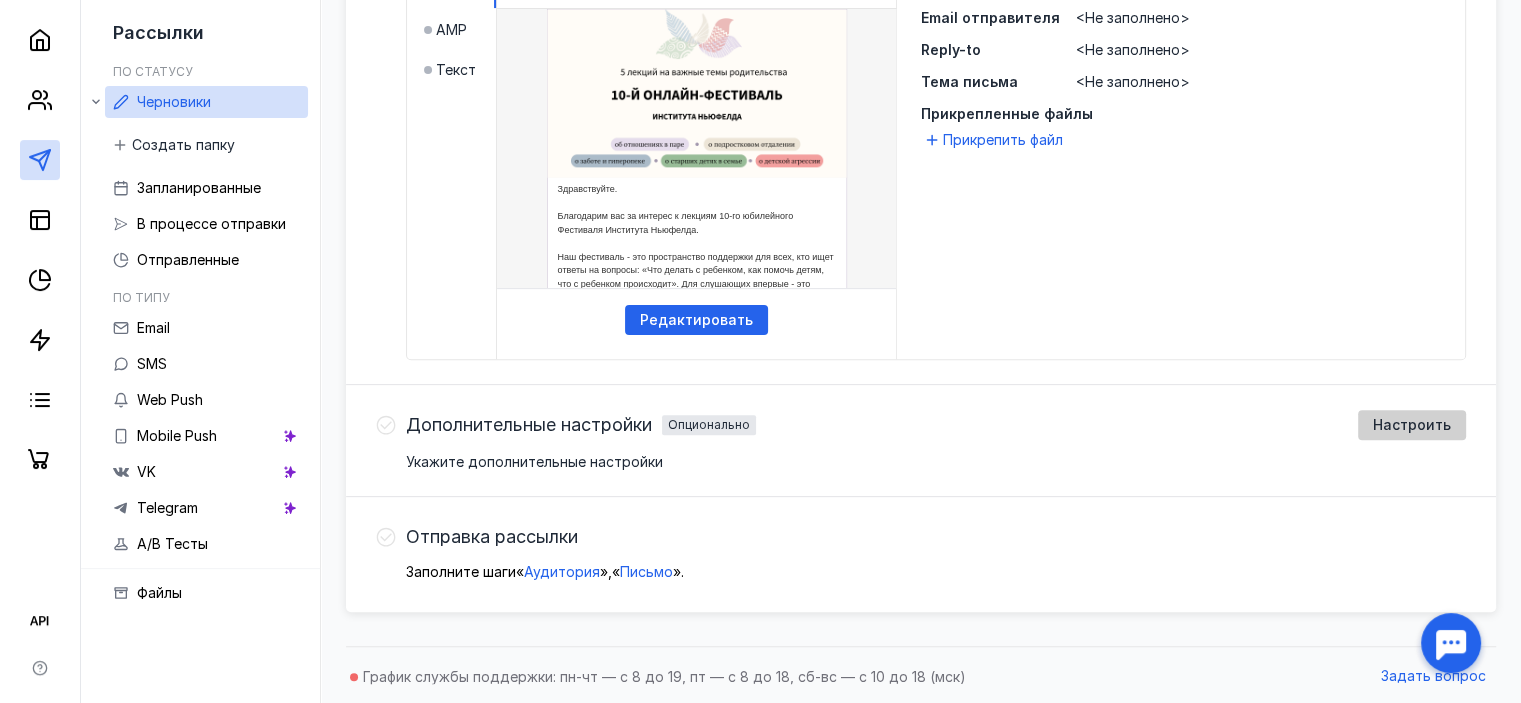 click on "Настроить" at bounding box center [1412, 425] 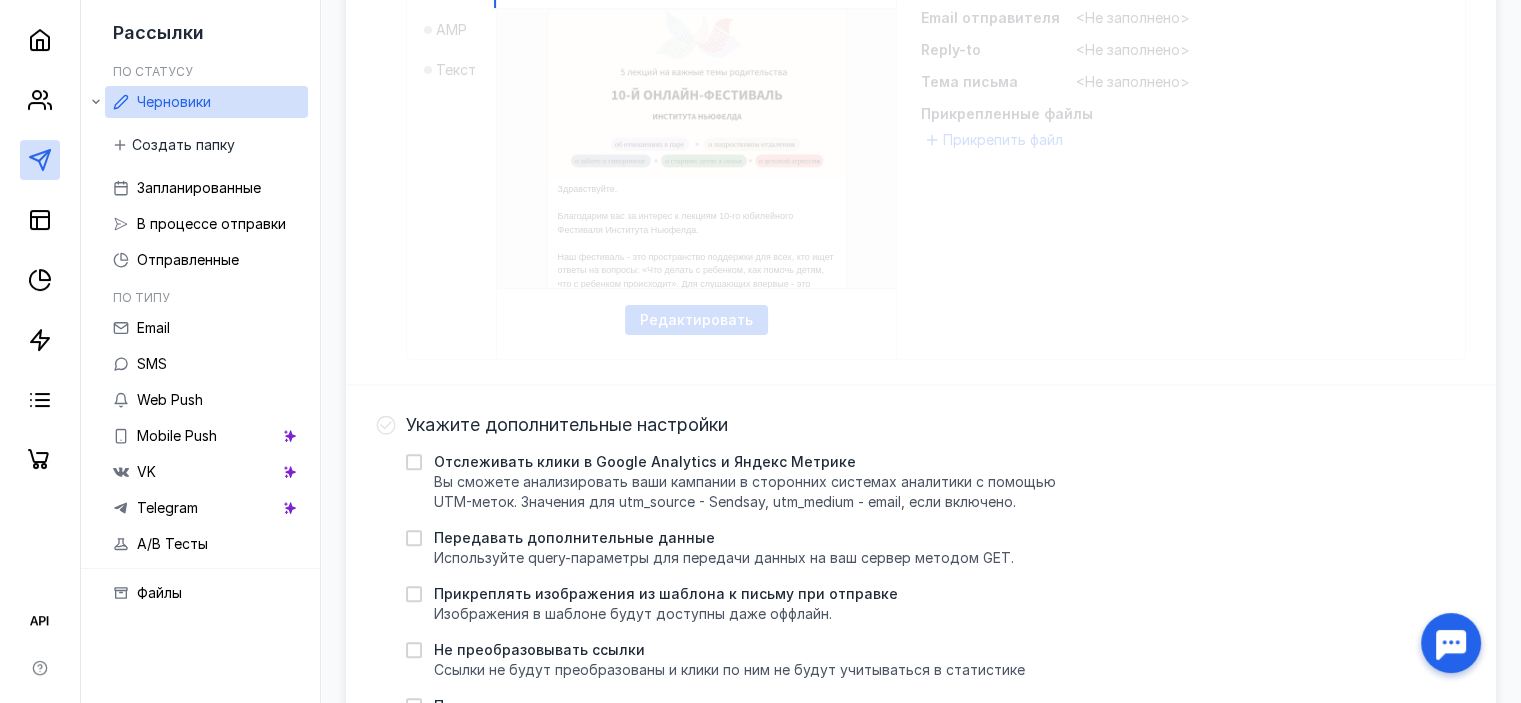 scroll, scrollTop: 712, scrollLeft: 0, axis: vertical 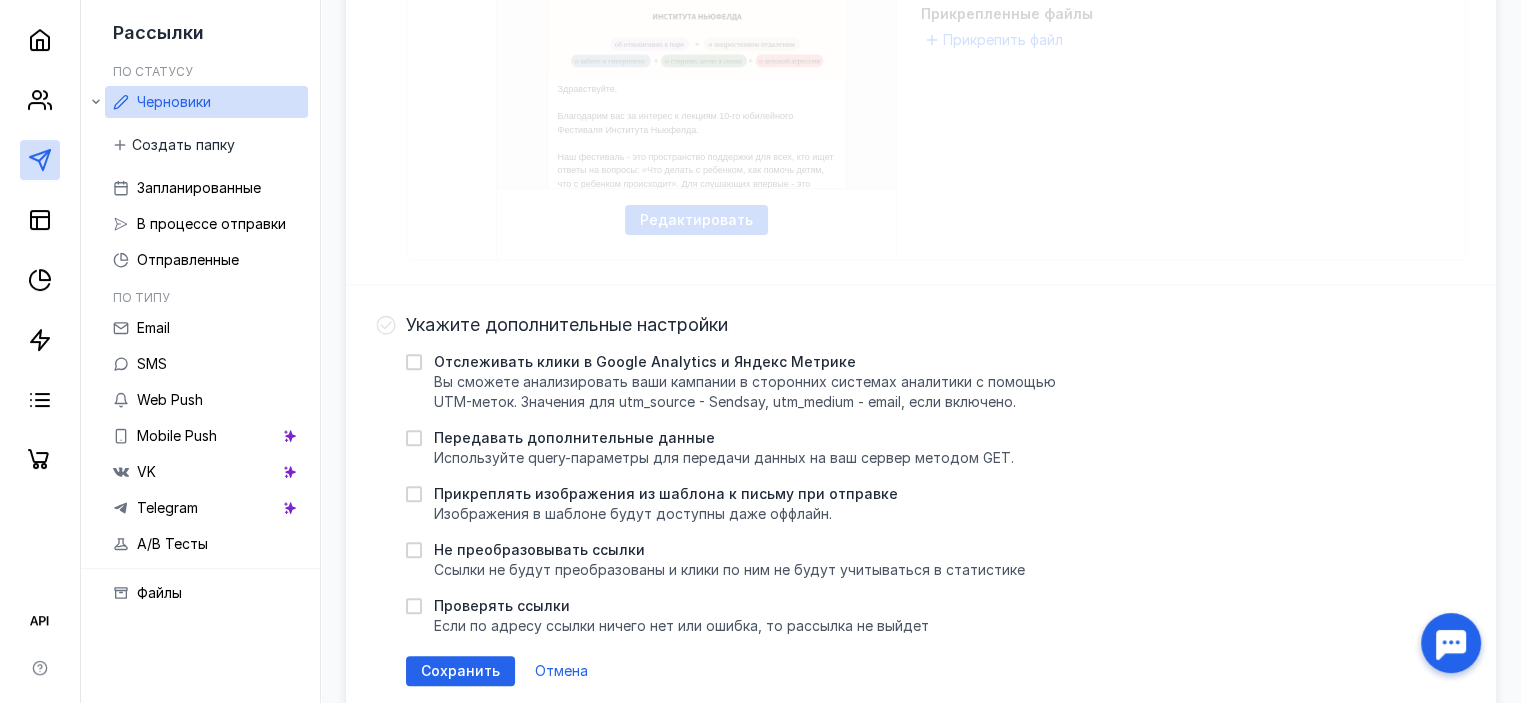 click on "Отслеживать клики в Google Analytics и Яндекс Метрике" at bounding box center (645, 362) 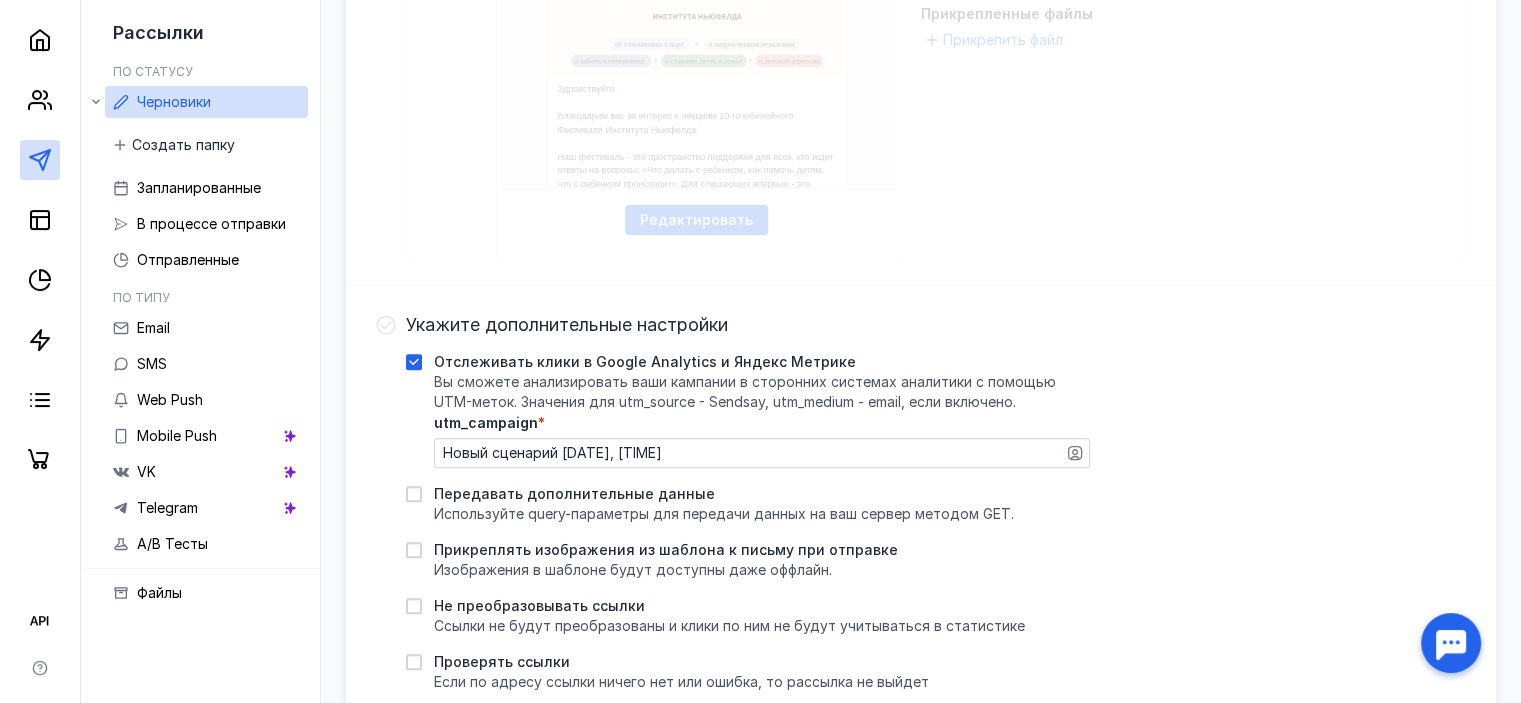 scroll, scrollTop: 812, scrollLeft: 0, axis: vertical 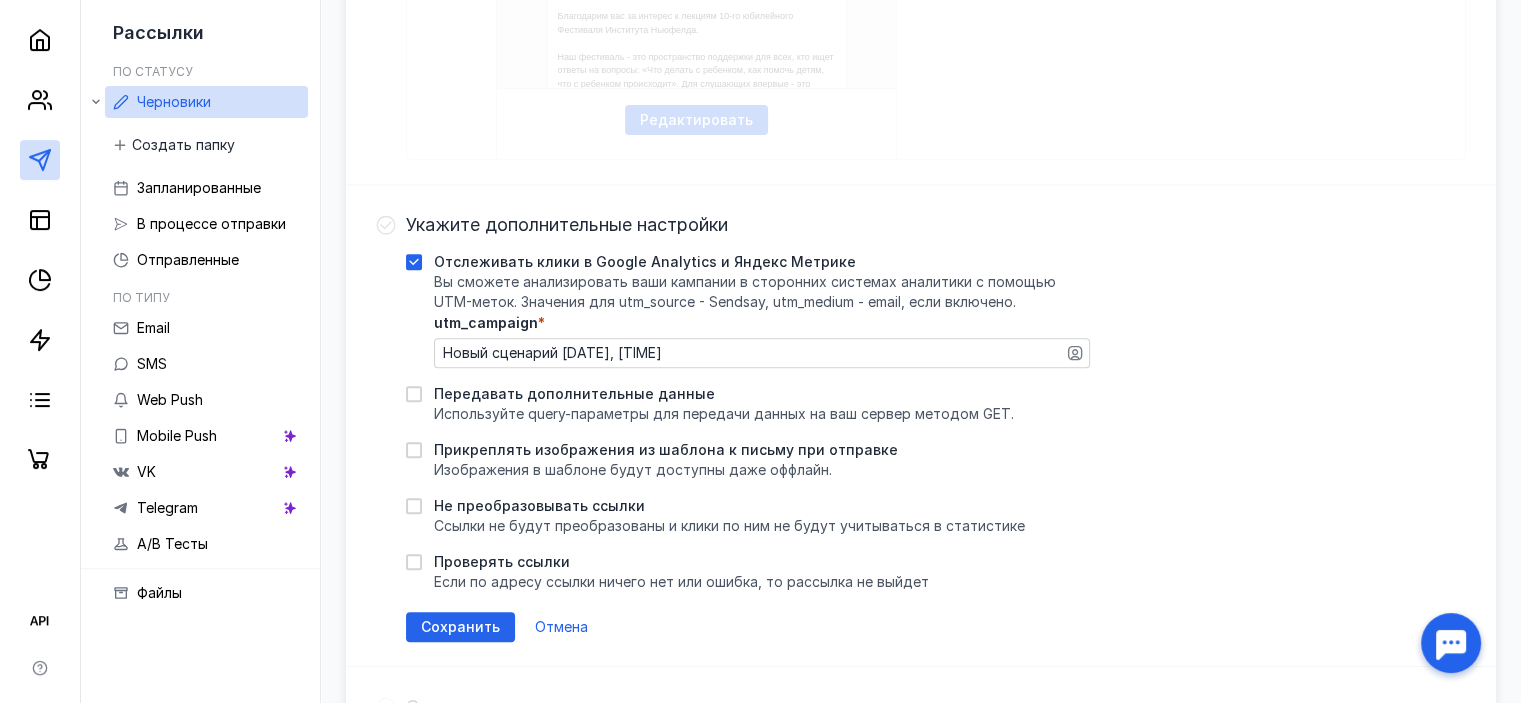 click on "Новый сценарий [DATE], [TIME]" at bounding box center [762, 353] 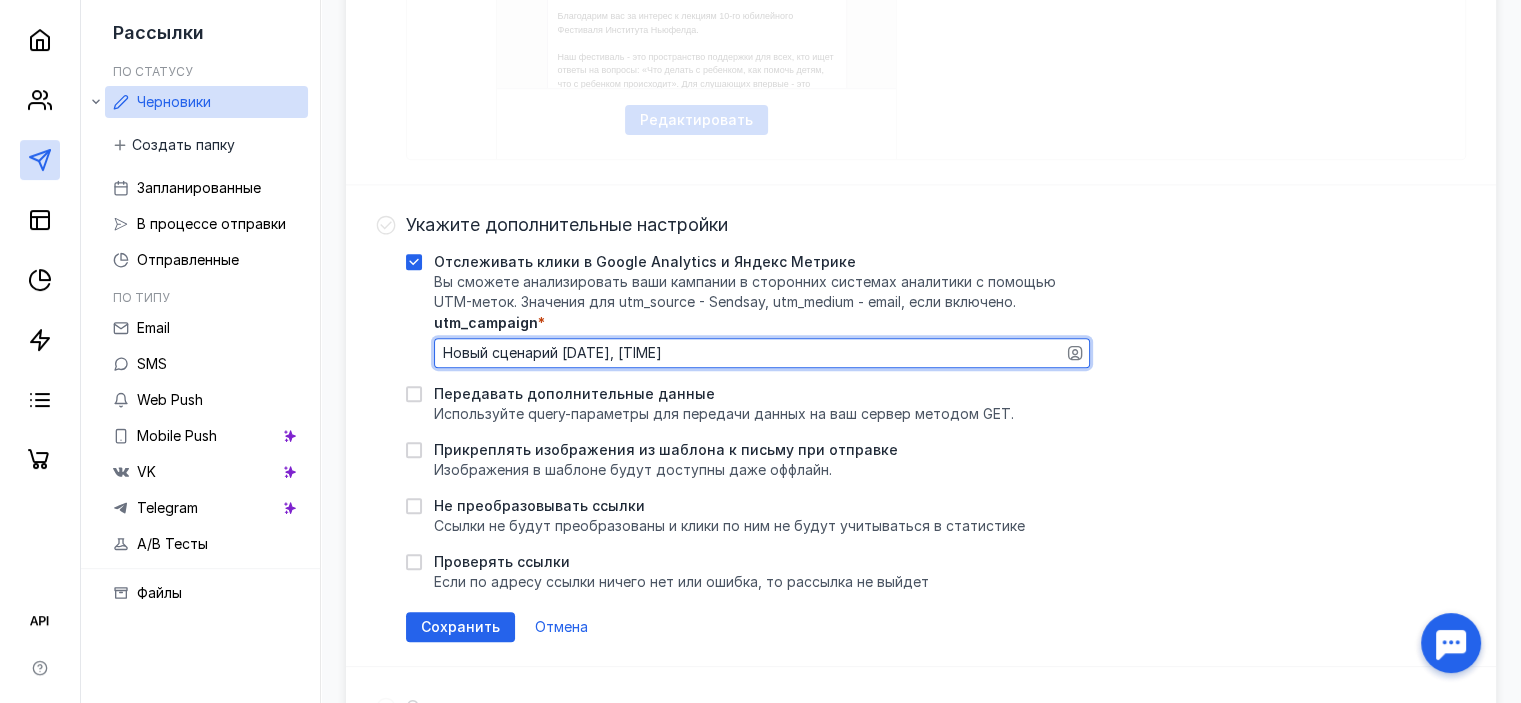 click on "Новый сценарий [DATE], [TIME]" at bounding box center [762, 353] 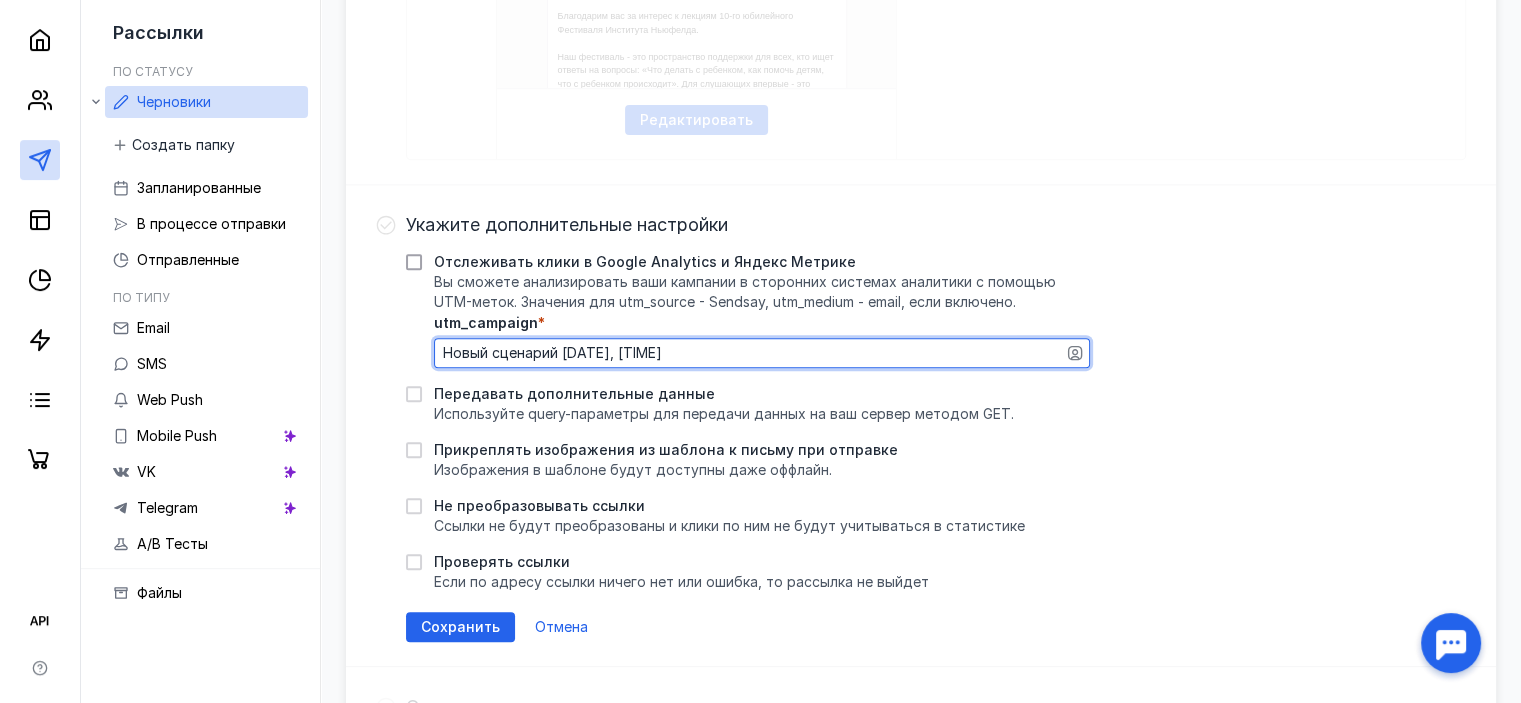 checkbox on "false" 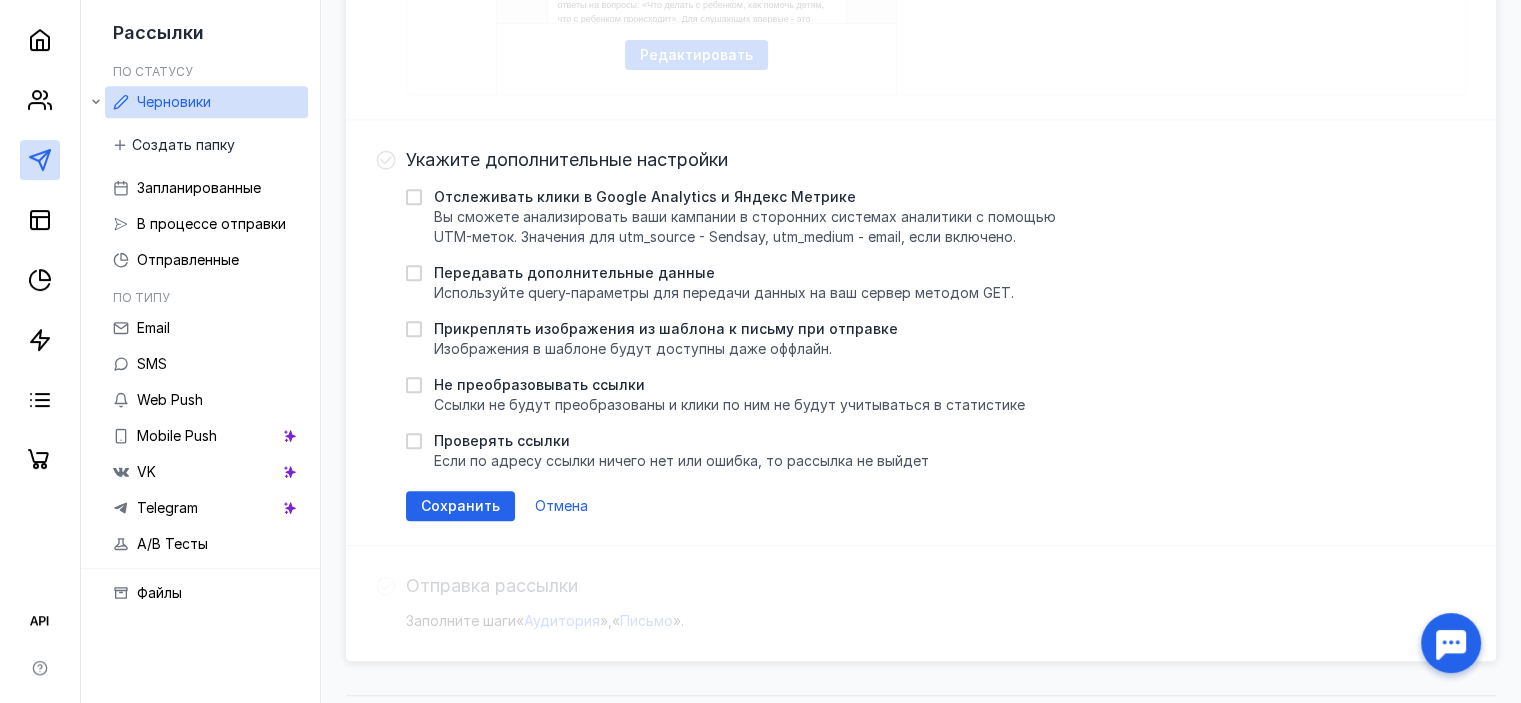 scroll, scrollTop: 912, scrollLeft: 0, axis: vertical 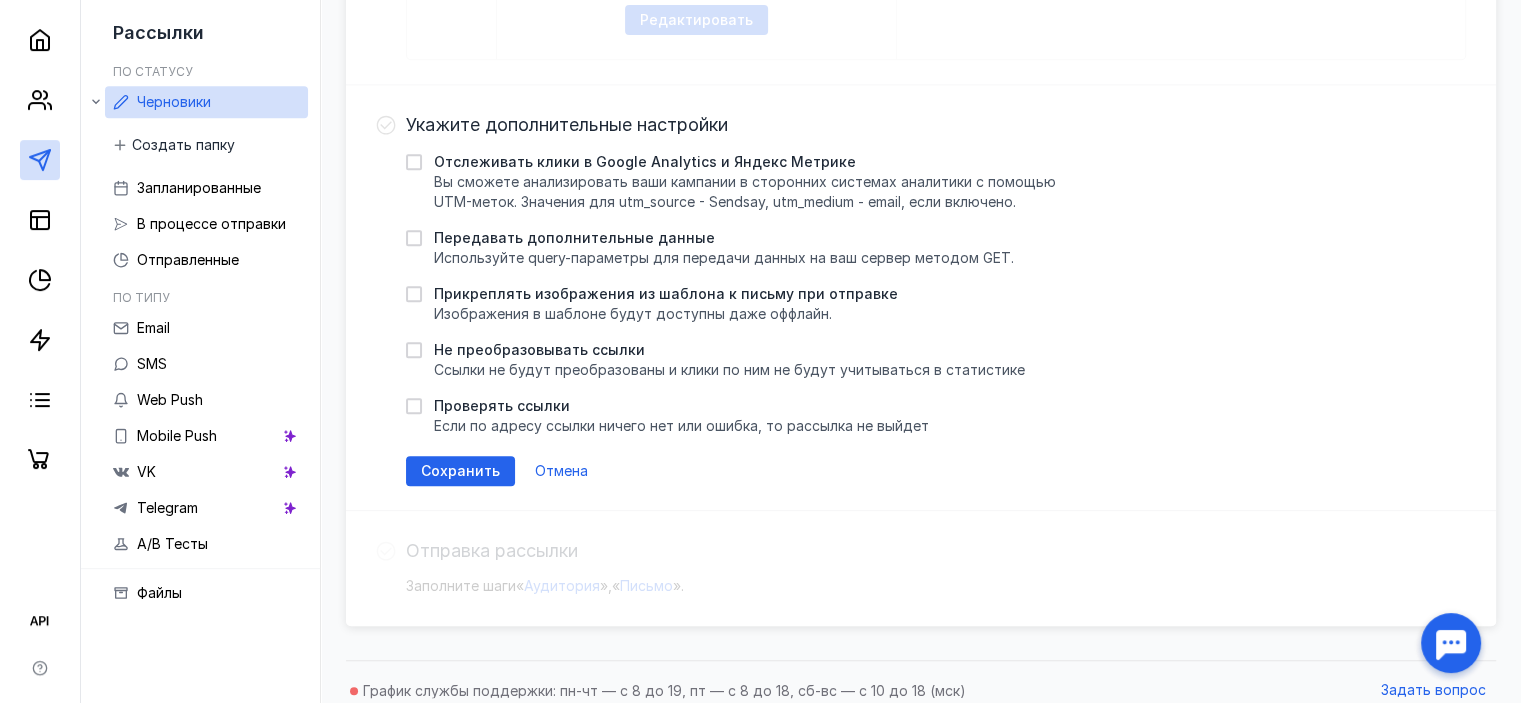 click on "Изображения в шаблоне будут доступны даже оффлайн." at bounding box center (666, 314) 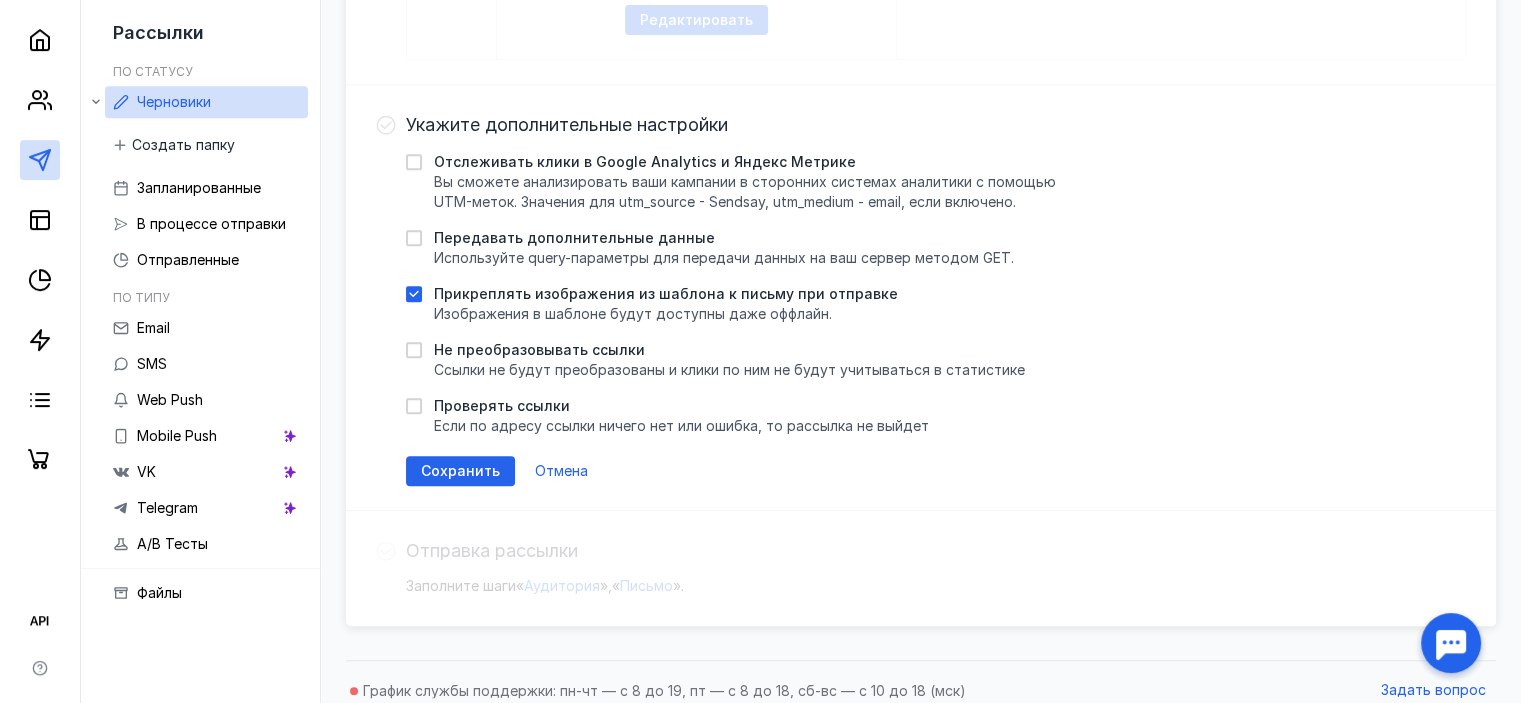 click on "Прикреплять изображения из шаблона к письму при отправке" at bounding box center (666, 294) 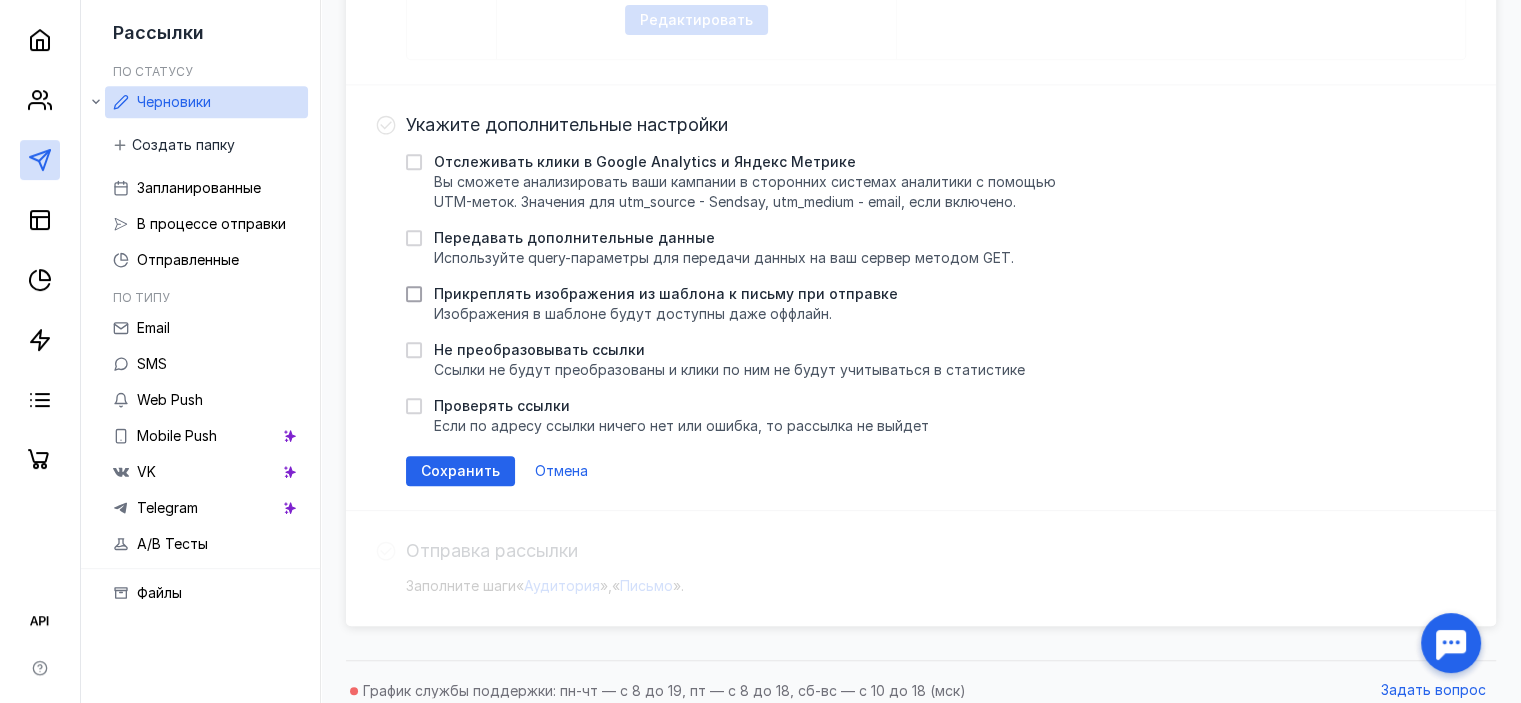 click 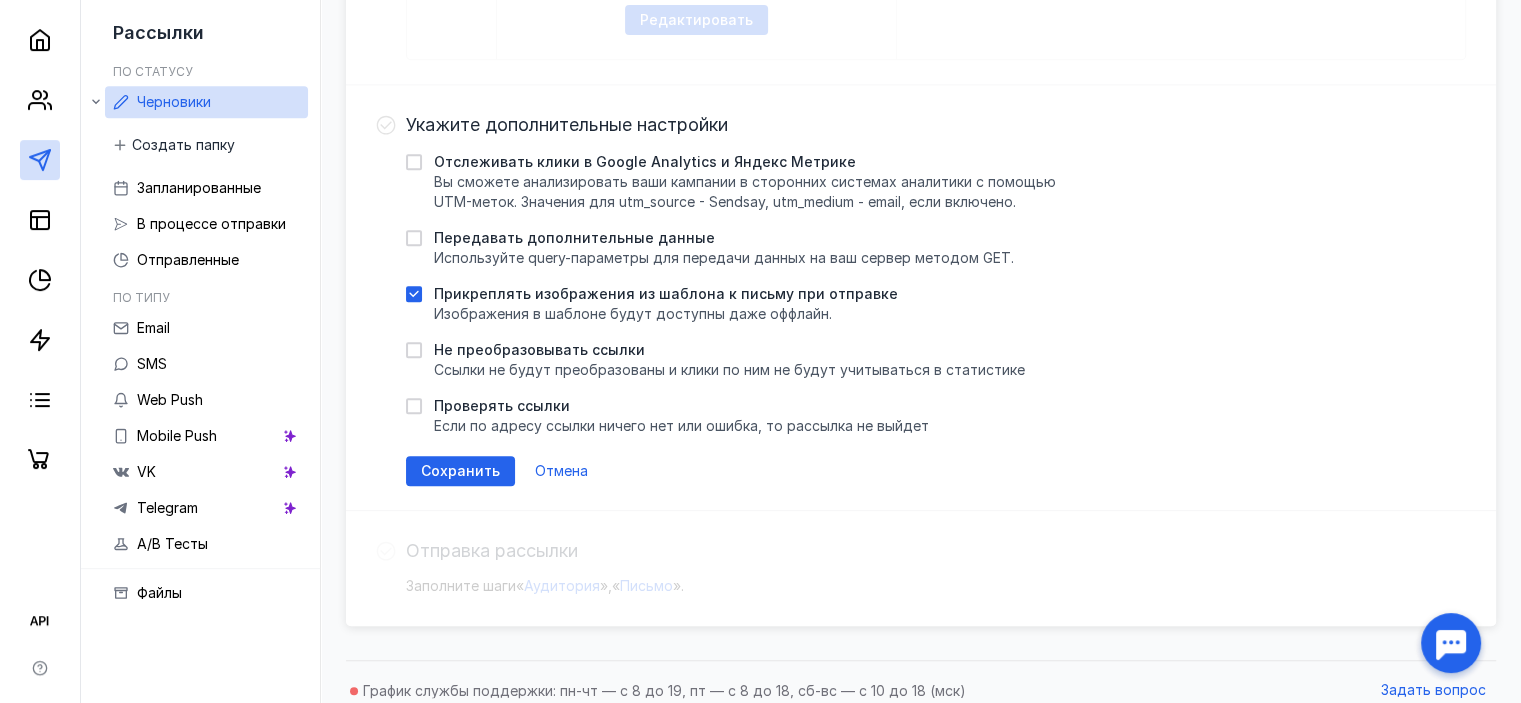 checkbox on "true" 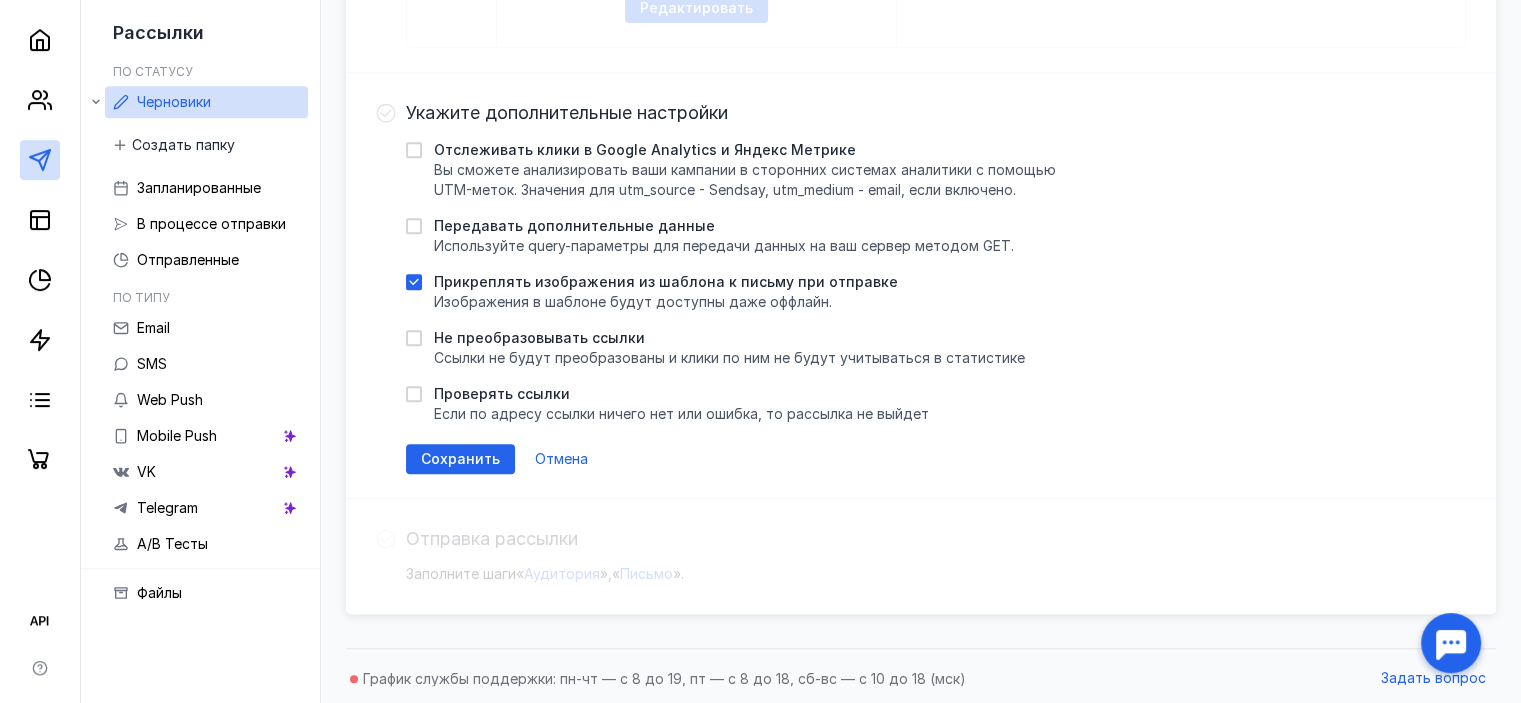 scroll, scrollTop: 927, scrollLeft: 0, axis: vertical 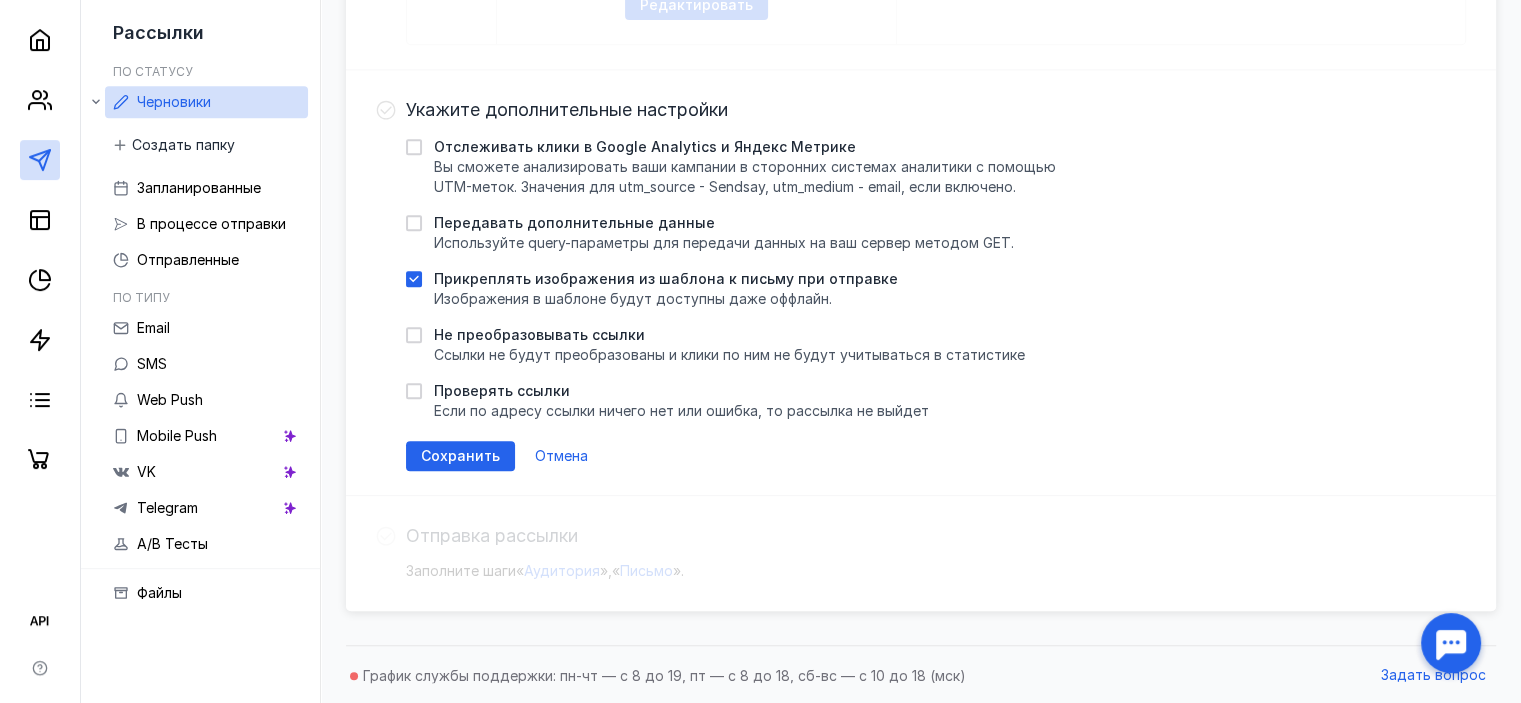 click on "Eсли по адресу ссылки ничего нет или ошибка, то рассылка не выйдет" at bounding box center [681, 410] 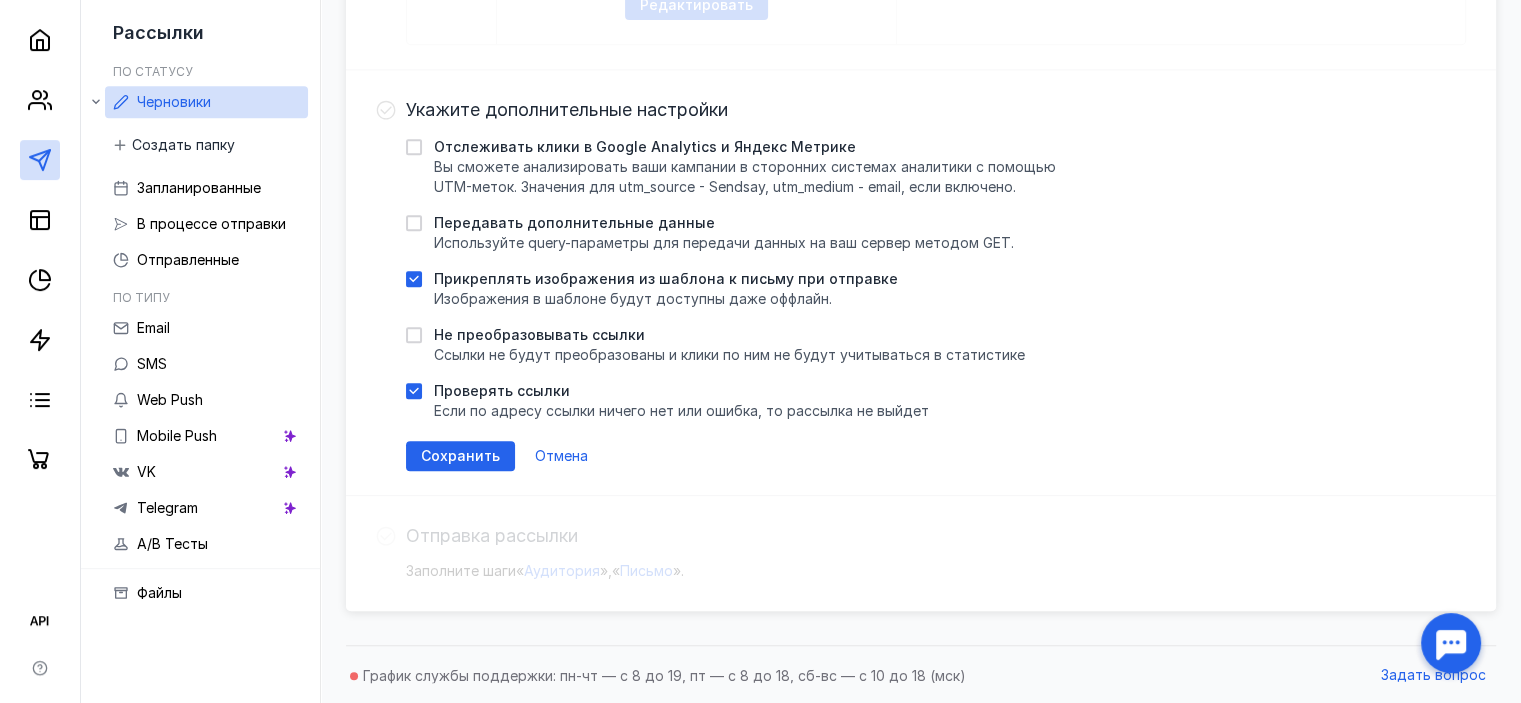 click on "Eсли по адресу ссылки ничего нет или ошибка, то рассылка не выйдет" at bounding box center (681, 410) 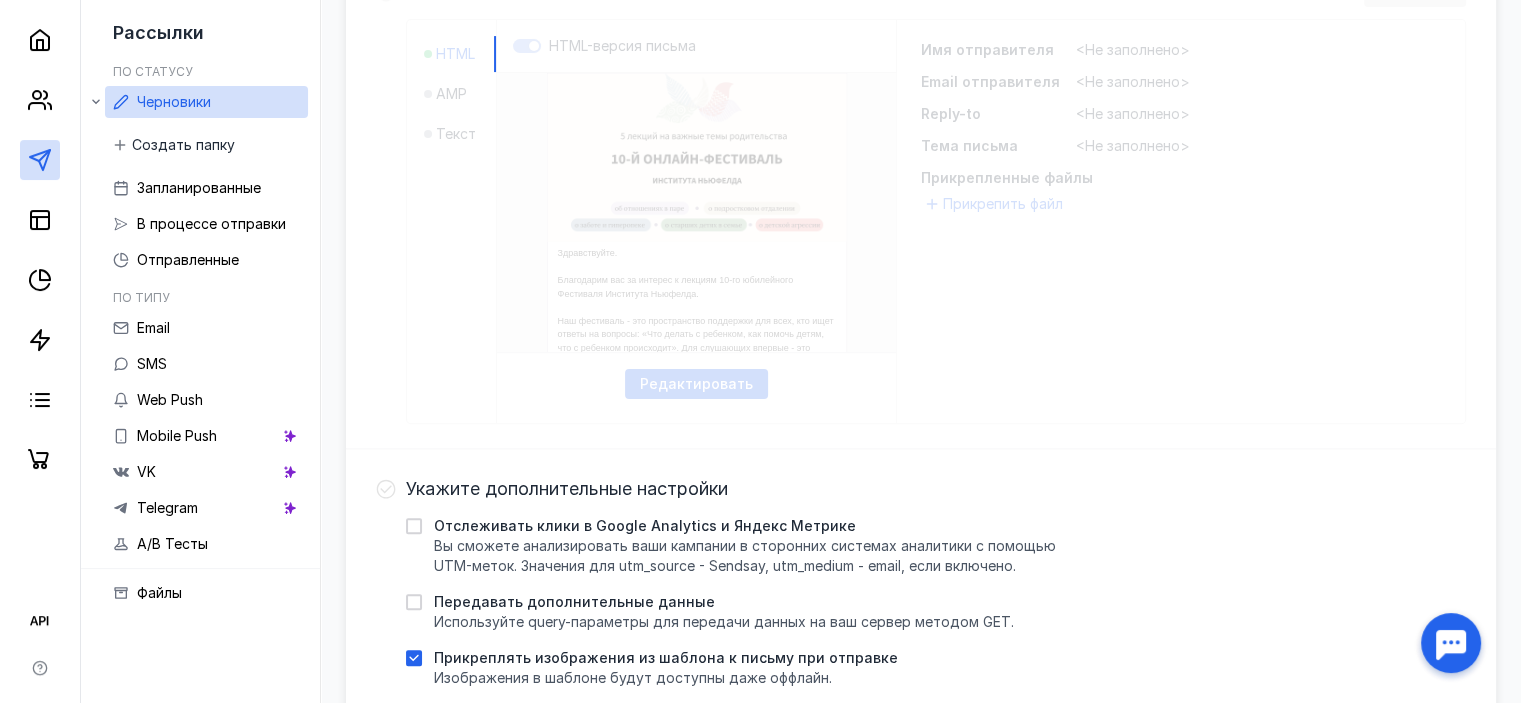 scroll, scrollTop: 927, scrollLeft: 0, axis: vertical 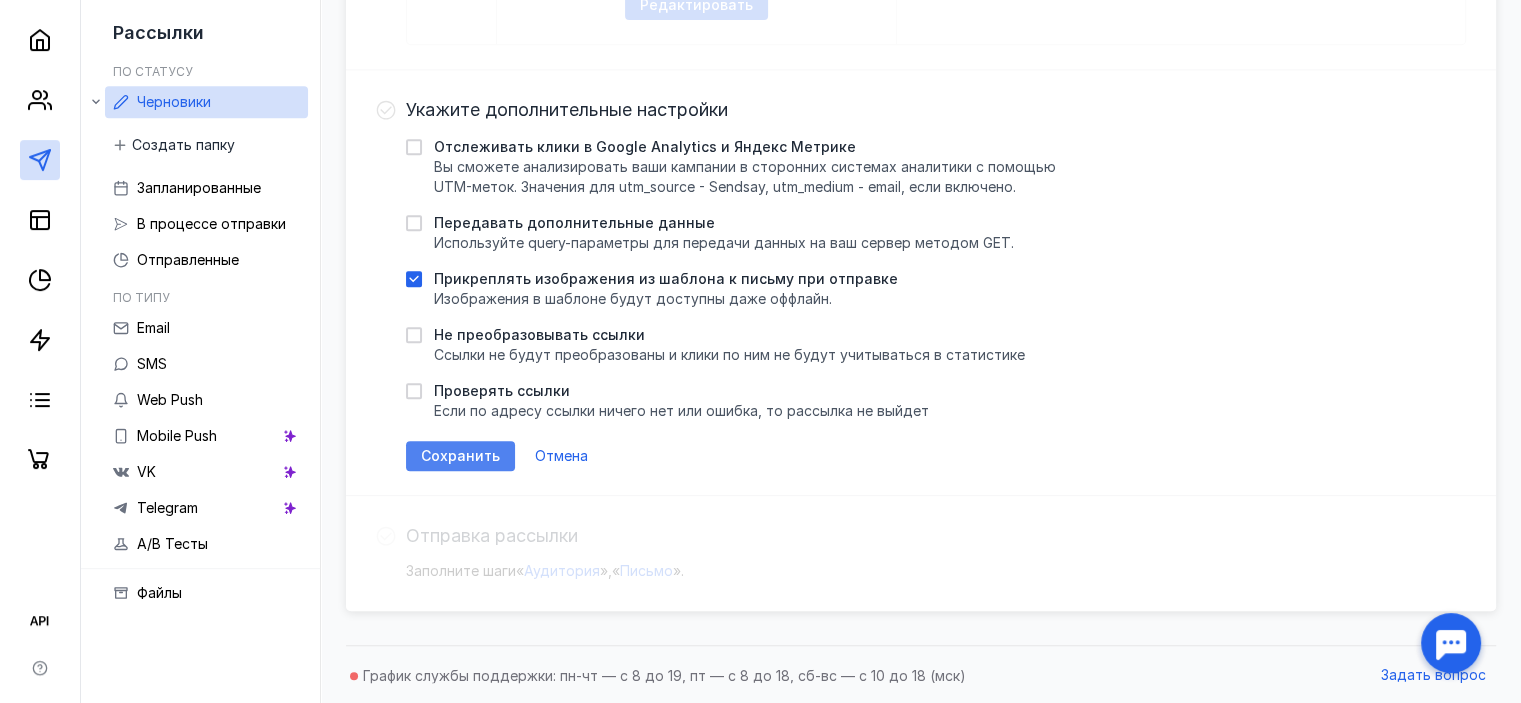 click on "Сохранить" at bounding box center (460, 456) 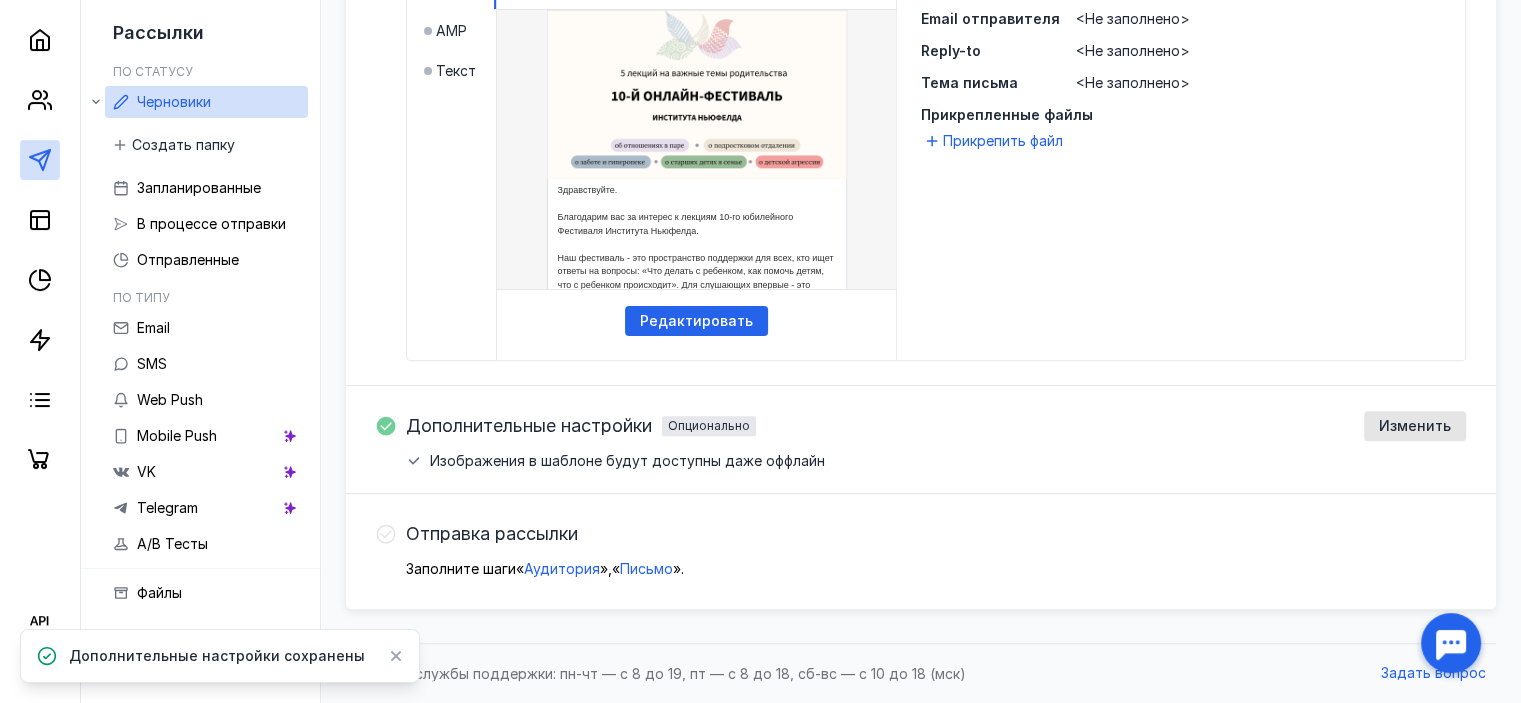 scroll, scrollTop: 608, scrollLeft: 0, axis: vertical 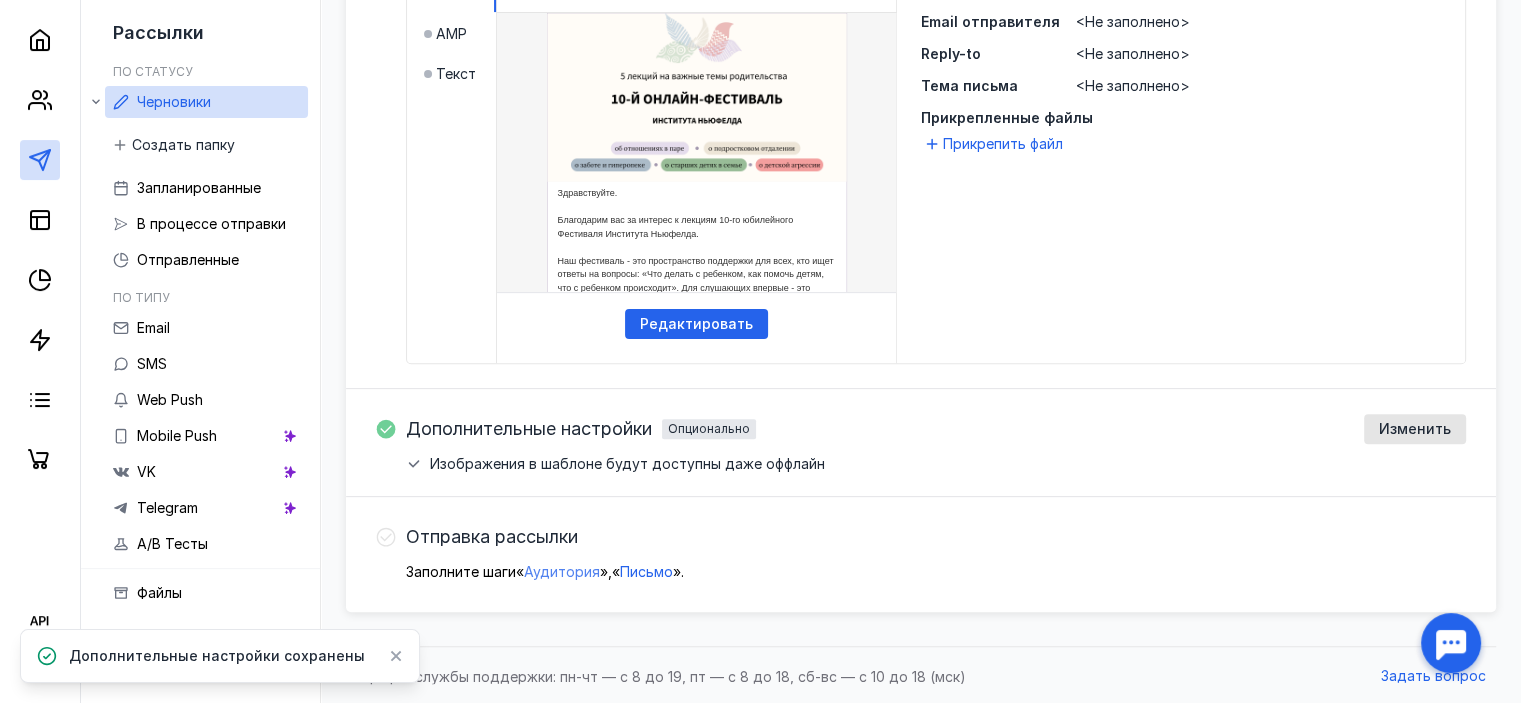 click on "Аудитория" at bounding box center [562, 571] 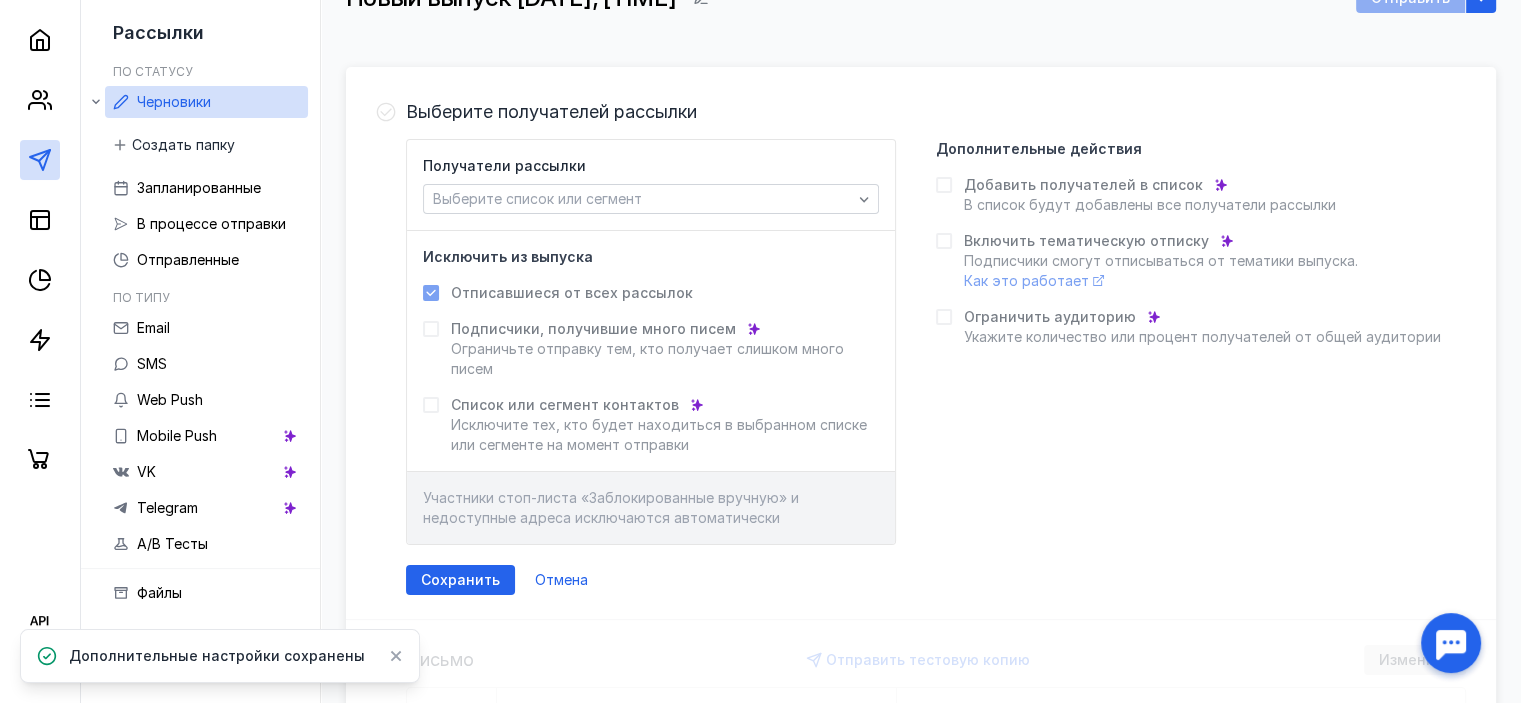 scroll, scrollTop: 32, scrollLeft: 0, axis: vertical 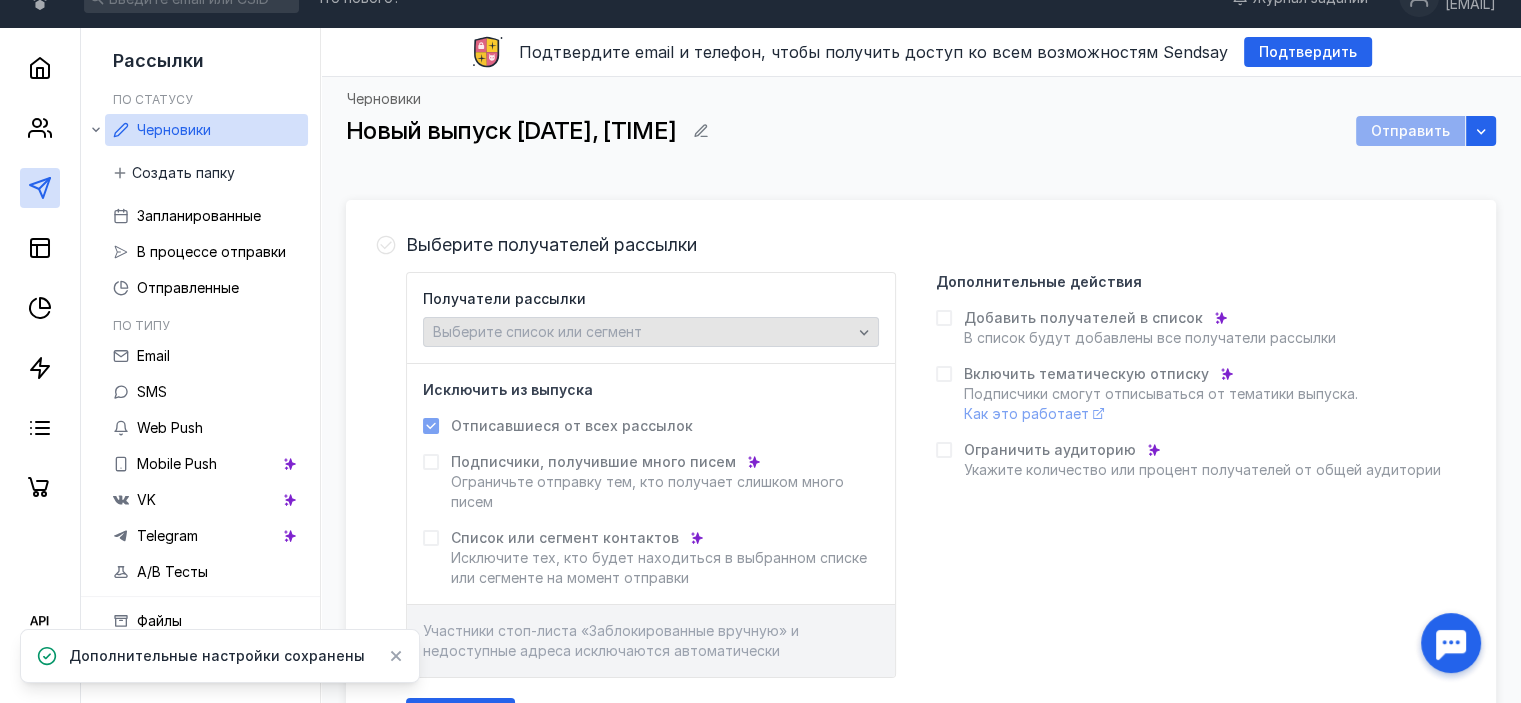 click on "Выберите список или сегмент" at bounding box center (537, 331) 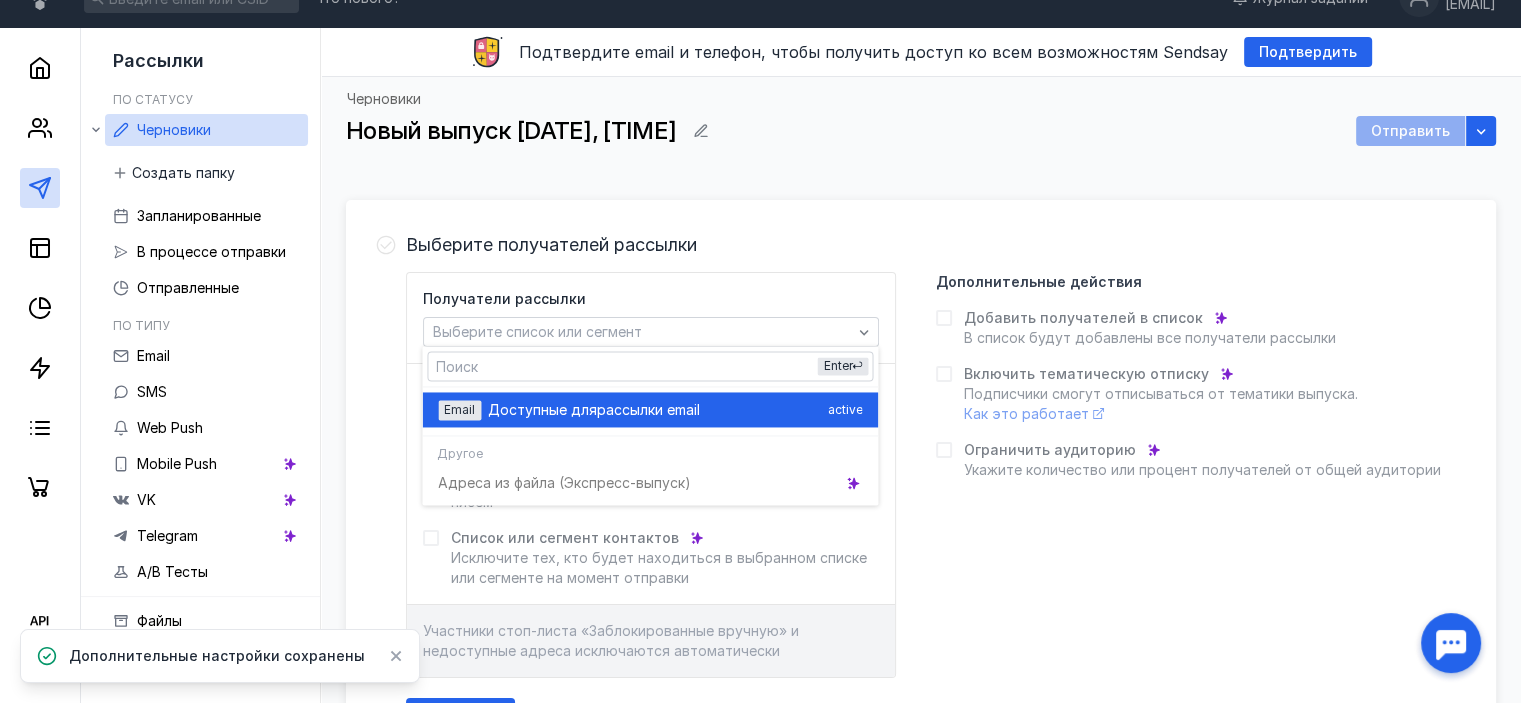 click on "Доступные для" at bounding box center [542, 410] 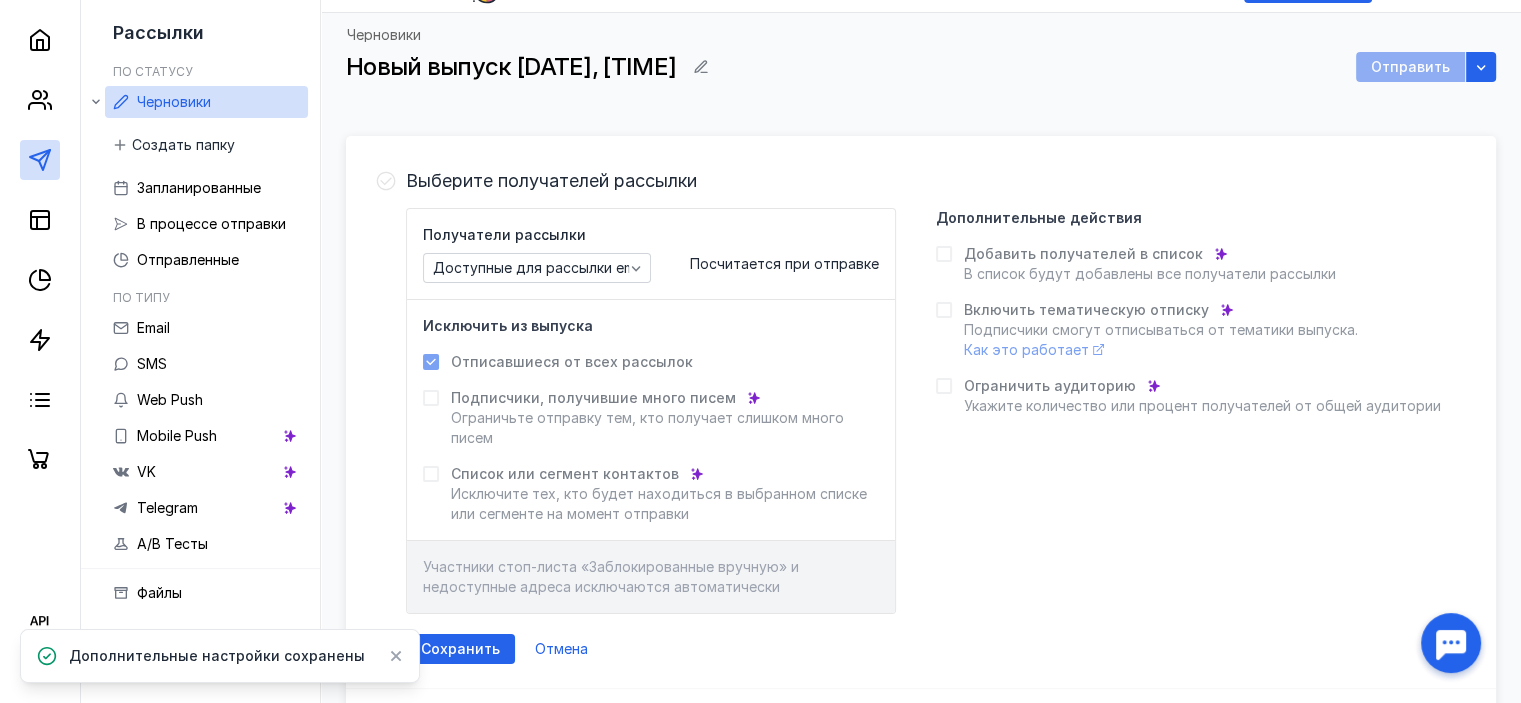 scroll, scrollTop: 132, scrollLeft: 0, axis: vertical 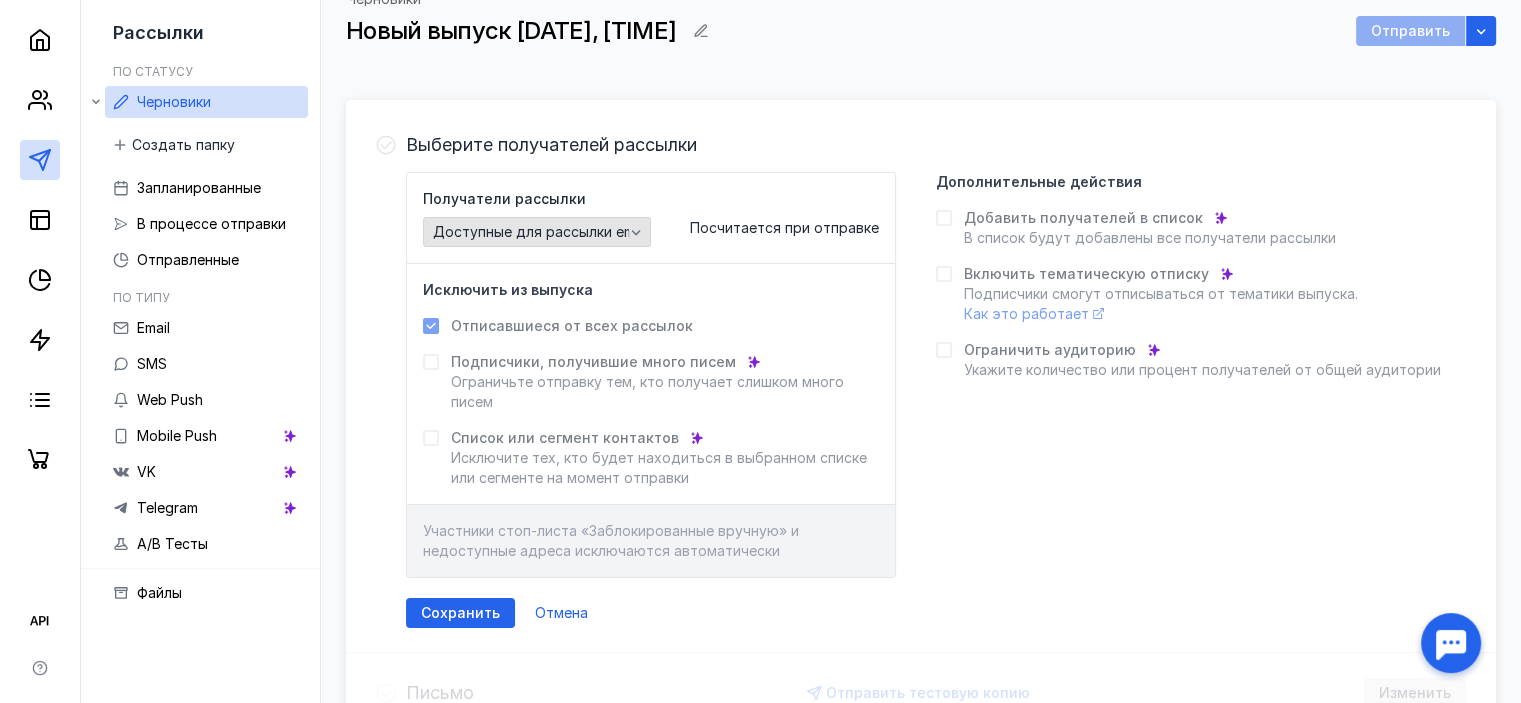 click on "Доступные для рассылки email" at bounding box center (541, 232) 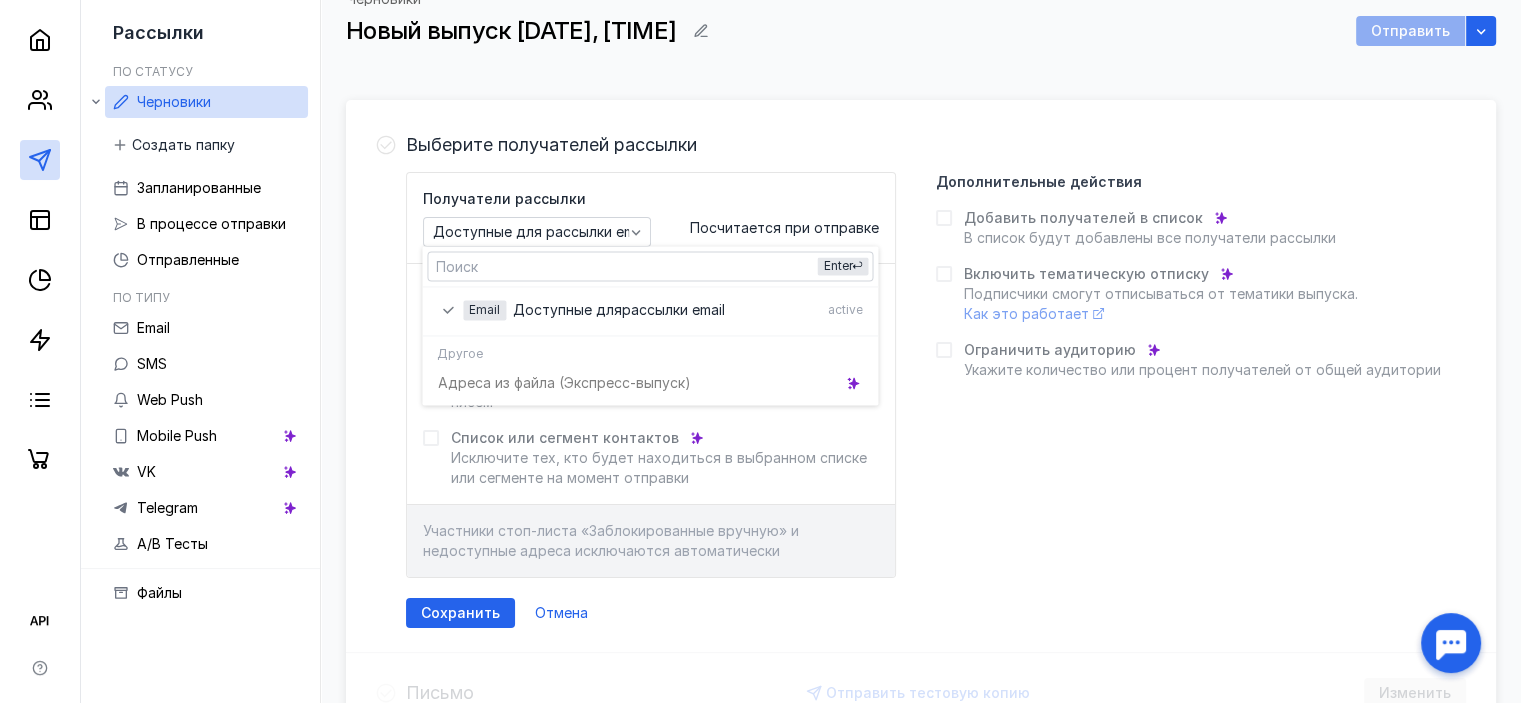 click on "Получатели рассылки Доступные для рассылки email" at bounding box center (537, 218) 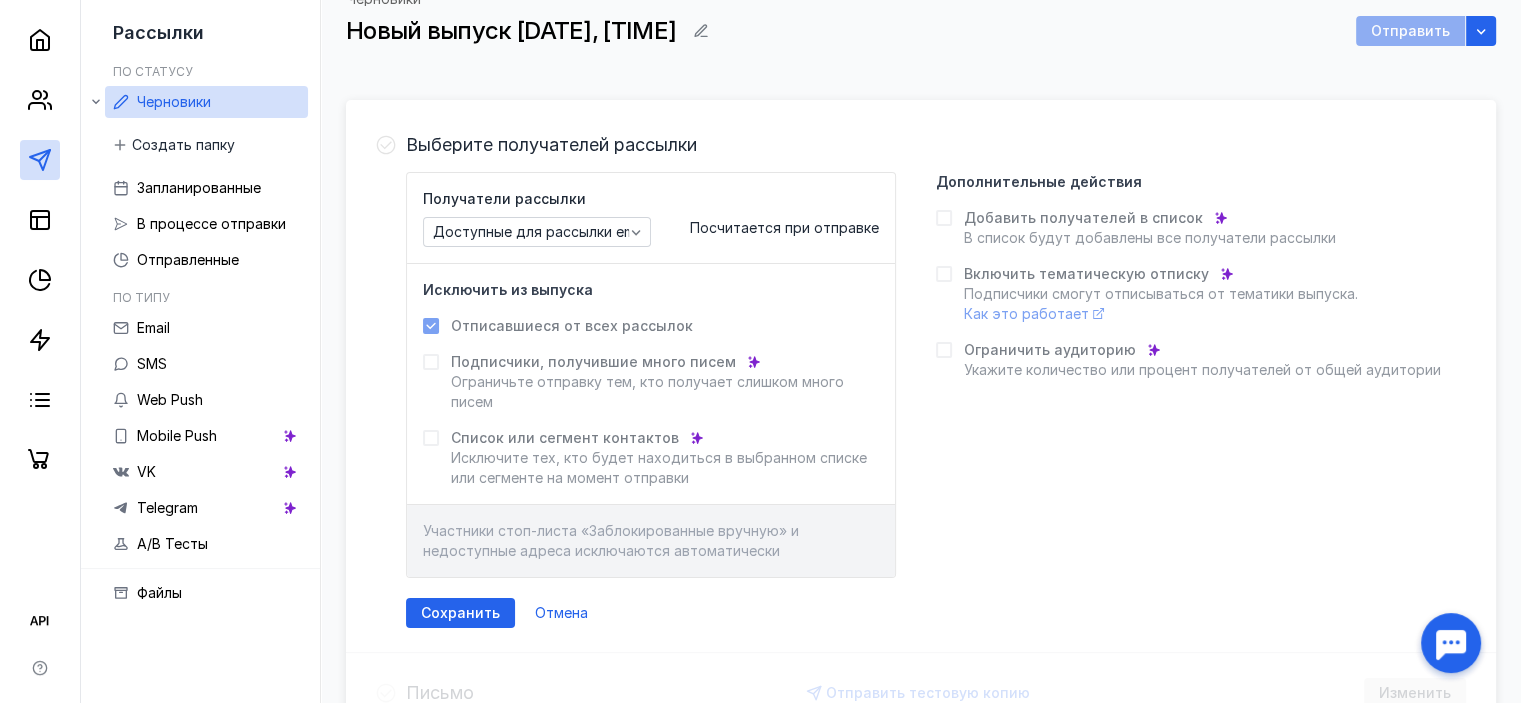 click on "Подписчики, получившие много писем" at bounding box center (593, 362) 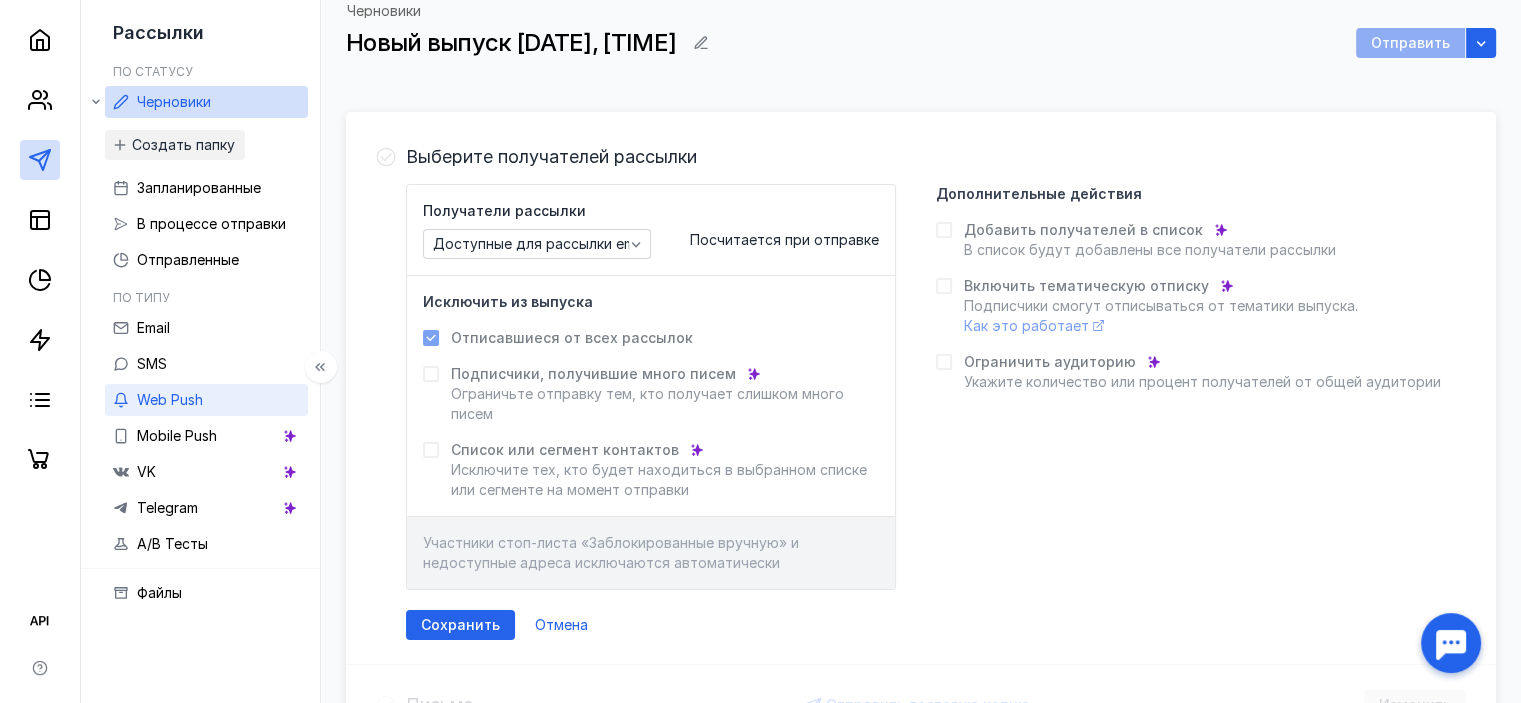 scroll, scrollTop: 200, scrollLeft: 0, axis: vertical 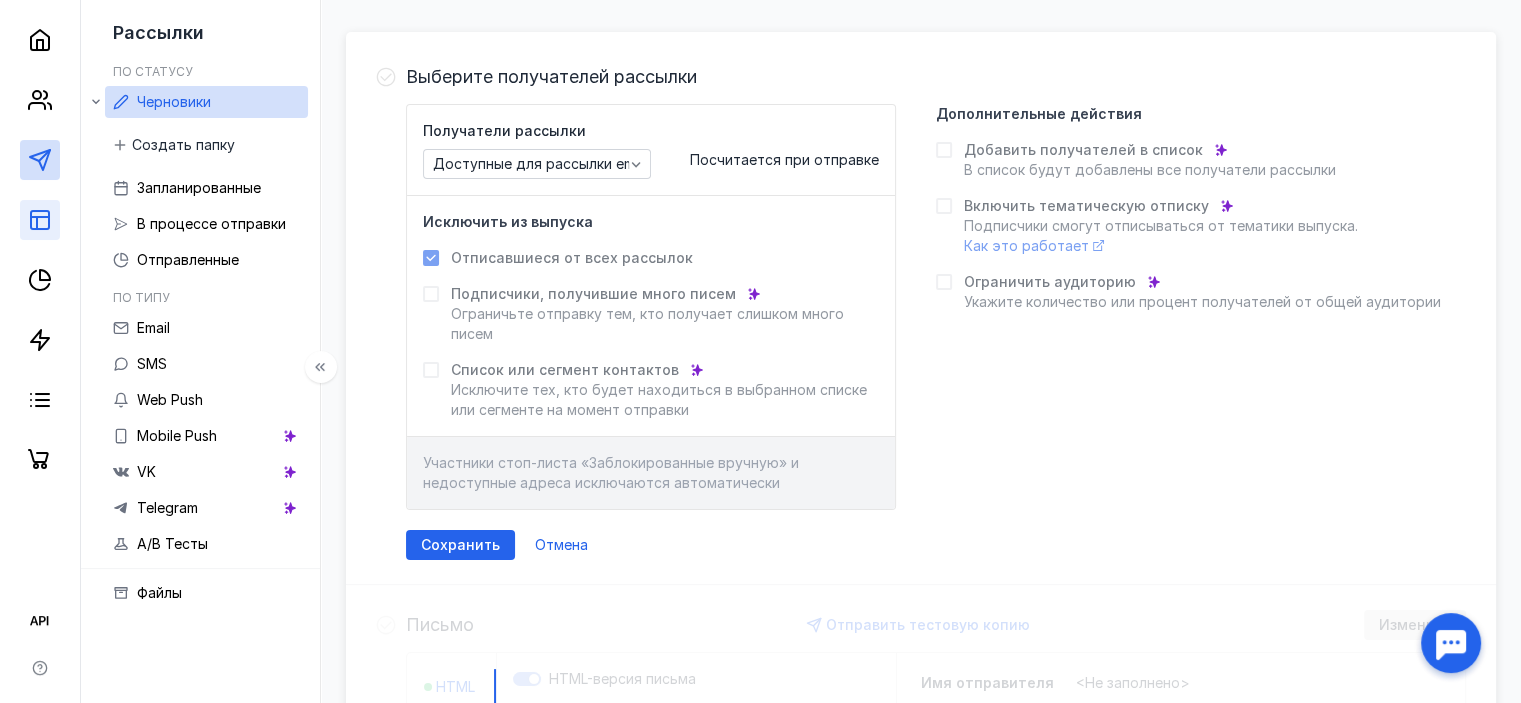 click at bounding box center (40, 220) 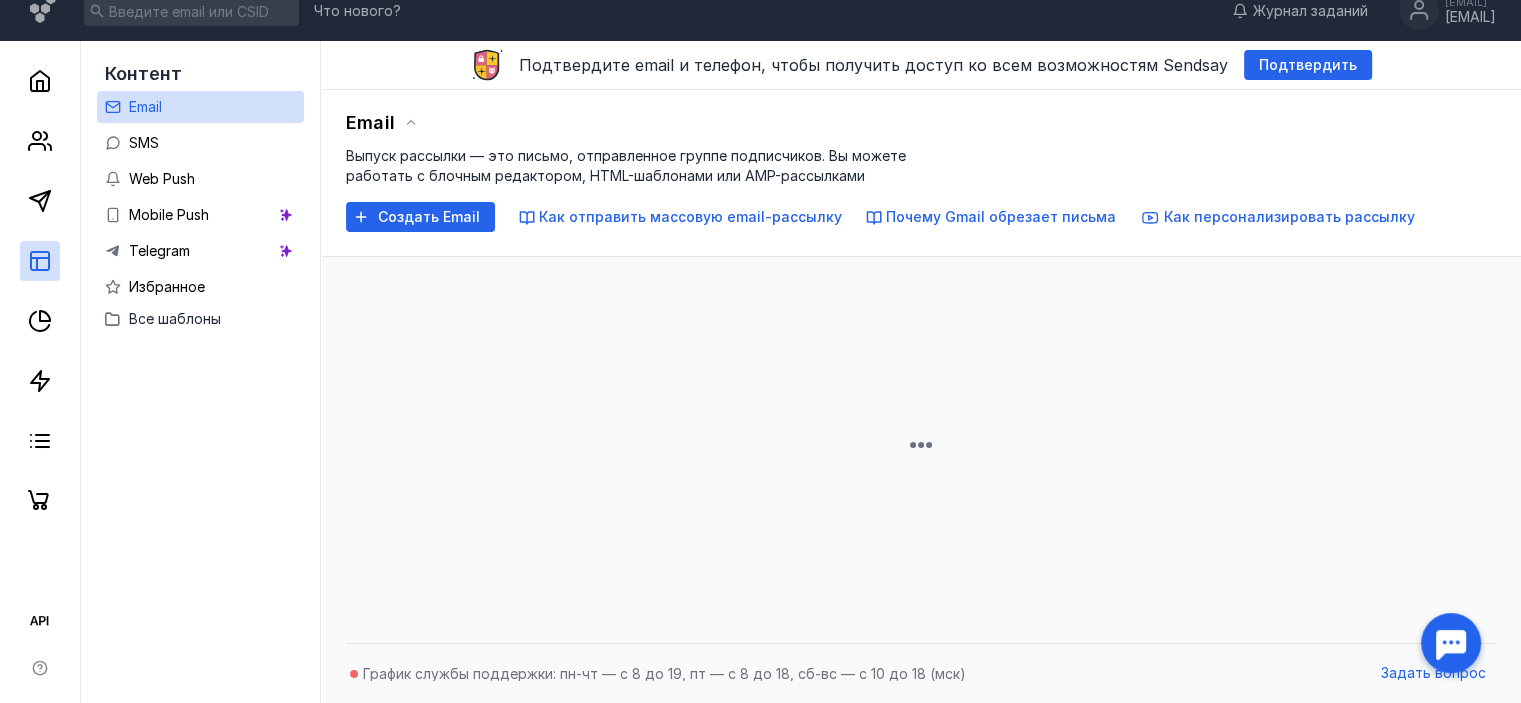 scroll, scrollTop: 0, scrollLeft: 0, axis: both 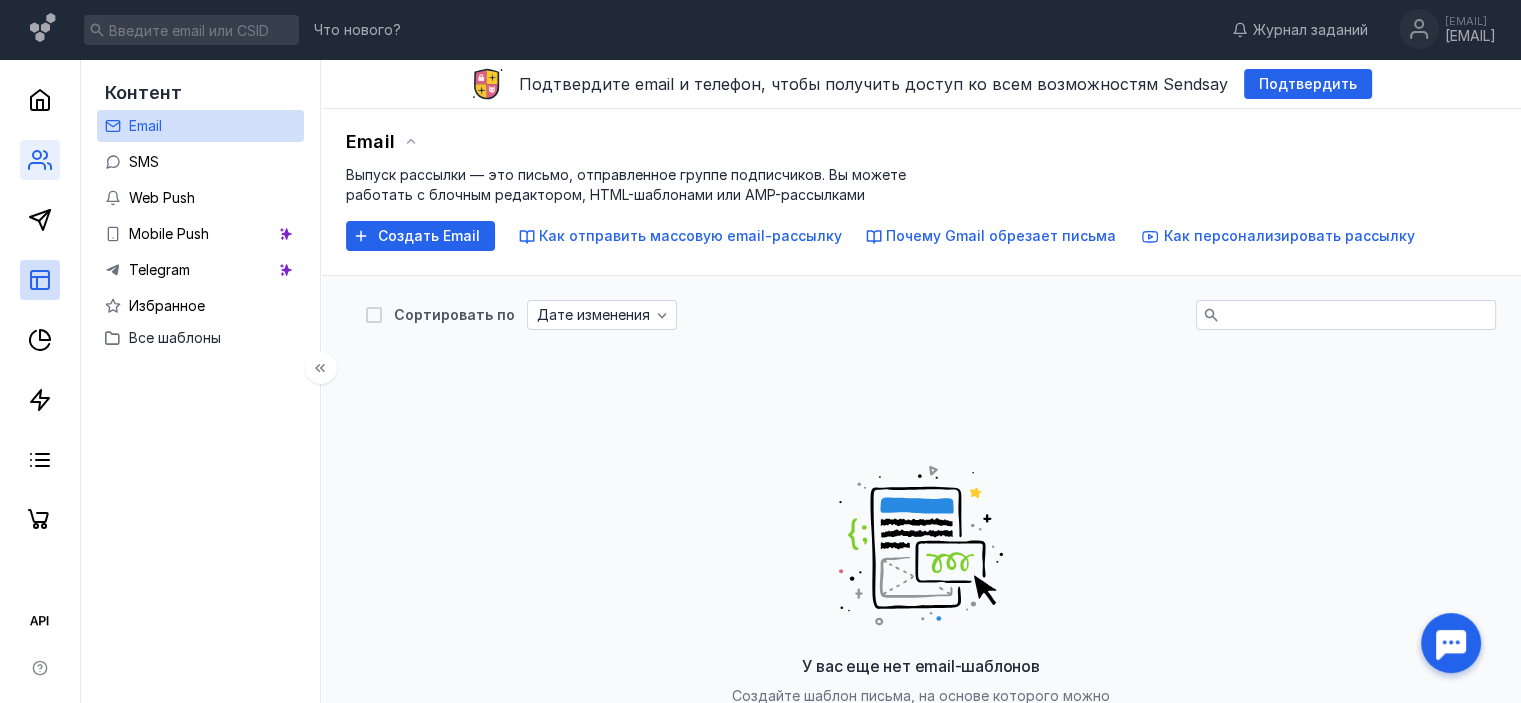 click at bounding box center (40, 160) 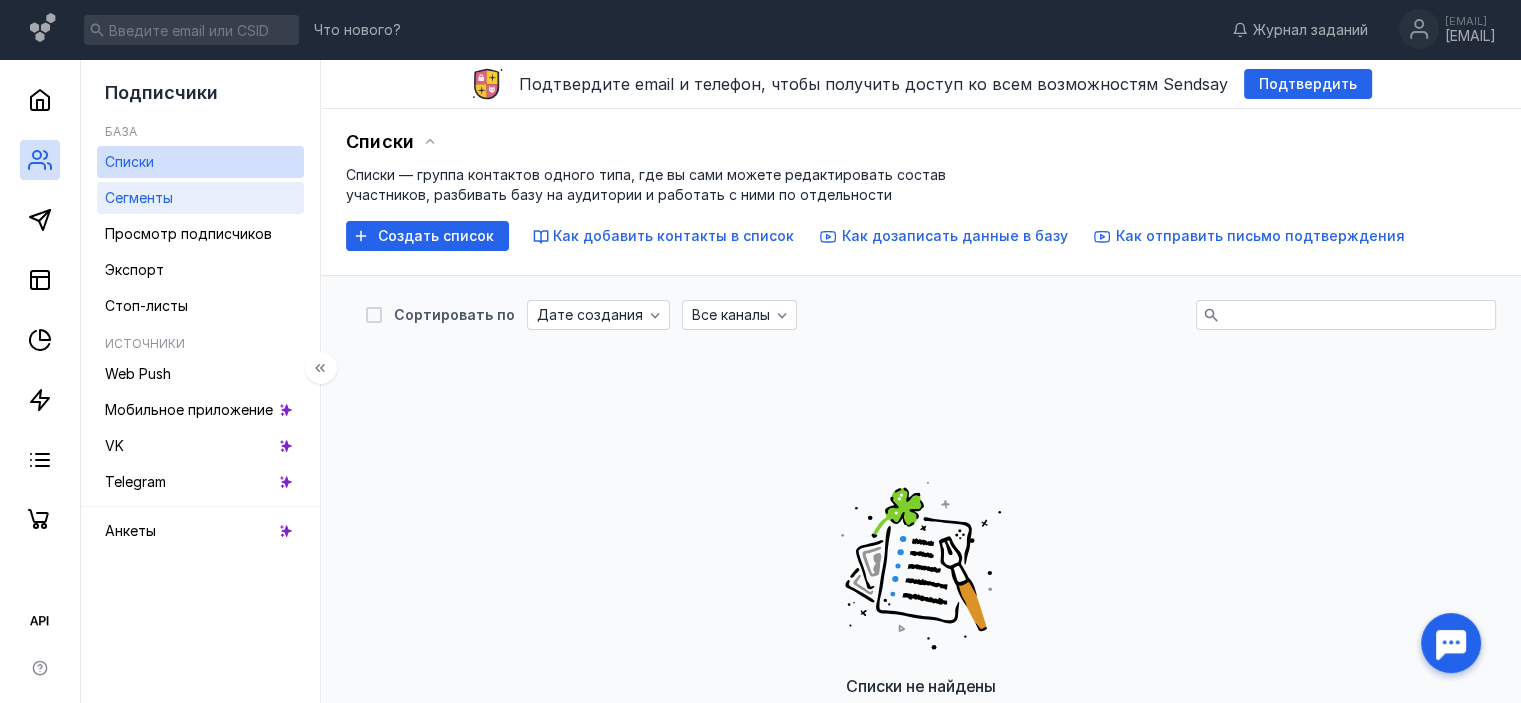 click on "Сегменты" at bounding box center (139, 198) 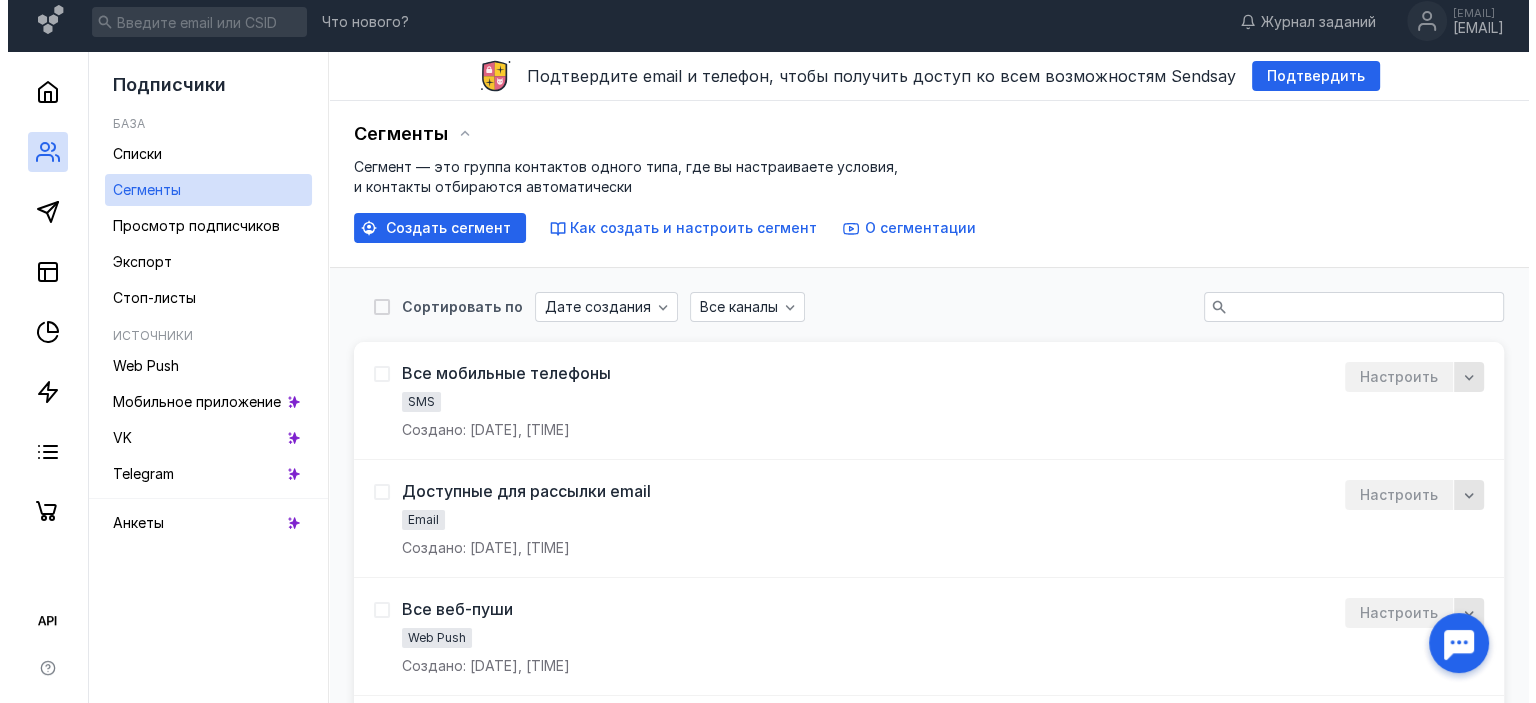 scroll, scrollTop: 0, scrollLeft: 0, axis: both 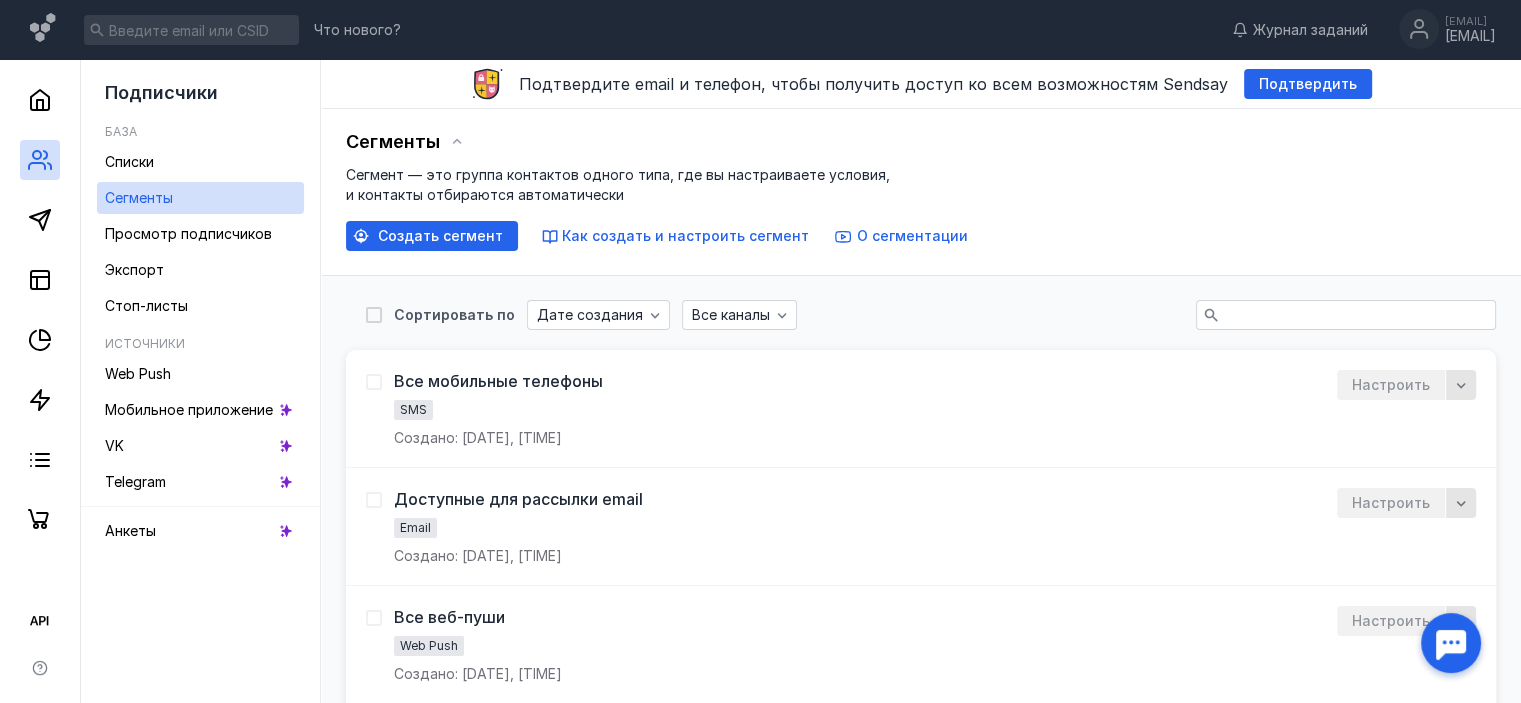 click on "Как создать и настроить сегмент" at bounding box center (685, 235) 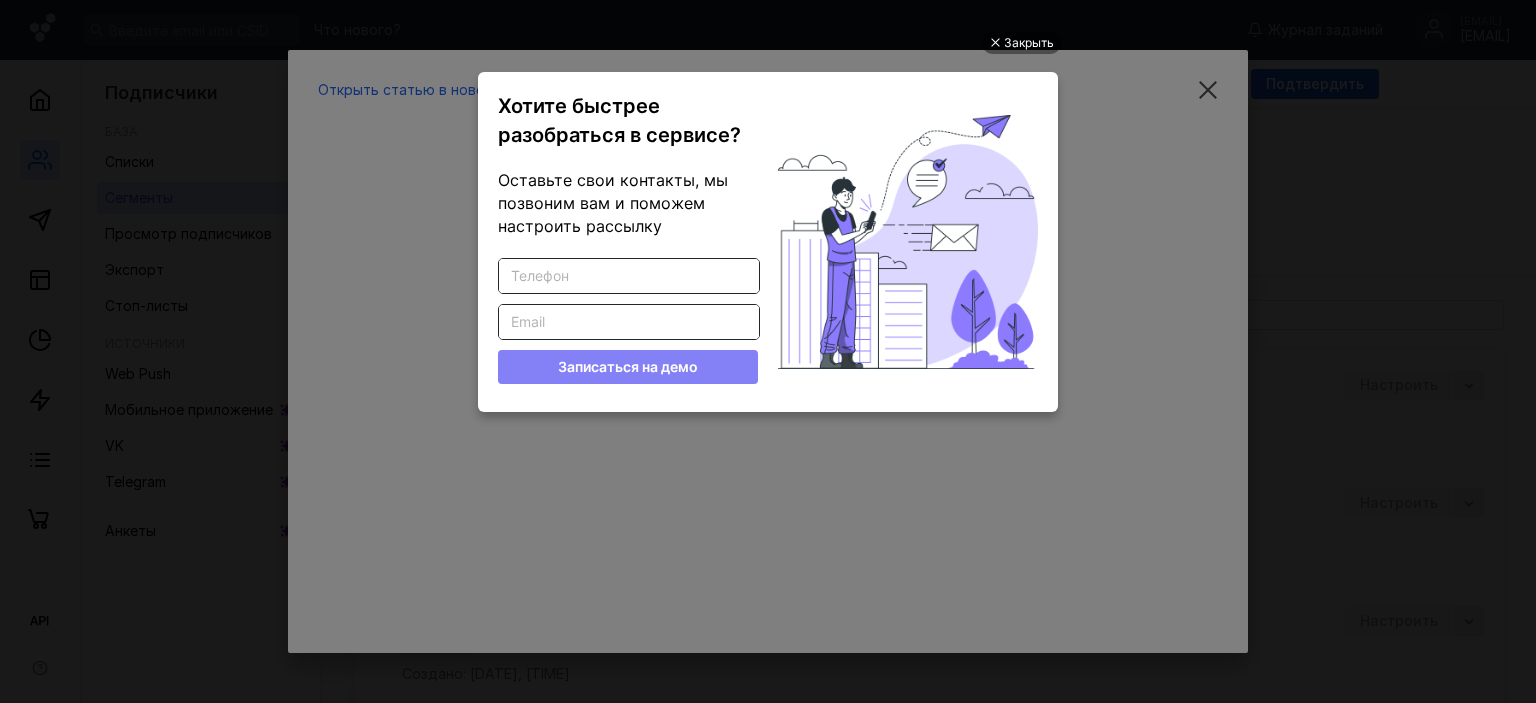 scroll, scrollTop: 0, scrollLeft: 0, axis: both 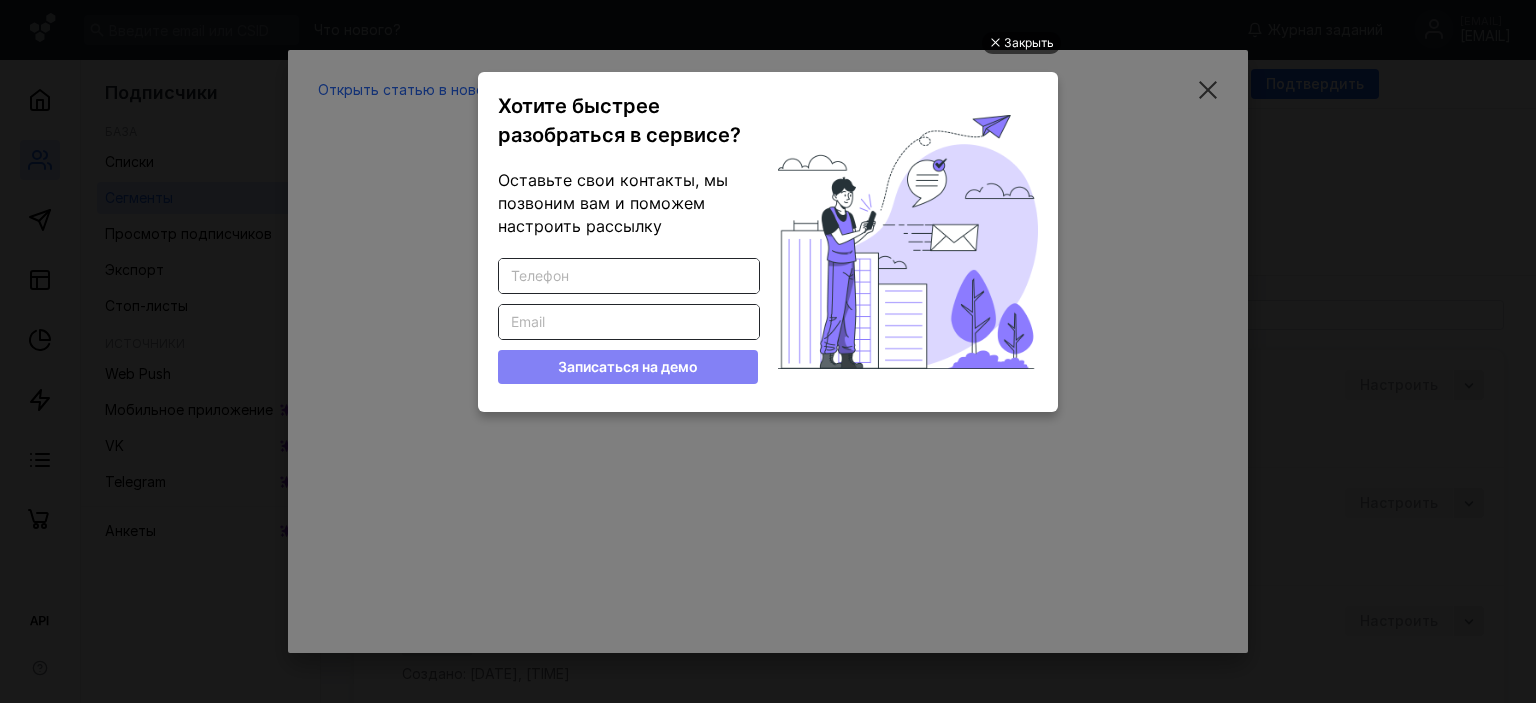 click on "Закрыть" at bounding box center [1029, 43] 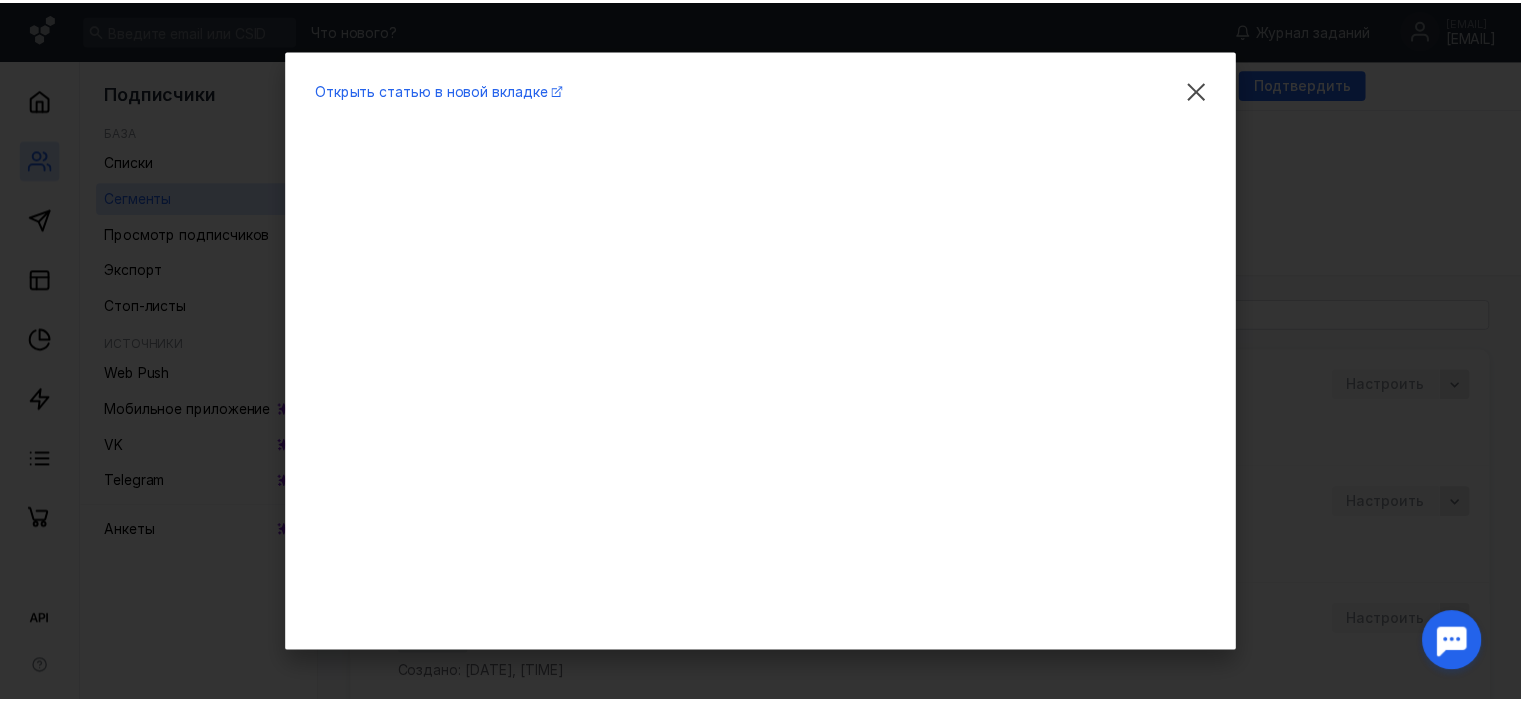 scroll, scrollTop: 0, scrollLeft: 0, axis: both 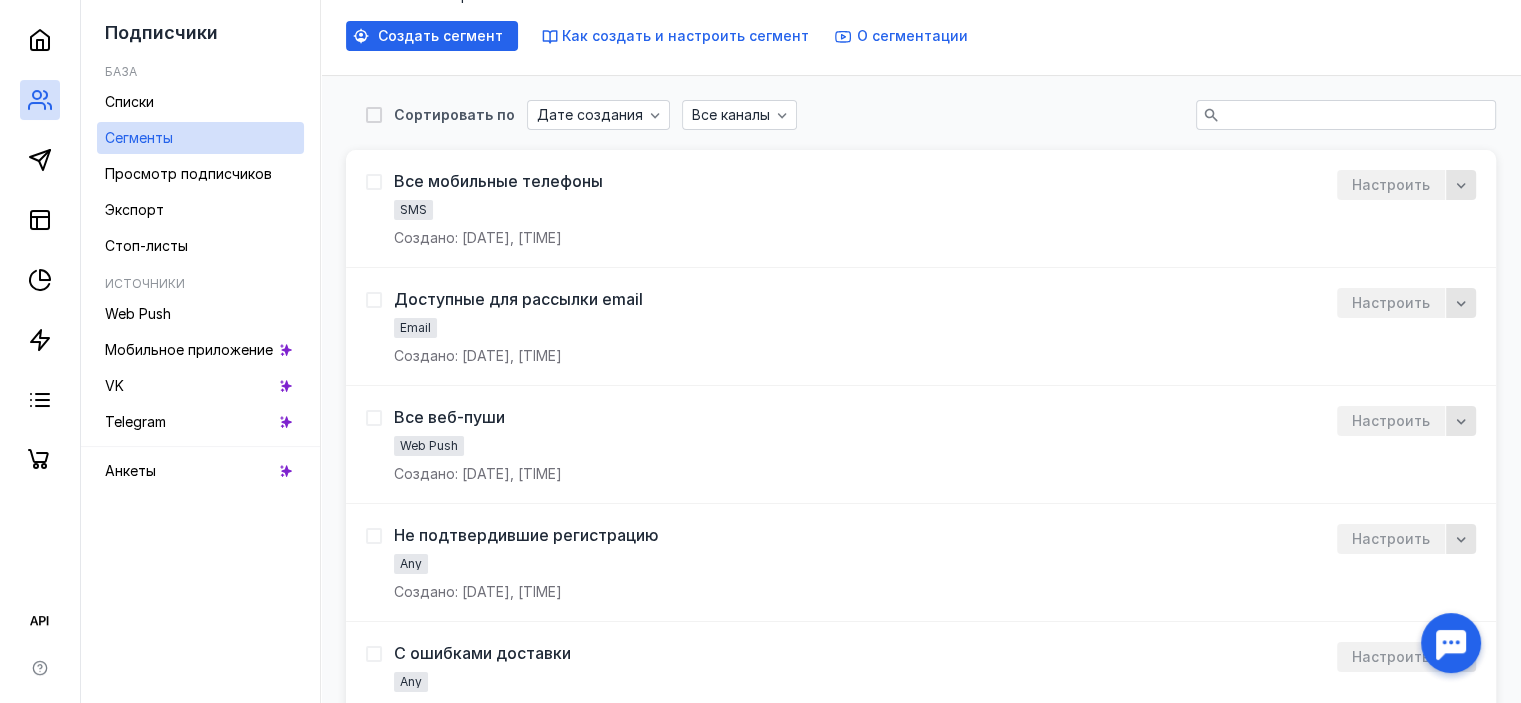 click at bounding box center (1451, 643) 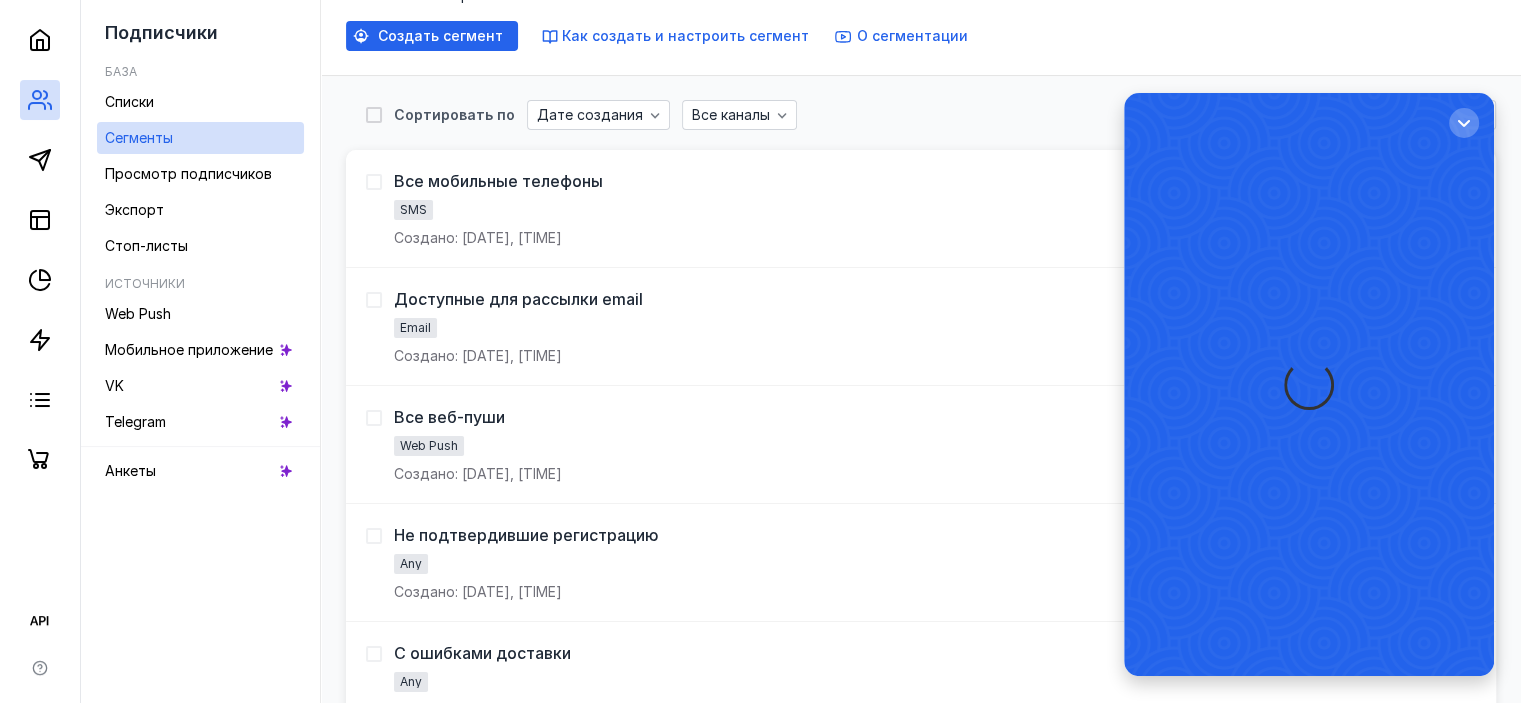 scroll, scrollTop: 0, scrollLeft: 0, axis: both 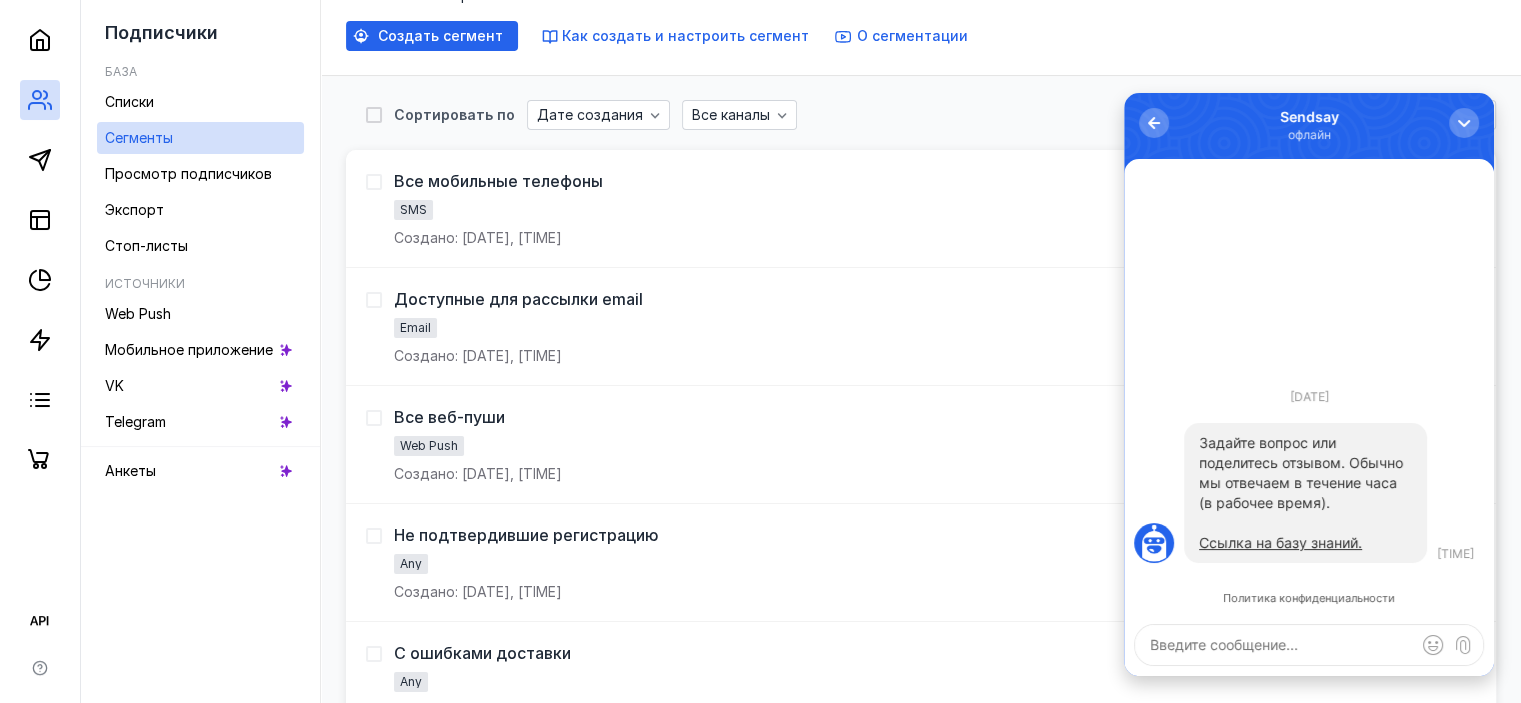 click at bounding box center (1309, 645) 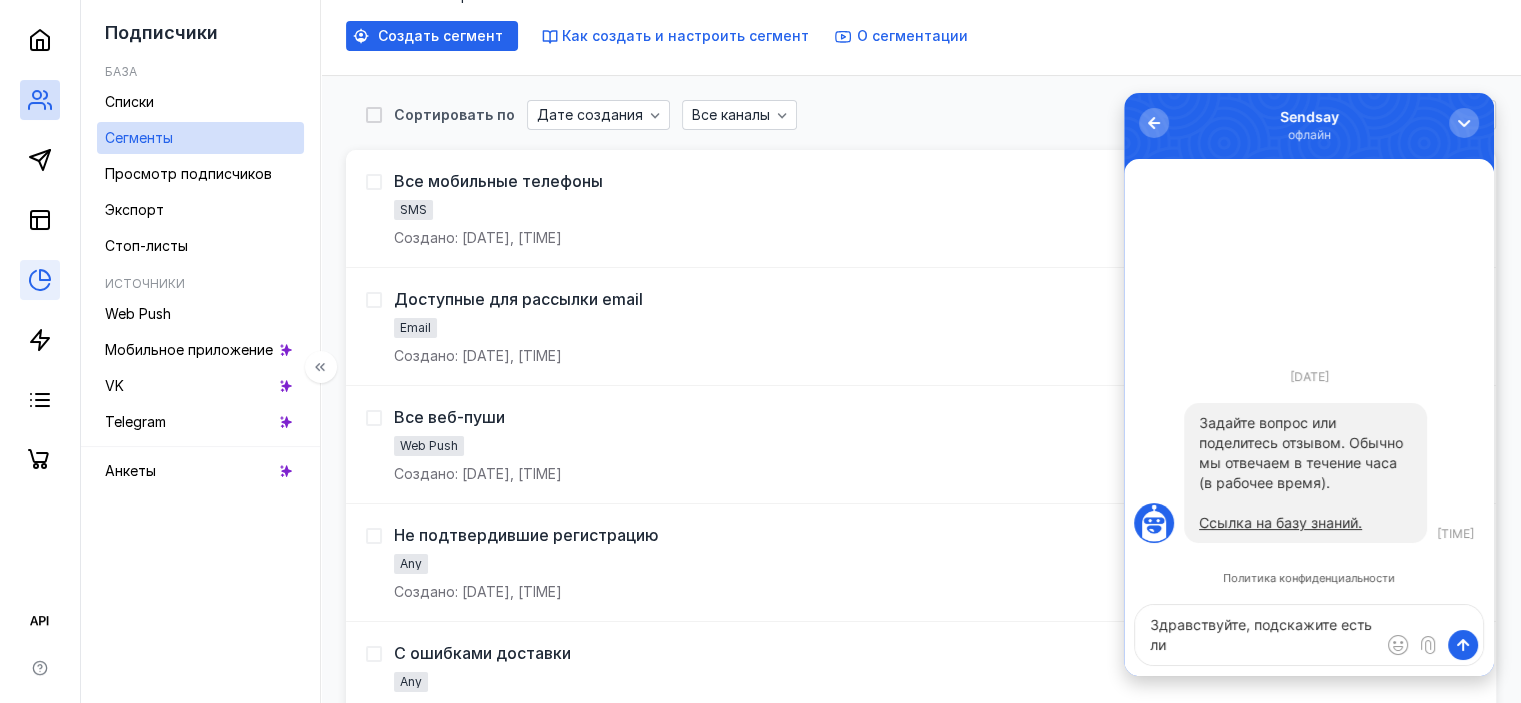 click at bounding box center [40, 280] 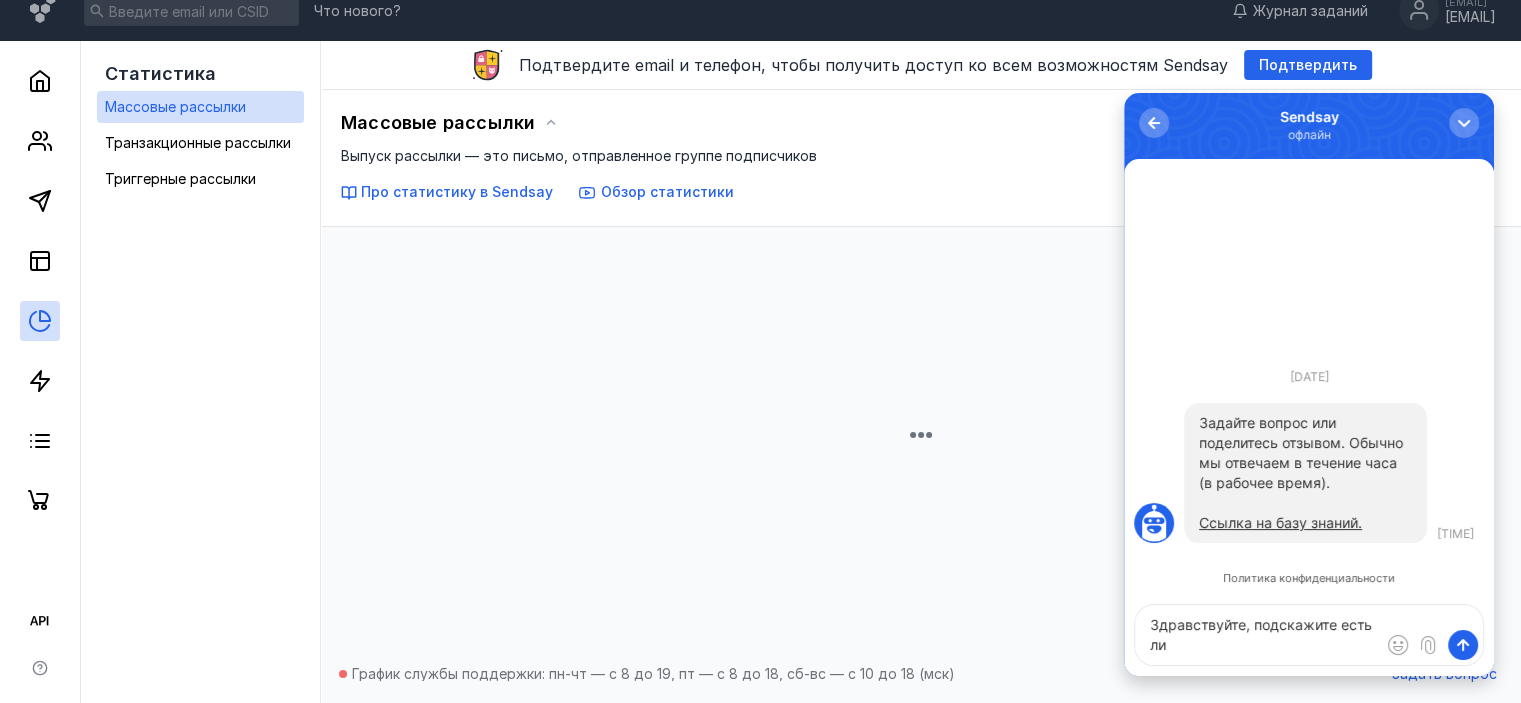 scroll, scrollTop: 100, scrollLeft: 0, axis: vertical 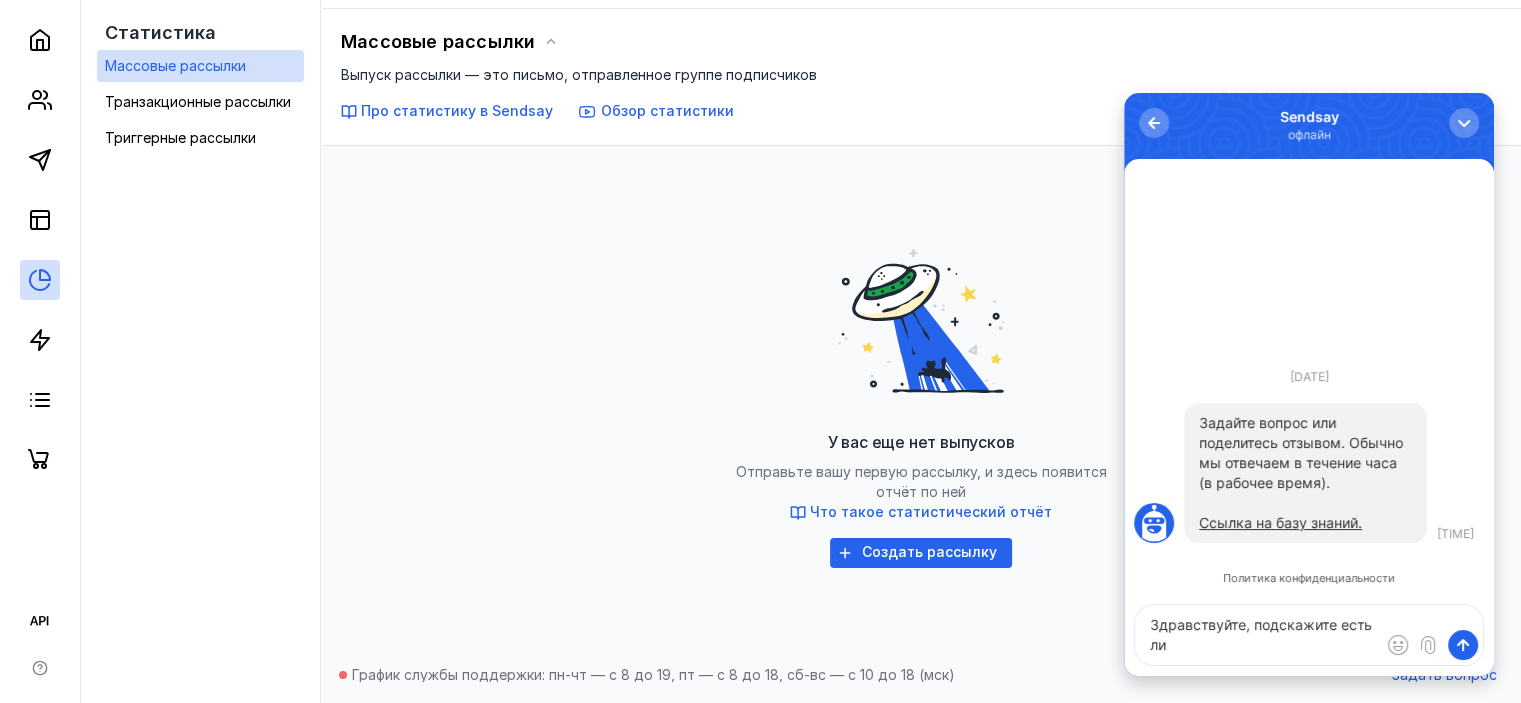 click on "Здравствуйте, подскажите есть ли" at bounding box center [1309, 635] 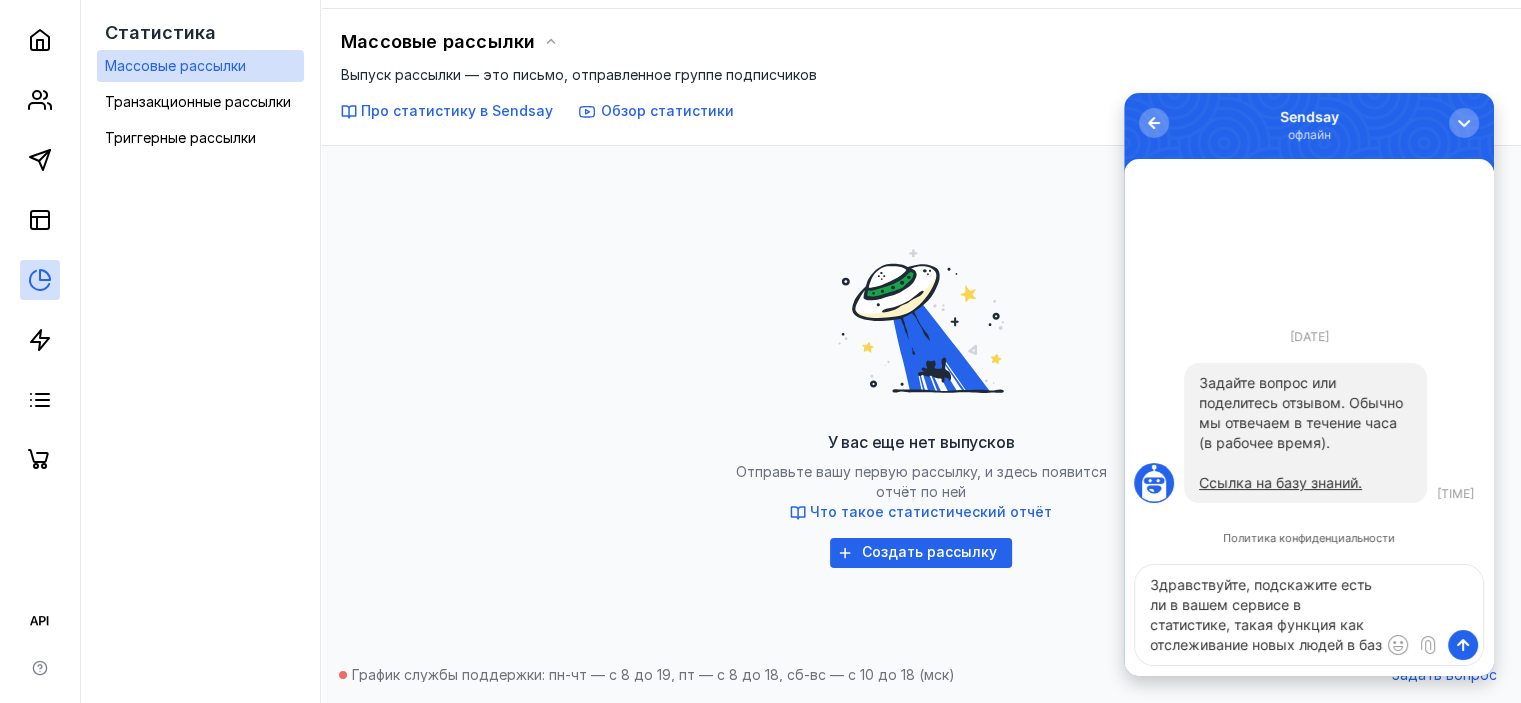 scroll, scrollTop: 8, scrollLeft: 0, axis: vertical 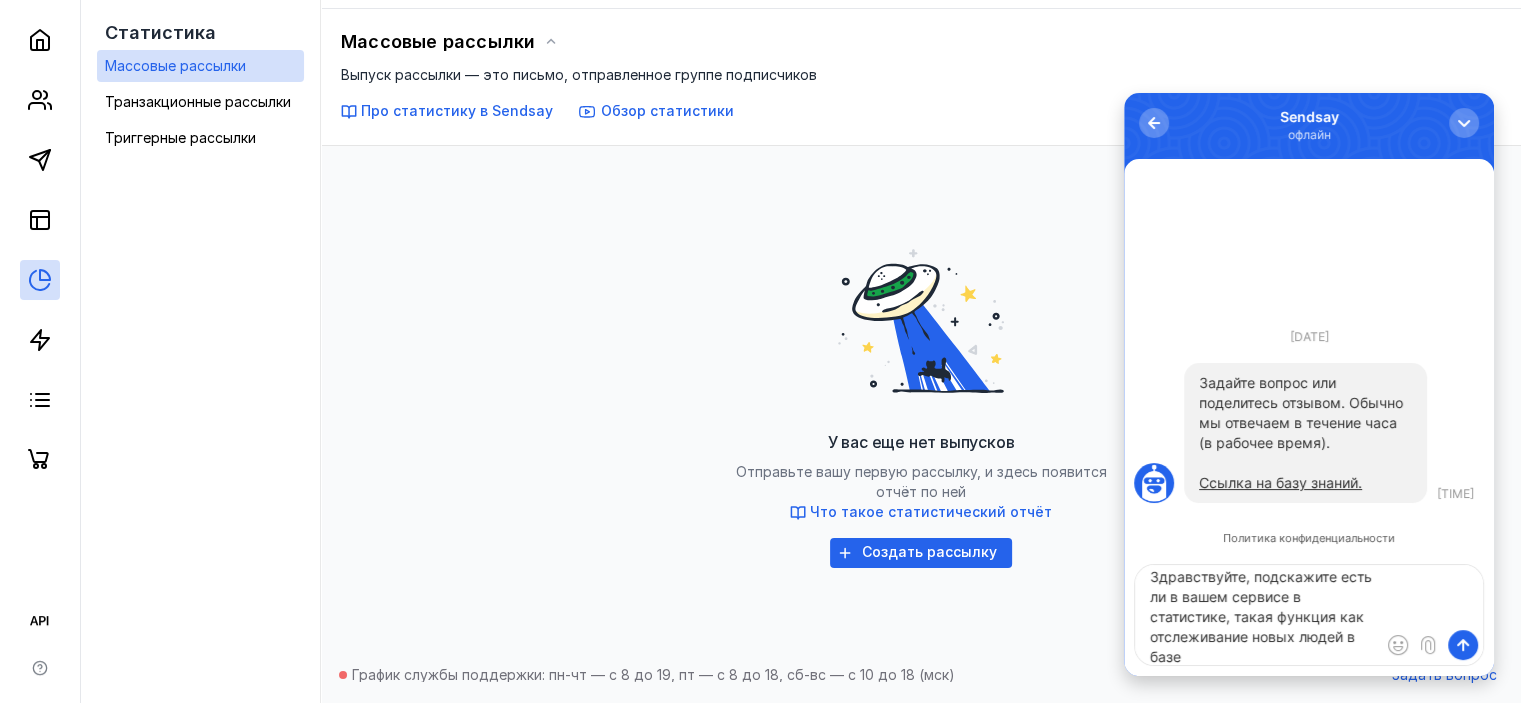 type on "Здравствуйте, подскажите есть ли в вашем сервисе в статистике, такая функция как отслеживание новых людей в базе*" 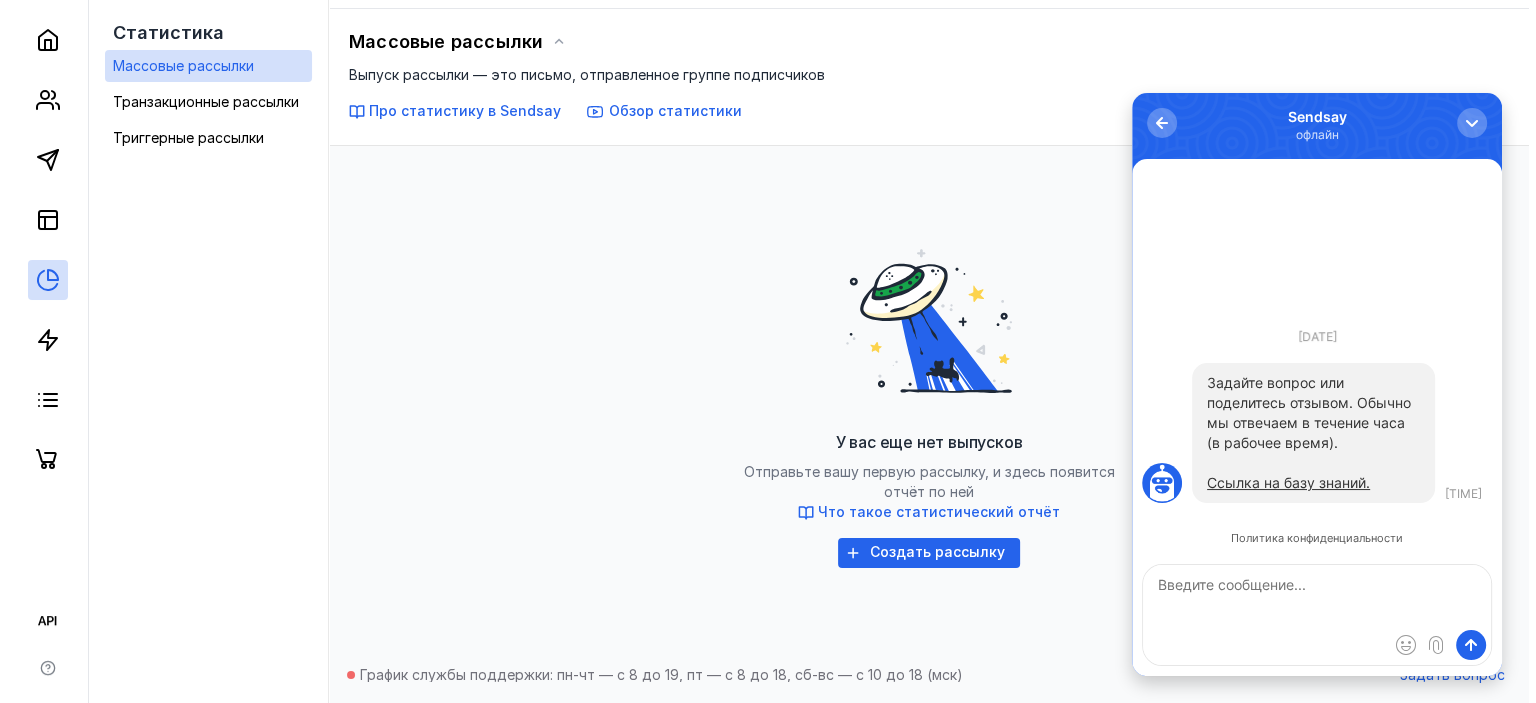 scroll, scrollTop: 0, scrollLeft: 0, axis: both 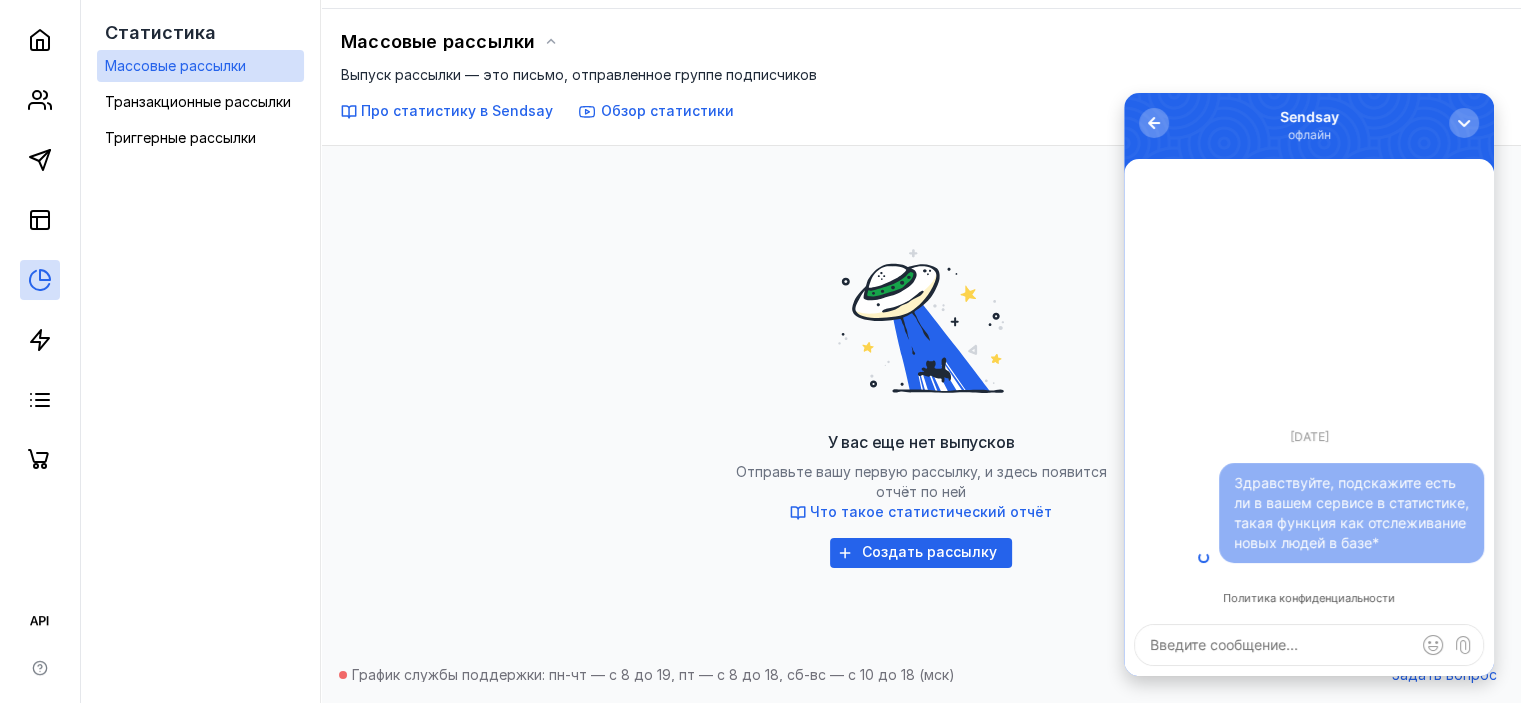 type on "?" 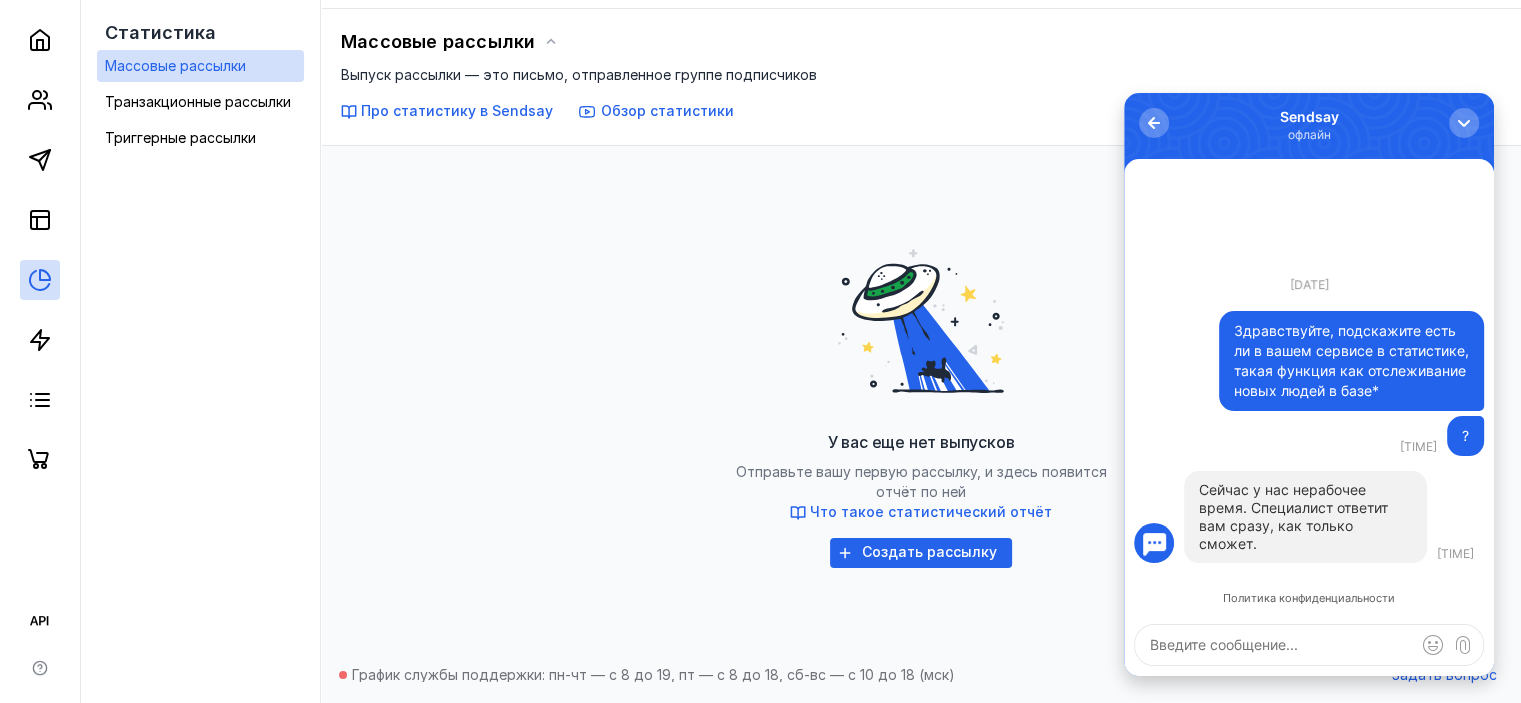 type 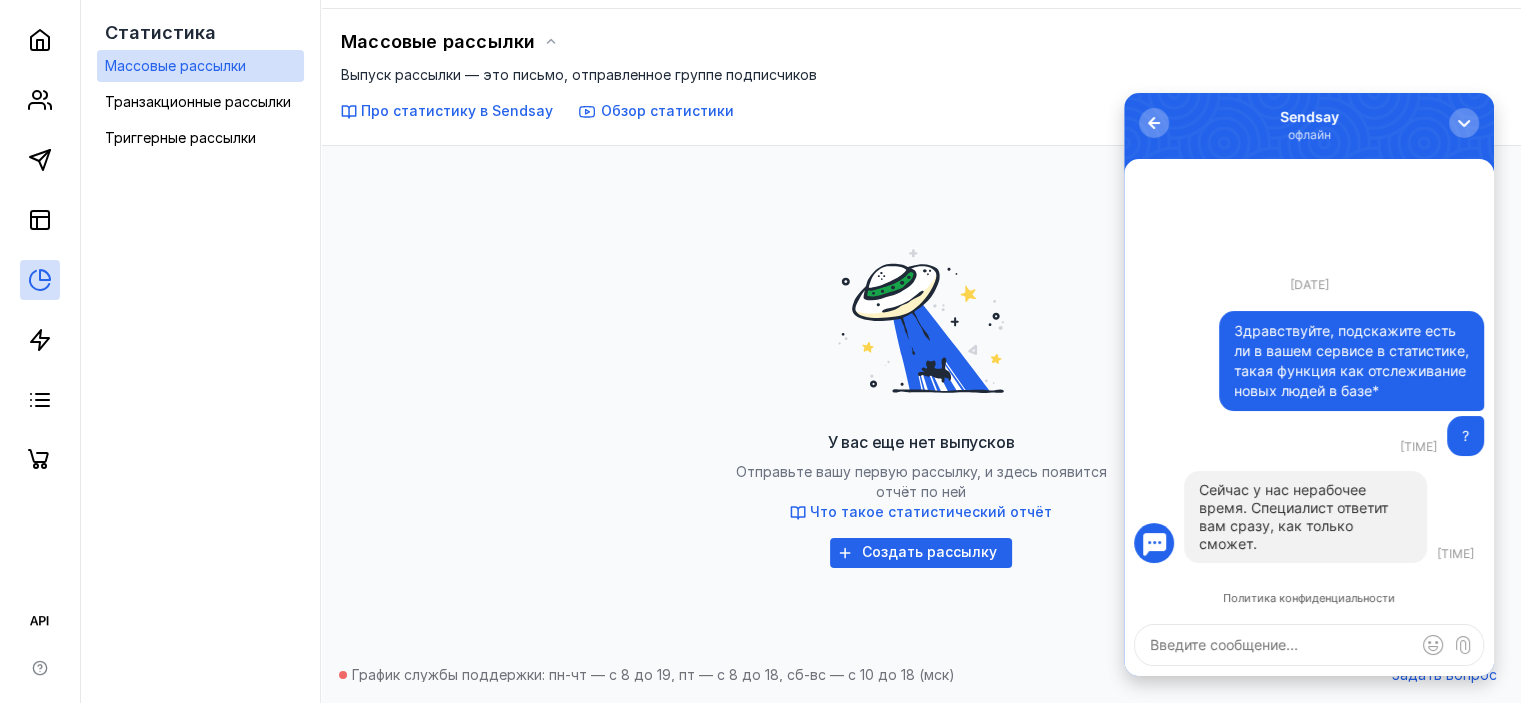click on "Про статистику в Sendsay" at bounding box center [457, 110] 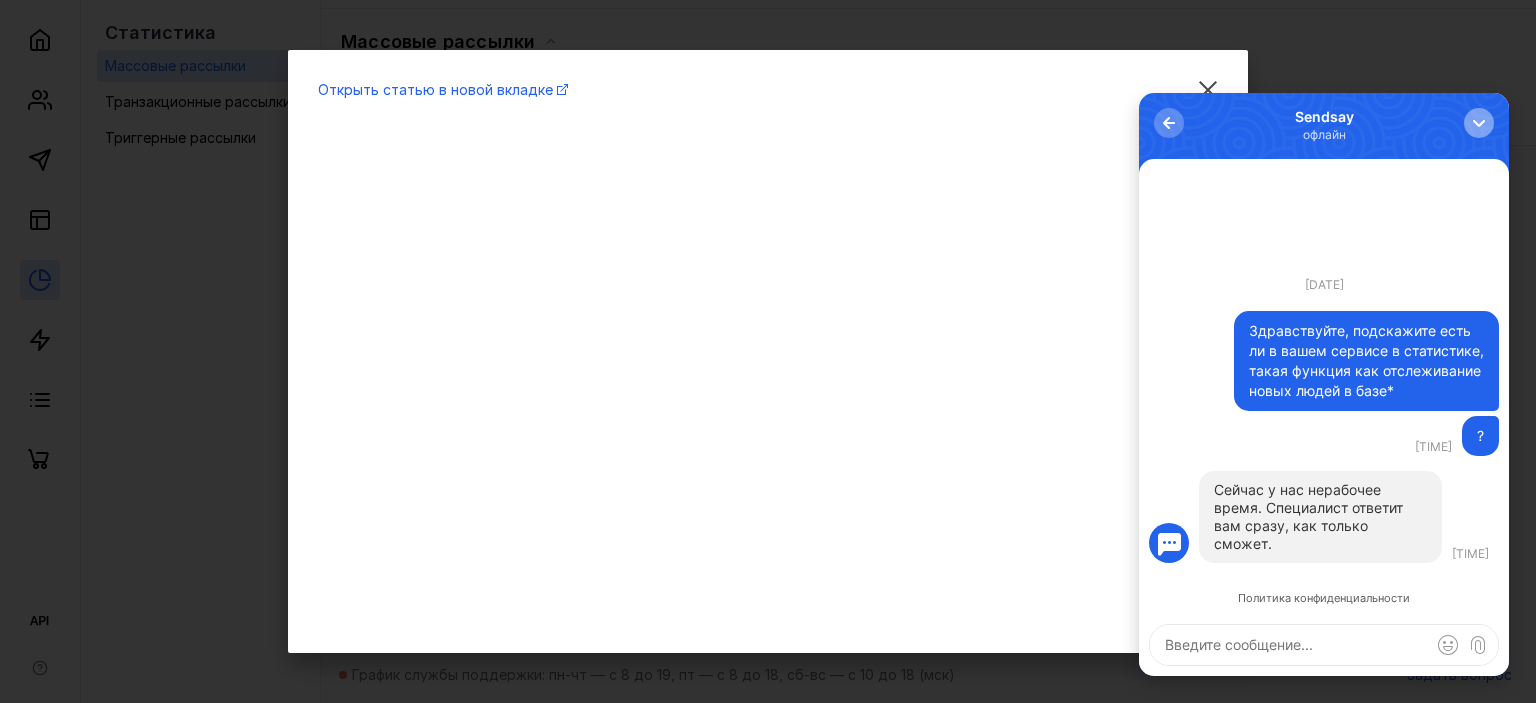 click at bounding box center [1479, 123] 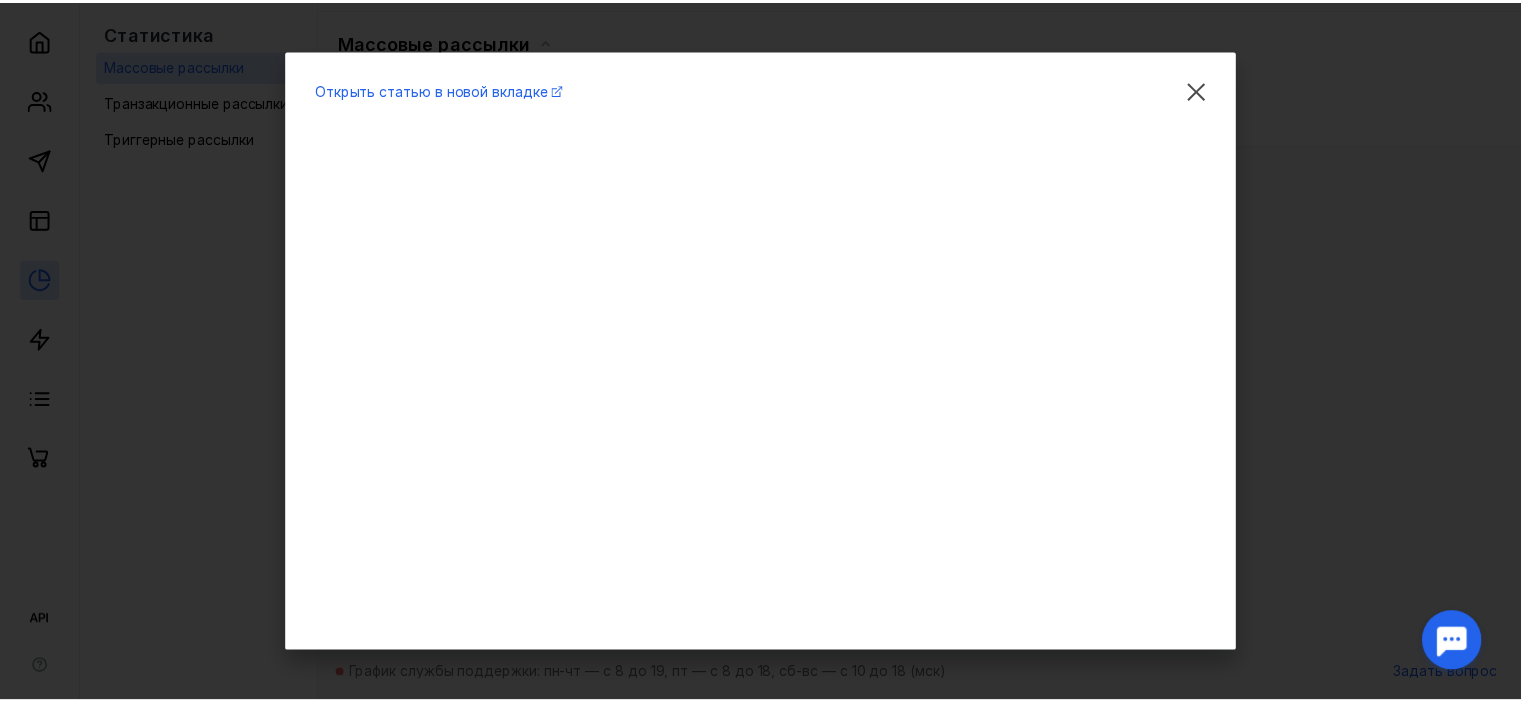 scroll, scrollTop: 0, scrollLeft: 0, axis: both 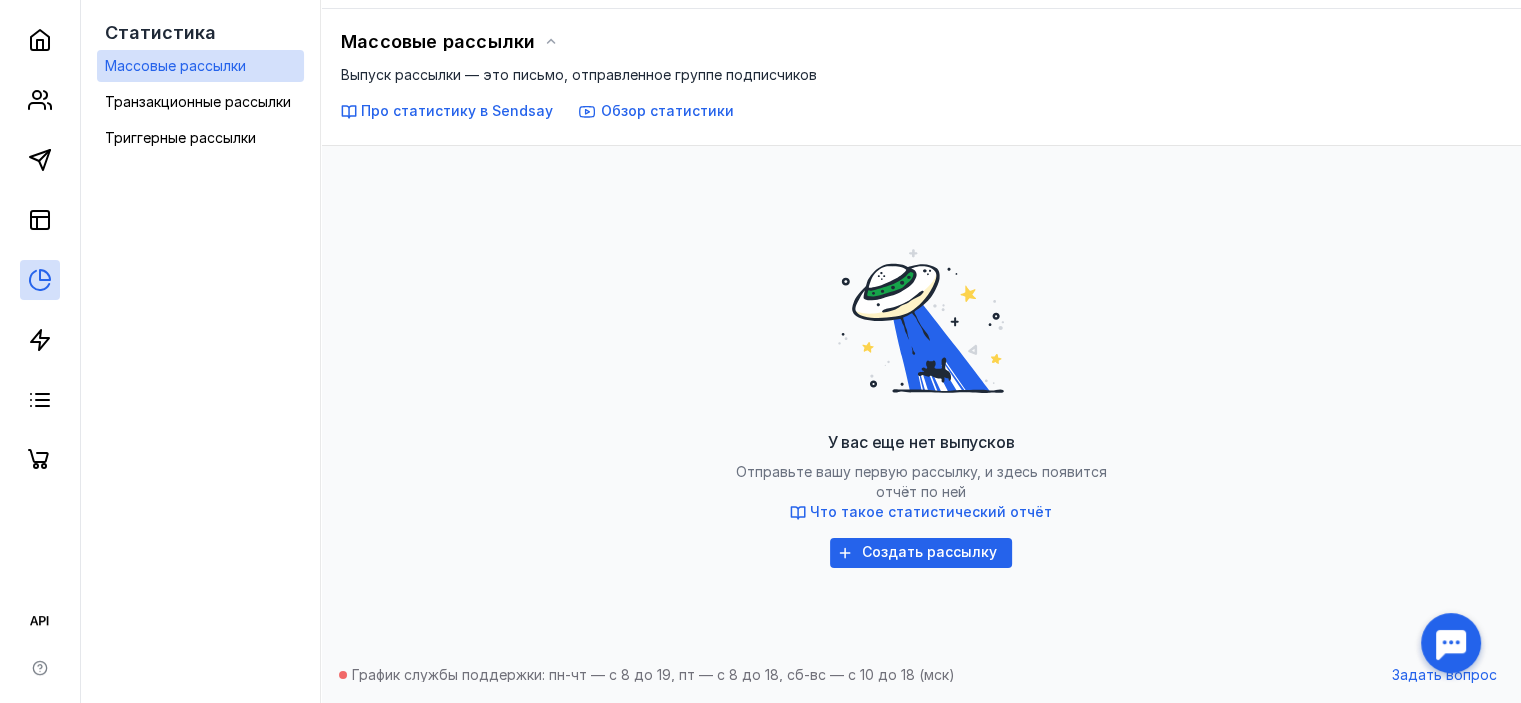 click on "Обзор статистики" at bounding box center [667, 110] 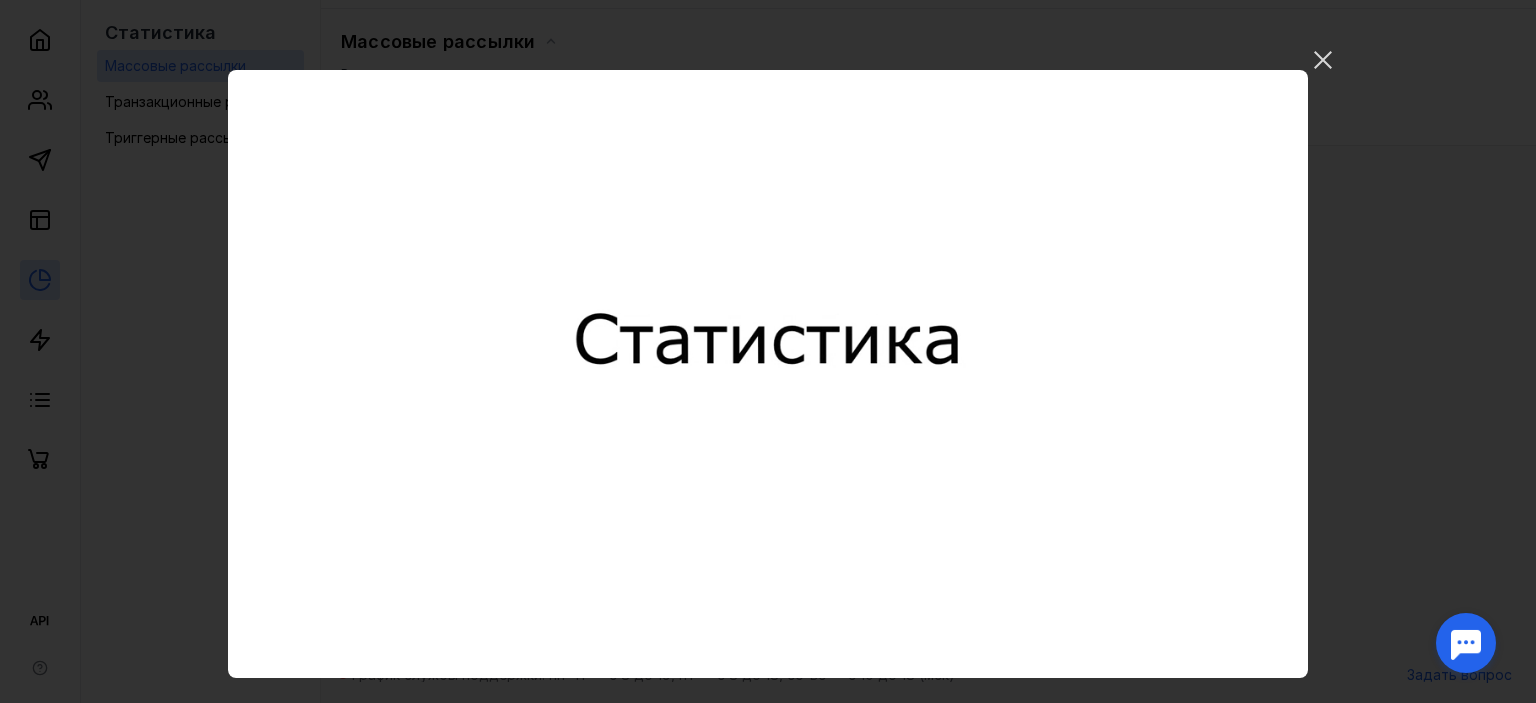 click on "Ваш браузер не поддерживает воспроизведение видео. Пожалуйста, обновите ваш браузер" at bounding box center [768, 374] 